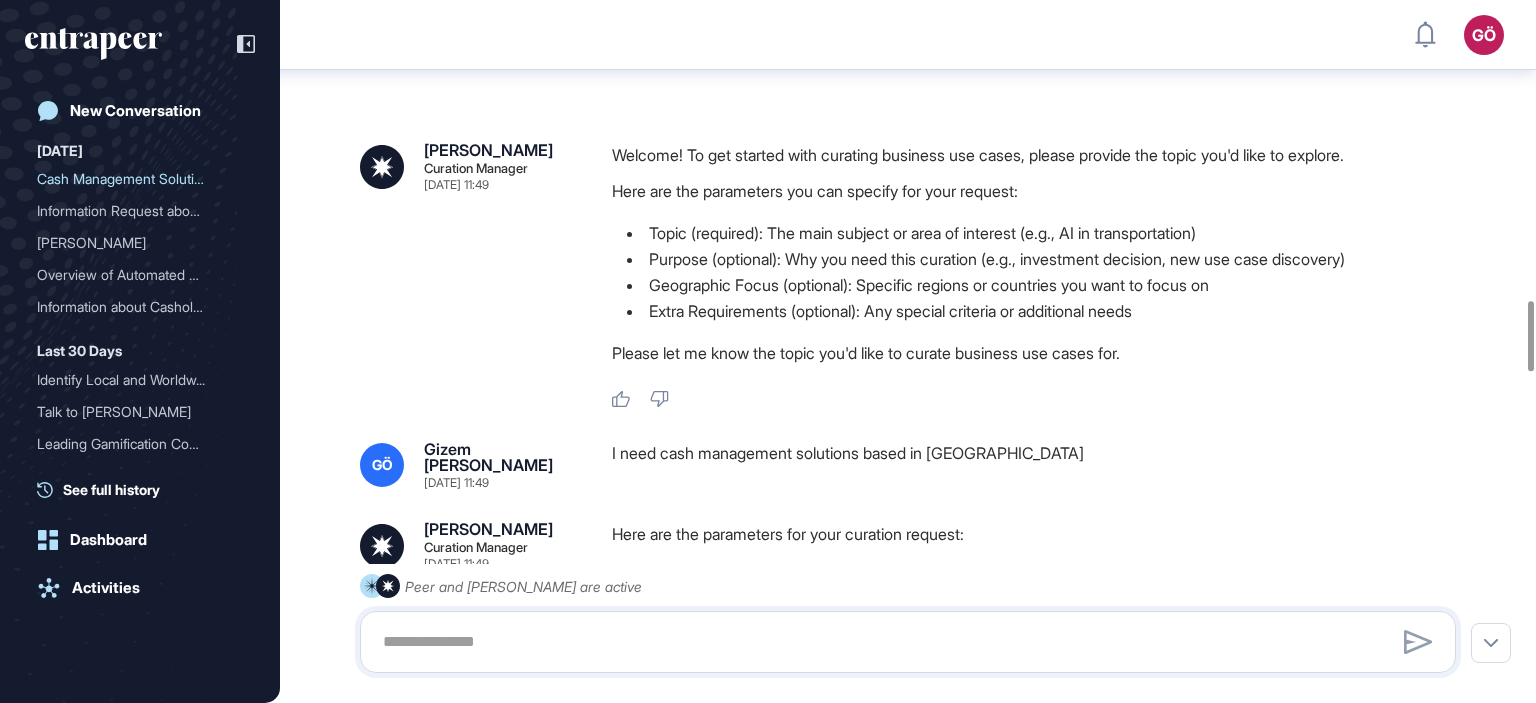 scroll, scrollTop: 0, scrollLeft: 0, axis: both 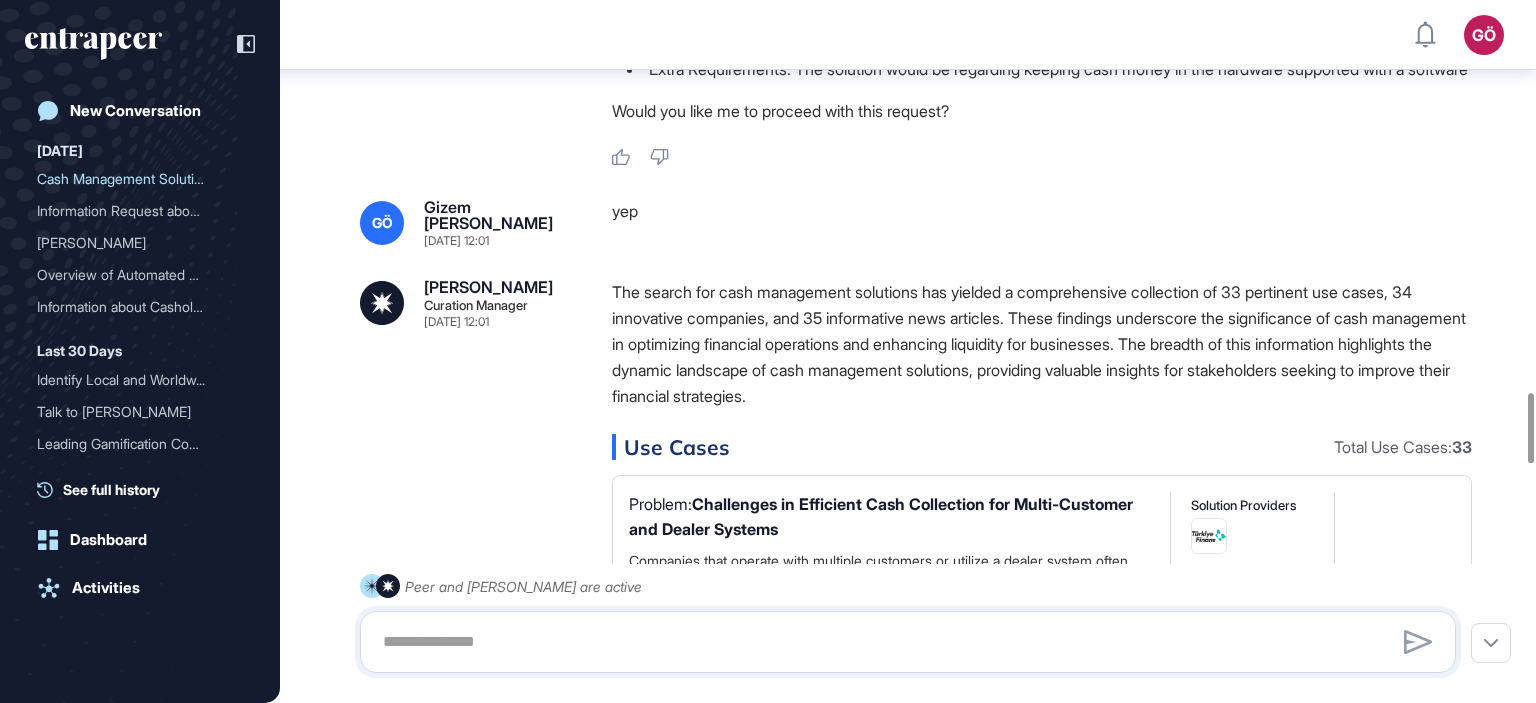 click on "The search for cash management solutions has yielded a comprehensive collection of 33 pertinent use cases, 34 innovative companies, and 35 informative news articles. These findings underscore the significance of cash management in optimizing financial operations and enhancing liquidity for businesses. The breadth of this information highlights the dynamic landscape of cash management solutions, providing valuable insights for stakeholders seeking to improve their financial strategies." at bounding box center [1042, 344] 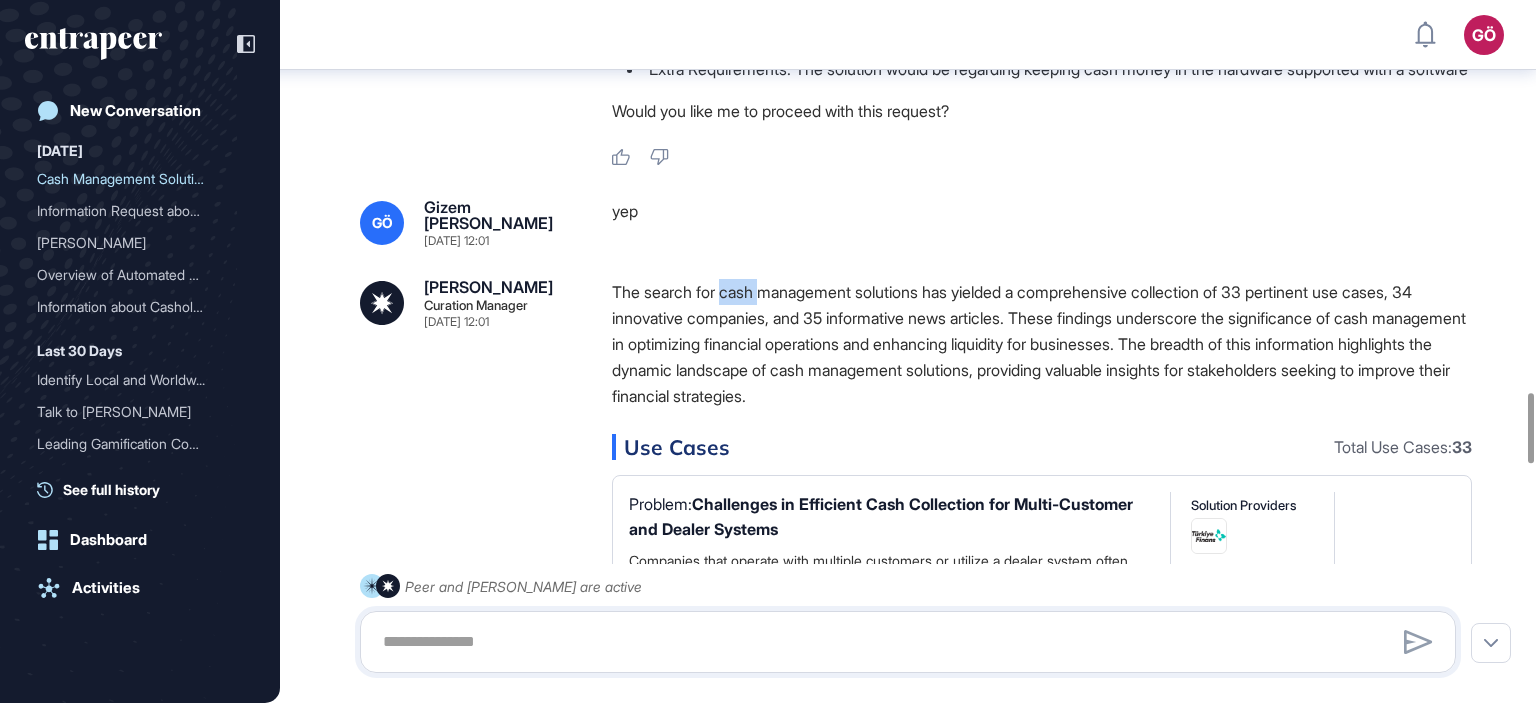click on "The search for cash management solutions has yielded a comprehensive collection of 33 pertinent use cases, 34 innovative companies, and 35 informative news articles. These findings underscore the significance of cash management in optimizing financial operations and enhancing liquidity for businesses. The breadth of this information highlights the dynamic landscape of cash management solutions, providing valuable insights for stakeholders seeking to improve their financial strategies." at bounding box center [1042, 344] 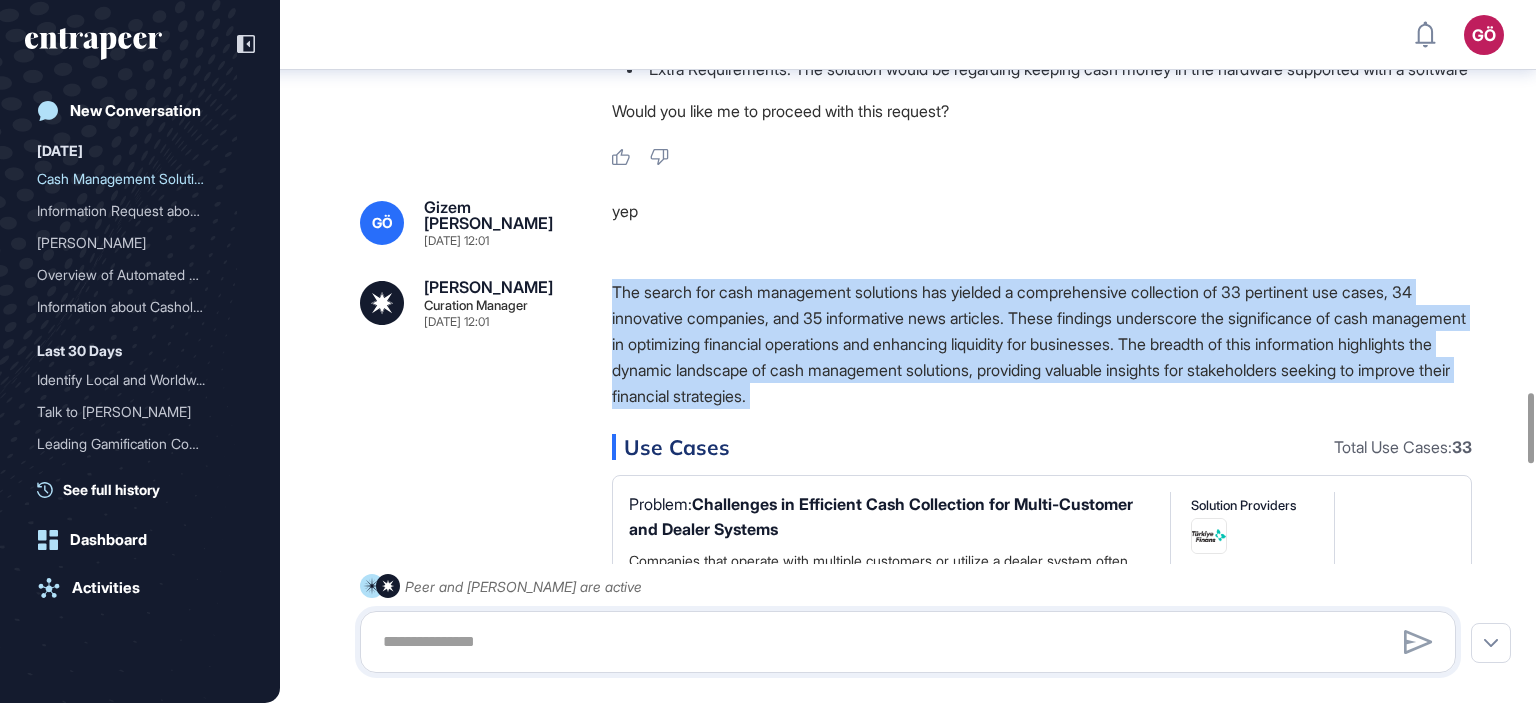 click on "Curie Curation Manager Jul 21, 2025 11:49 Welcome! To get started with curating business use cases, please provide the topic you'd like to explore.    Here are the parameters you can specify for your request:     Topic (required): The main subject or area of interest (e.g., AI in transportation)   Purpose (optional): Why you need this curation (e.g., investment decision, new use case discovery)   Geographic Focus (optional): Specific regions or countries you want to focus on   Extra Requirements (optional): Any special criteria or additional needs      Please let me know the topic you'd like to curate business use cases for. Like Dislike GÖ Gizem Gözde Öztürk Jul 21, 2025 11:49 I need cash management solutions based in Turkey Curie Curation Manager Jul 21, 2025 11:49 Here are the parameters for your curation request:     Topic: Cash management solutions   Purpose: [not provided]   Geographic Focus: Turkey   Extra Requirements: [not provided]      Like Dislike GÖ Gizem Gözde Öztürk Jul 21, 2025 11:54" at bounding box center [908, -435] 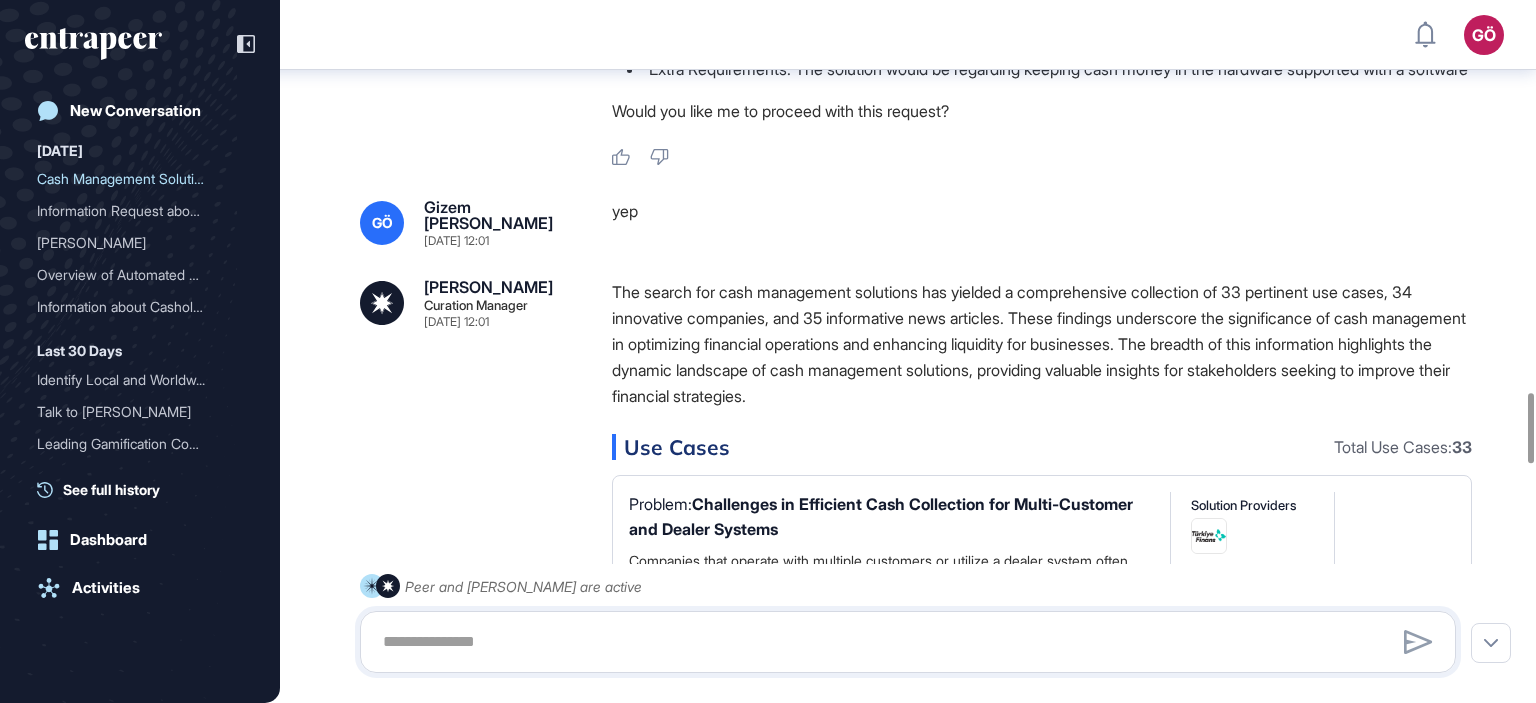 click on "The search for cash management solutions has yielded a comprehensive collection of 33 pertinent use cases, 34 innovative companies, and 35 informative news articles. These findings underscore the significance of cash management in optimizing financial operations and enhancing liquidity for businesses. The breadth of this information highlights the dynamic landscape of cash management solutions, providing valuable insights for stakeholders seeking to improve their financial strategies." at bounding box center [1042, 344] 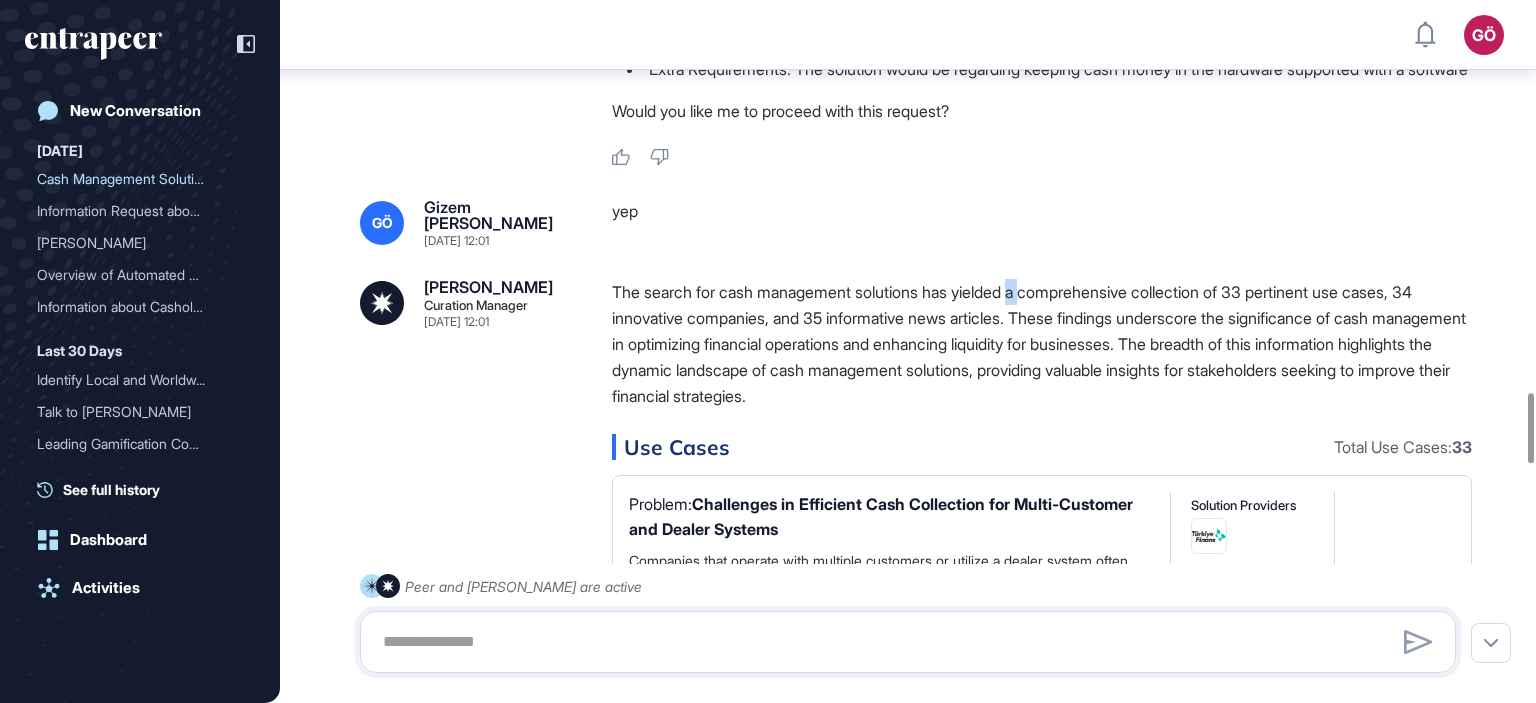 click on "The search for cash management solutions has yielded a comprehensive collection of 33 pertinent use cases, 34 innovative companies, and 35 informative news articles. These findings underscore the significance of cash management in optimizing financial operations and enhancing liquidity for businesses. The breadth of this information highlights the dynamic landscape of cash management solutions, providing valuable insights for stakeholders seeking to improve their financial strategies." at bounding box center (1042, 344) 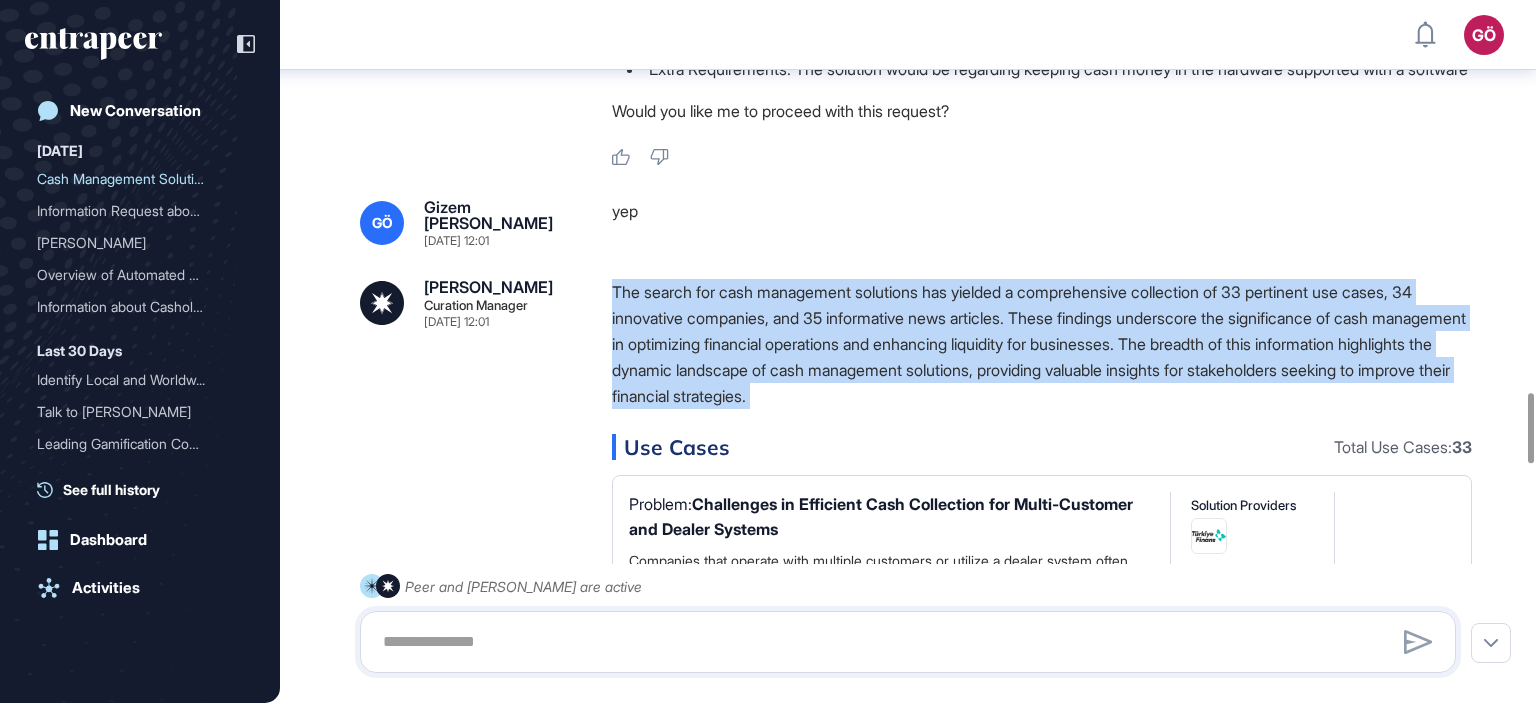 click on "The search for cash management solutions has yielded a comprehensive collection of 33 pertinent use cases, 34 innovative companies, and 35 informative news articles. These findings underscore the significance of cash management in optimizing financial operations and enhancing liquidity for businesses. The breadth of this information highlights the dynamic landscape of cash management solutions, providing valuable insights for stakeholders seeking to improve their financial strategies." at bounding box center [1042, 344] 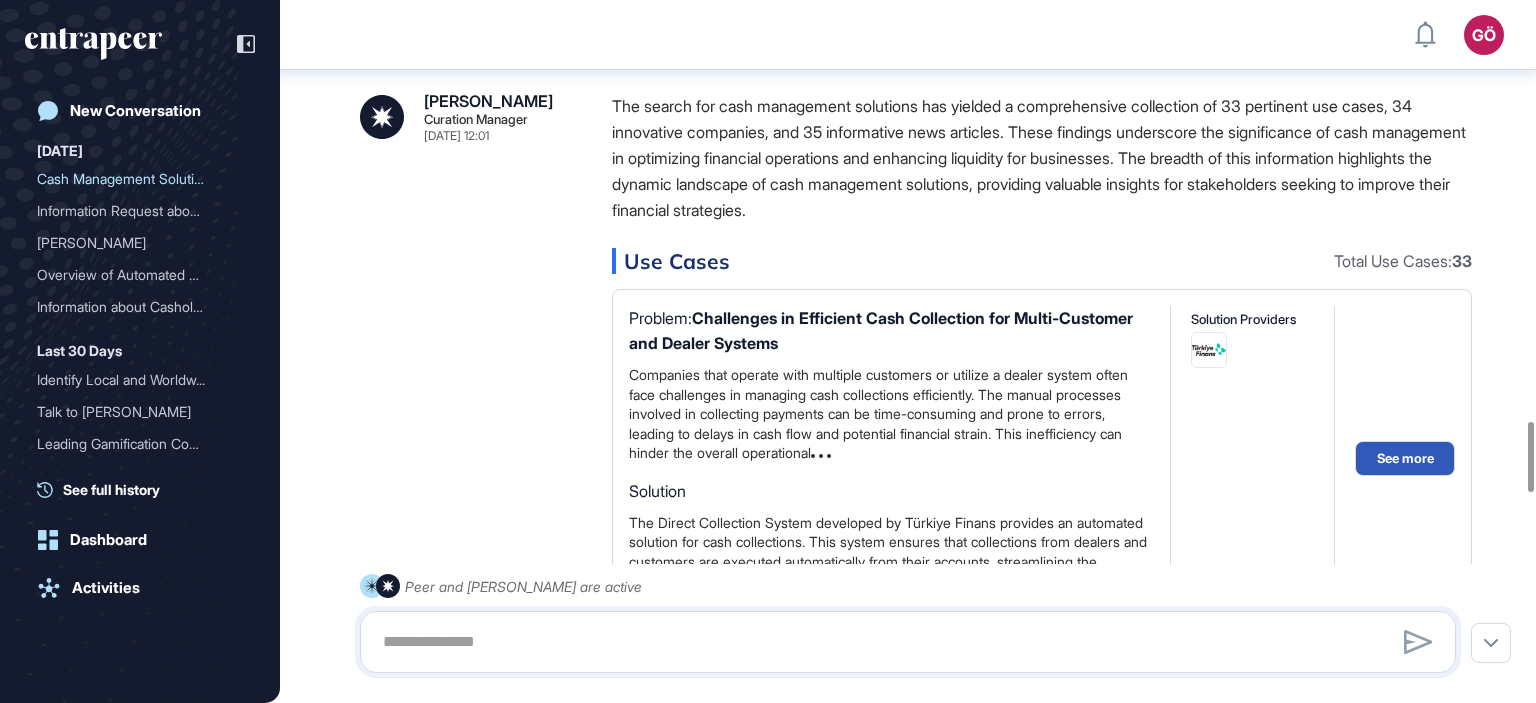 scroll, scrollTop: 4257, scrollLeft: 0, axis: vertical 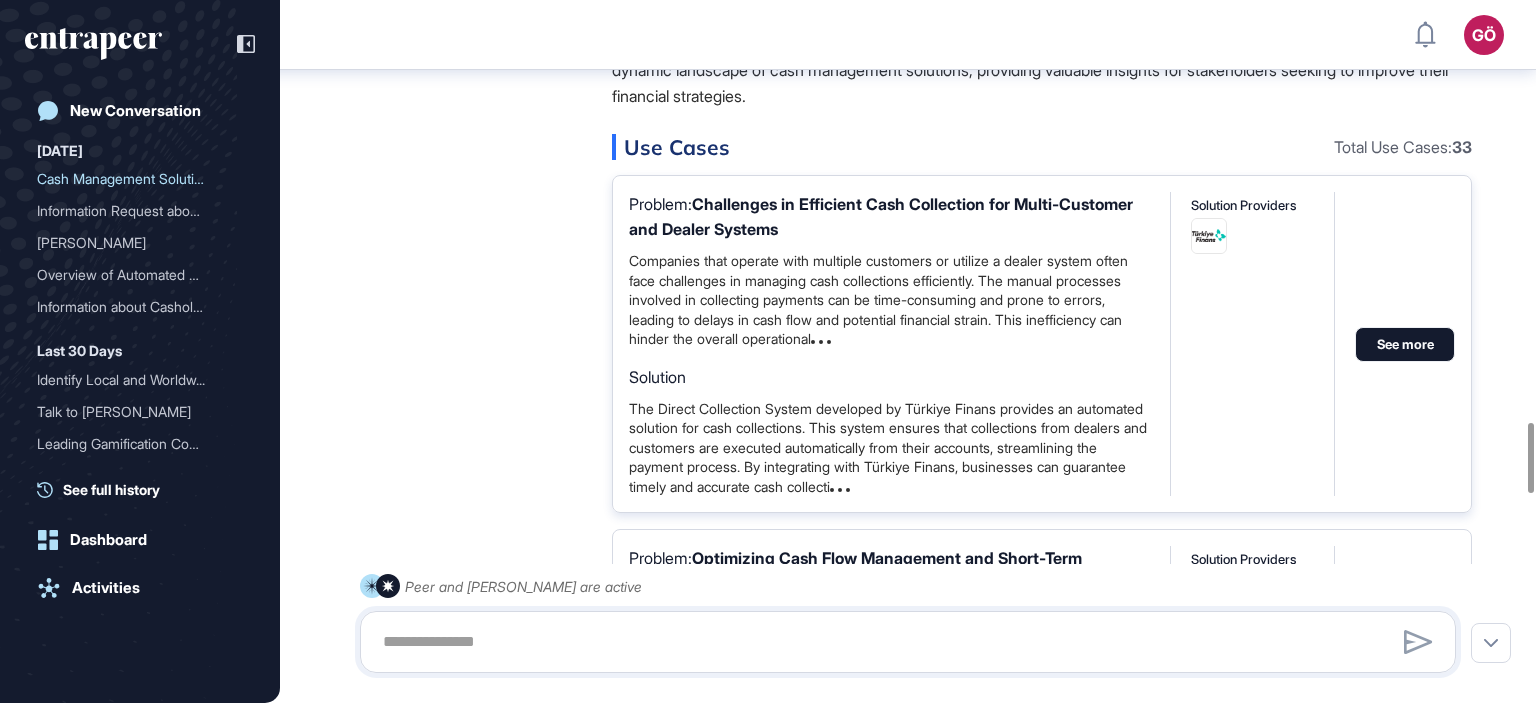 click on "See more" at bounding box center [1405, 344] 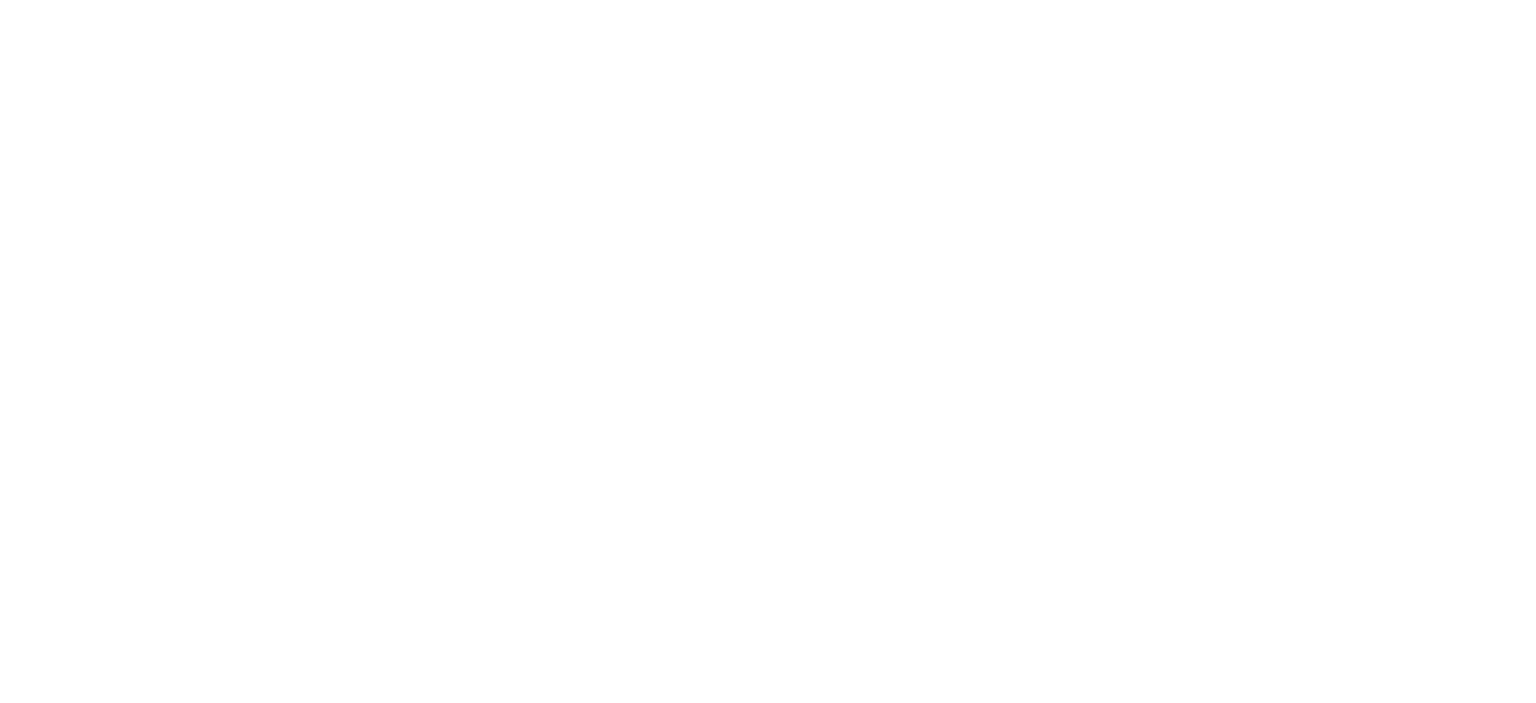 scroll, scrollTop: 0, scrollLeft: 0, axis: both 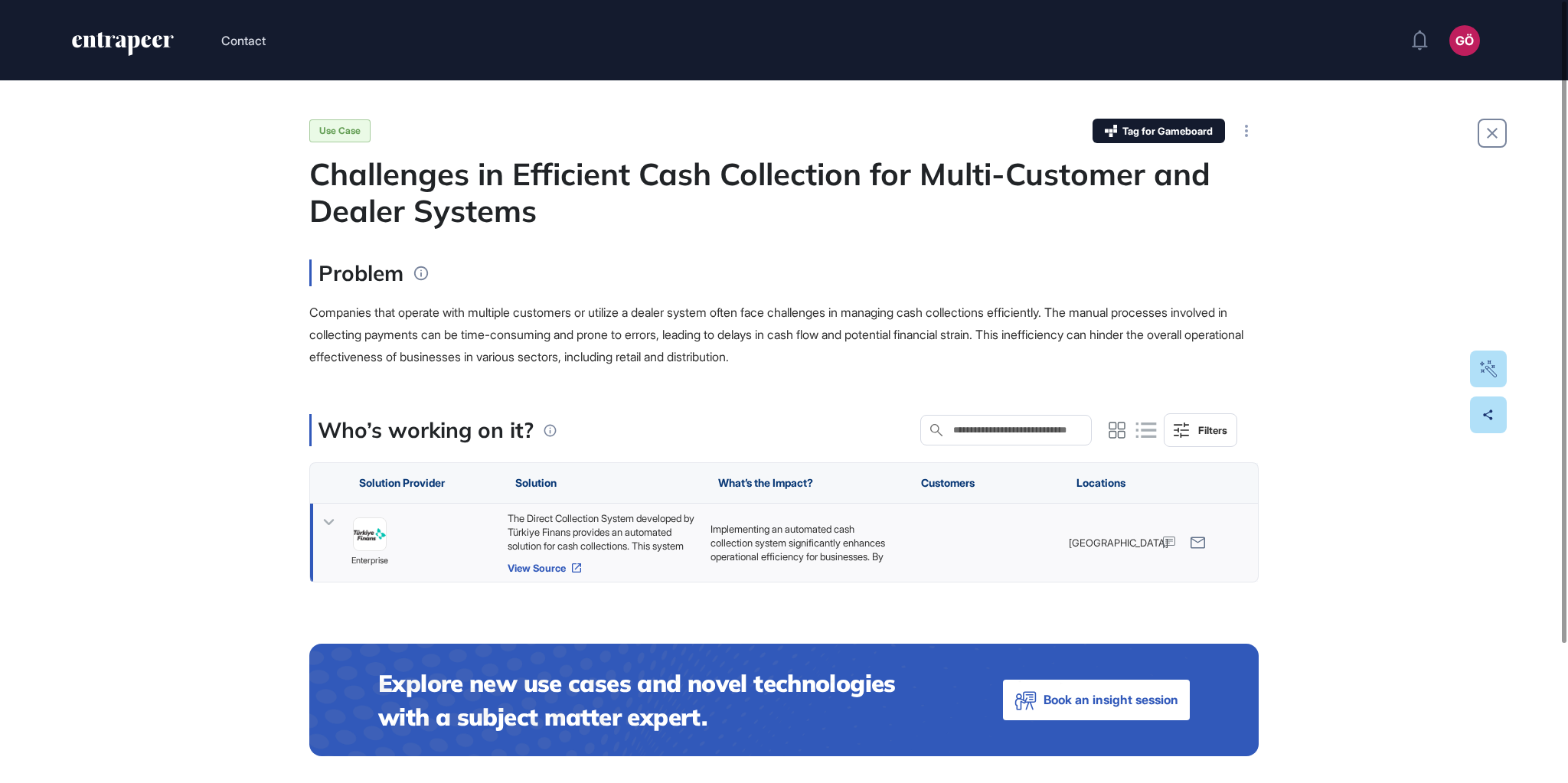 click 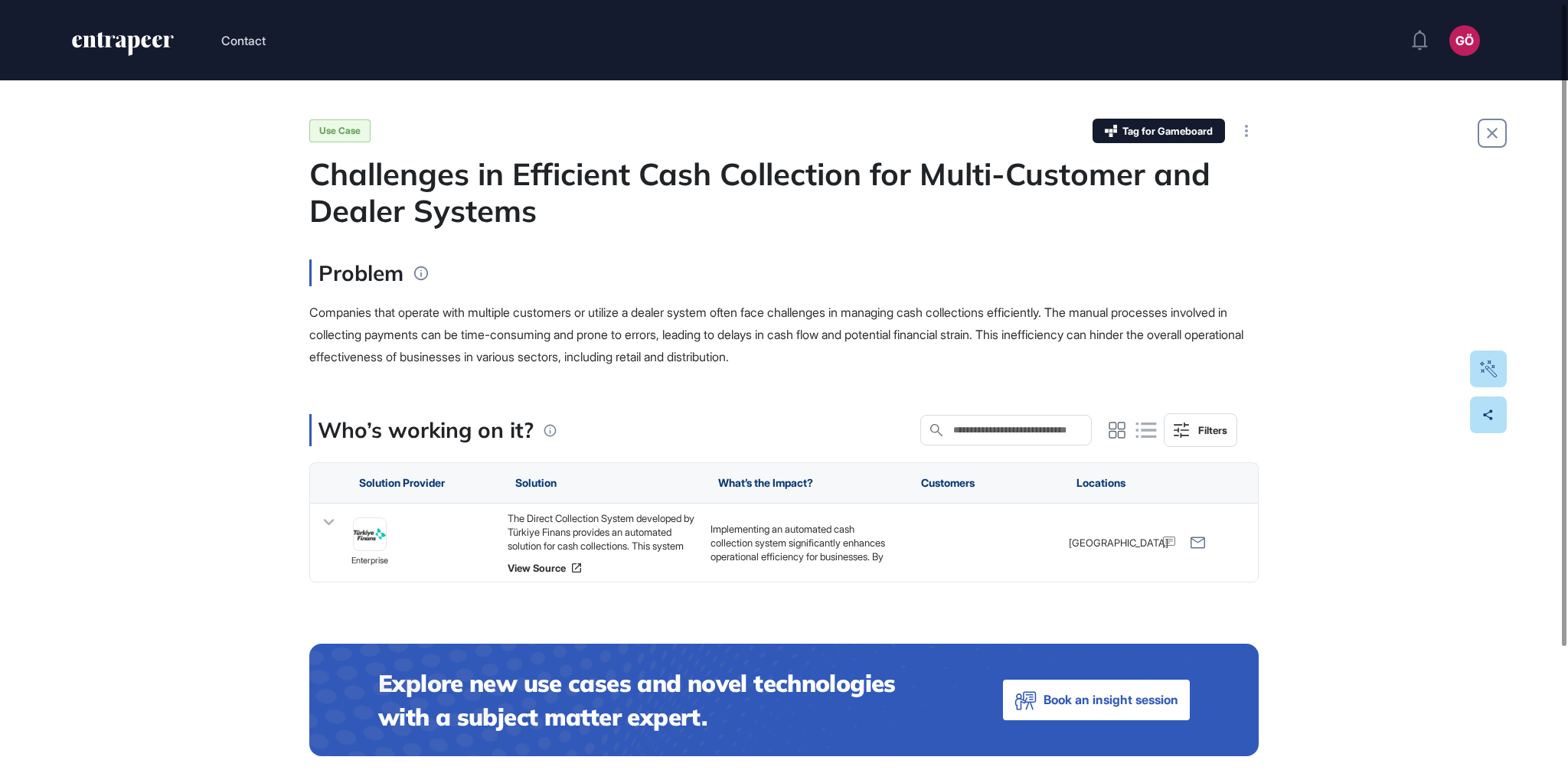 scroll, scrollTop: 168, scrollLeft: 0, axis: vertical 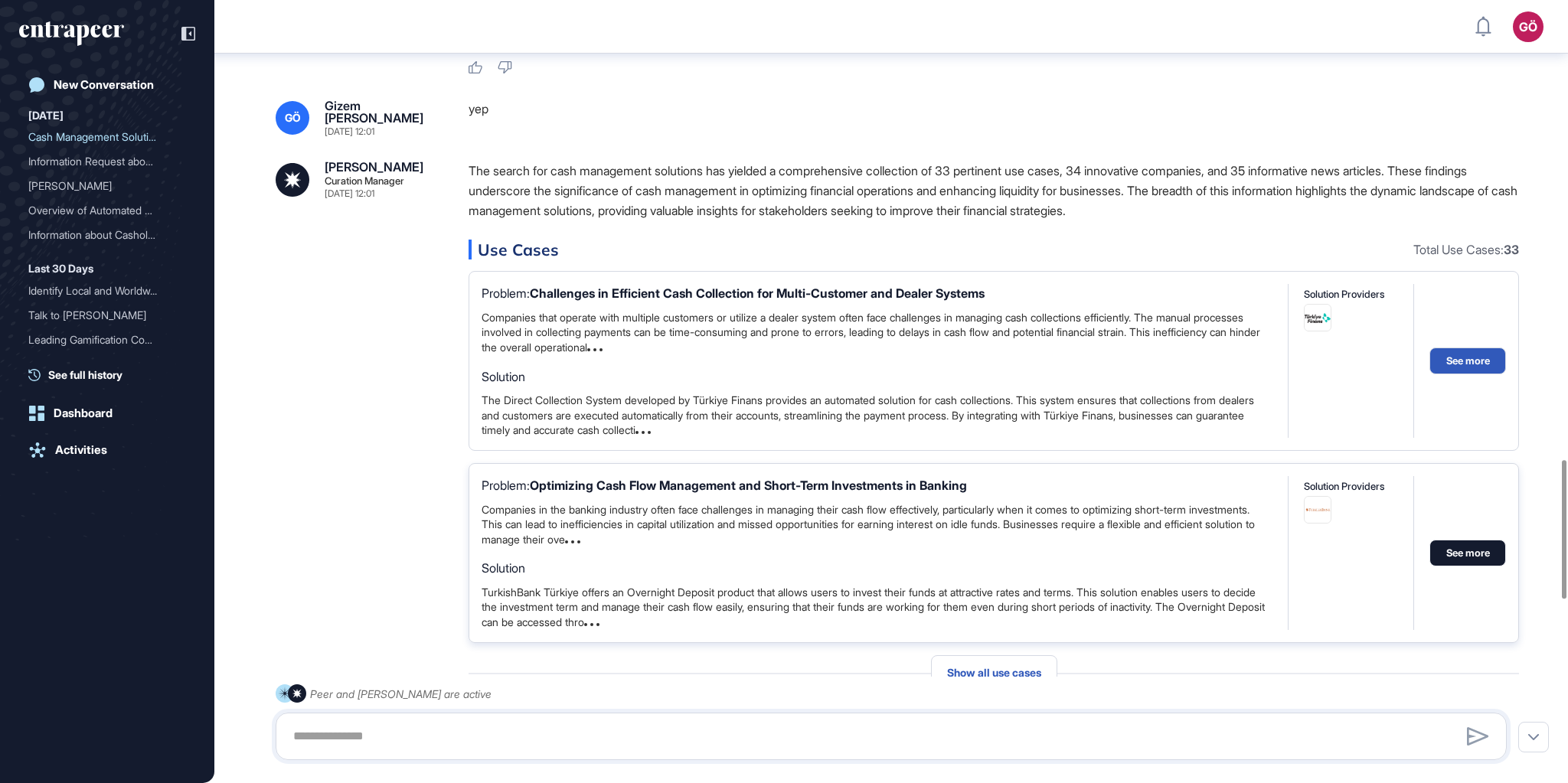 click on "See more" at bounding box center [1468, 553] 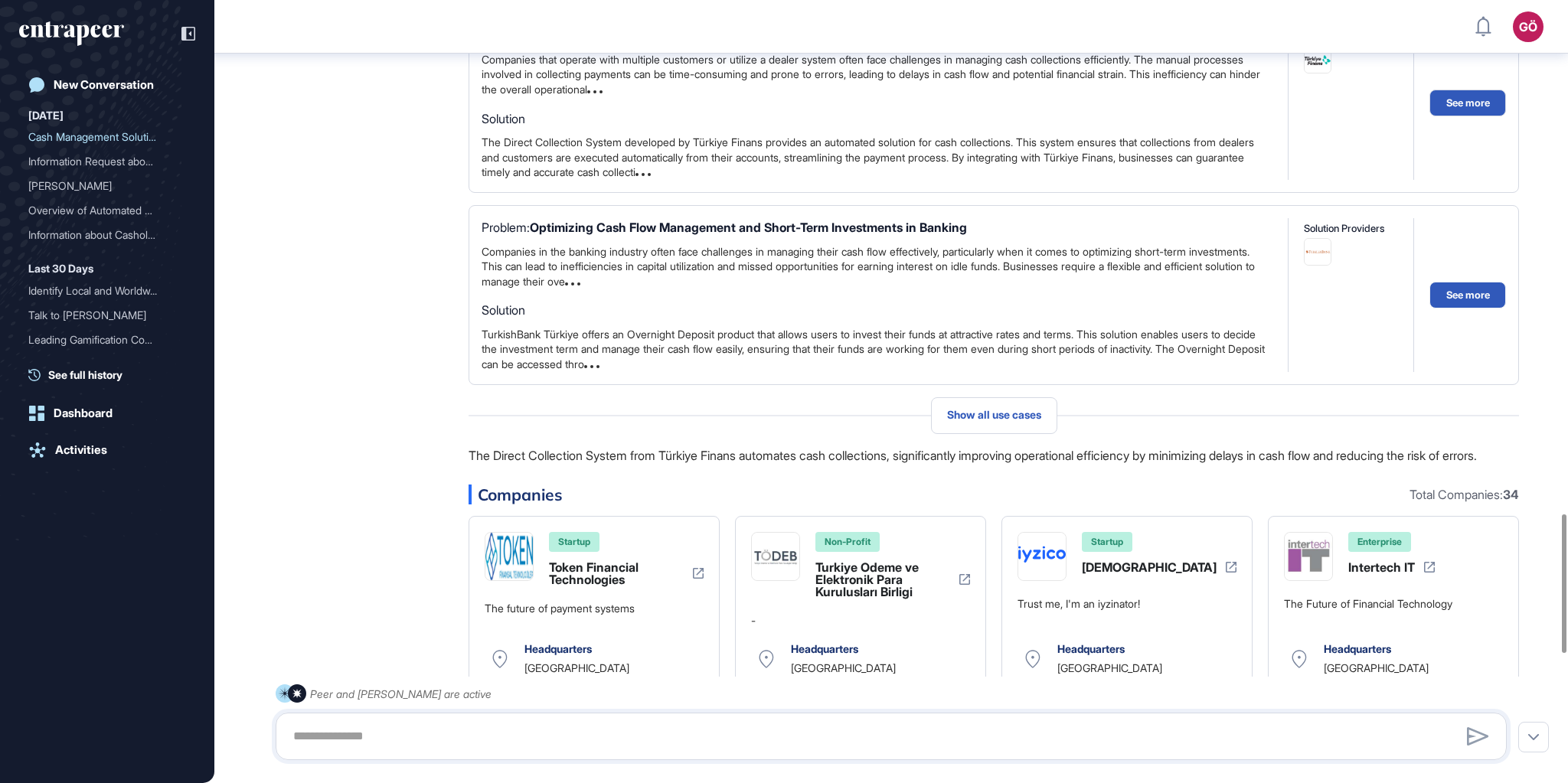 scroll, scrollTop: 2892, scrollLeft: 0, axis: vertical 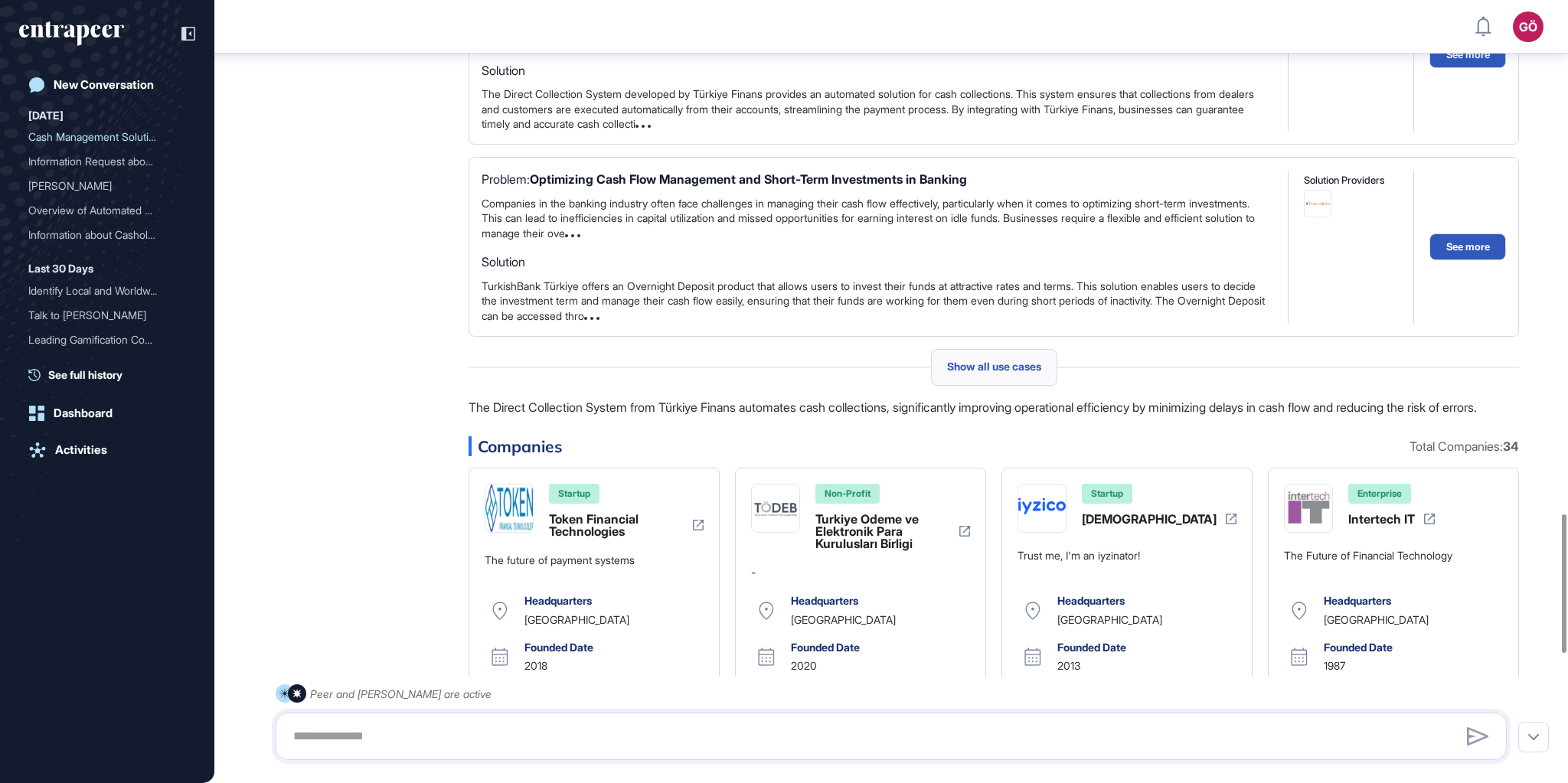 click on "Show all use cases" at bounding box center (994, 367) 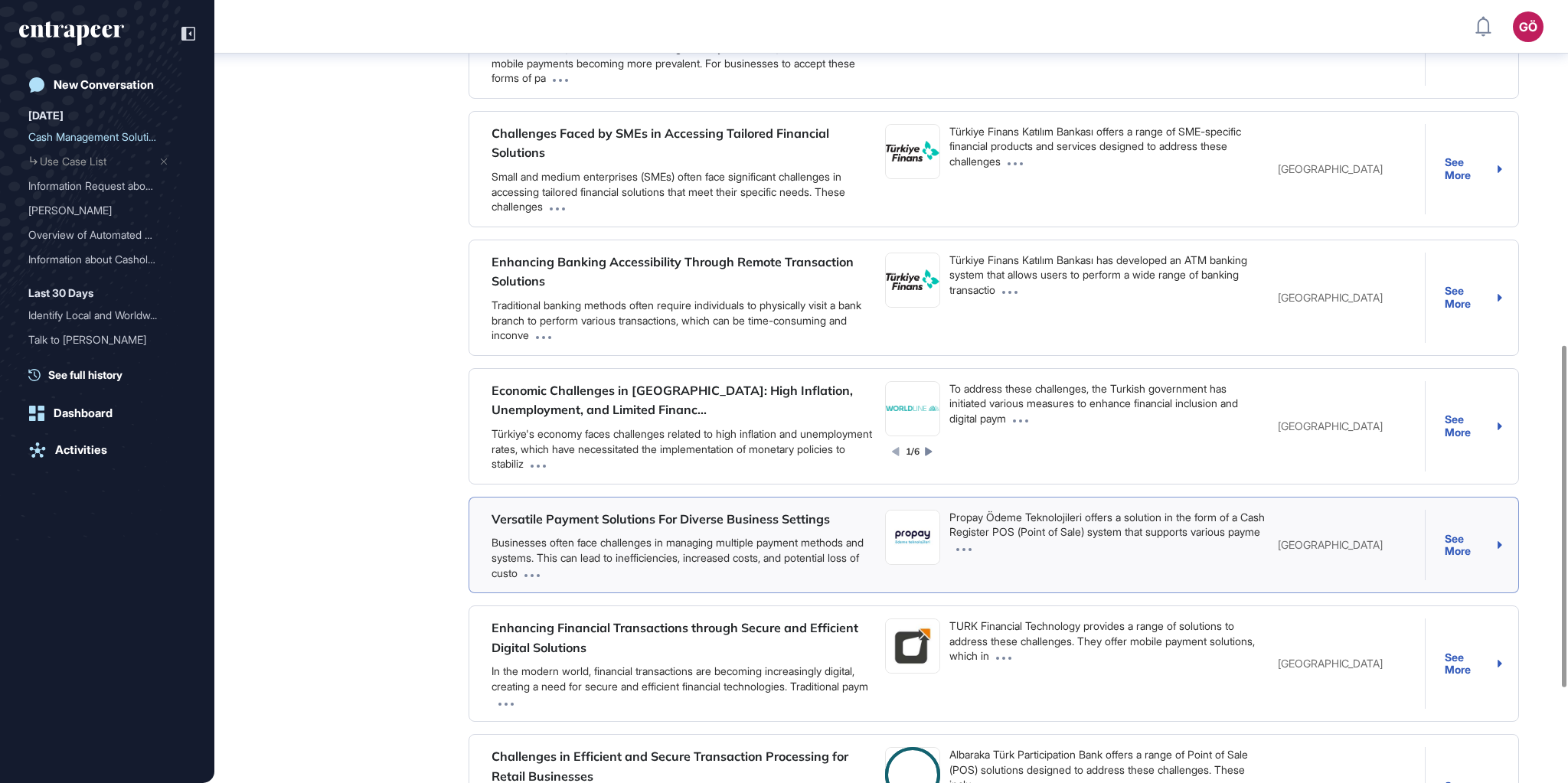 scroll, scrollTop: 803, scrollLeft: 0, axis: vertical 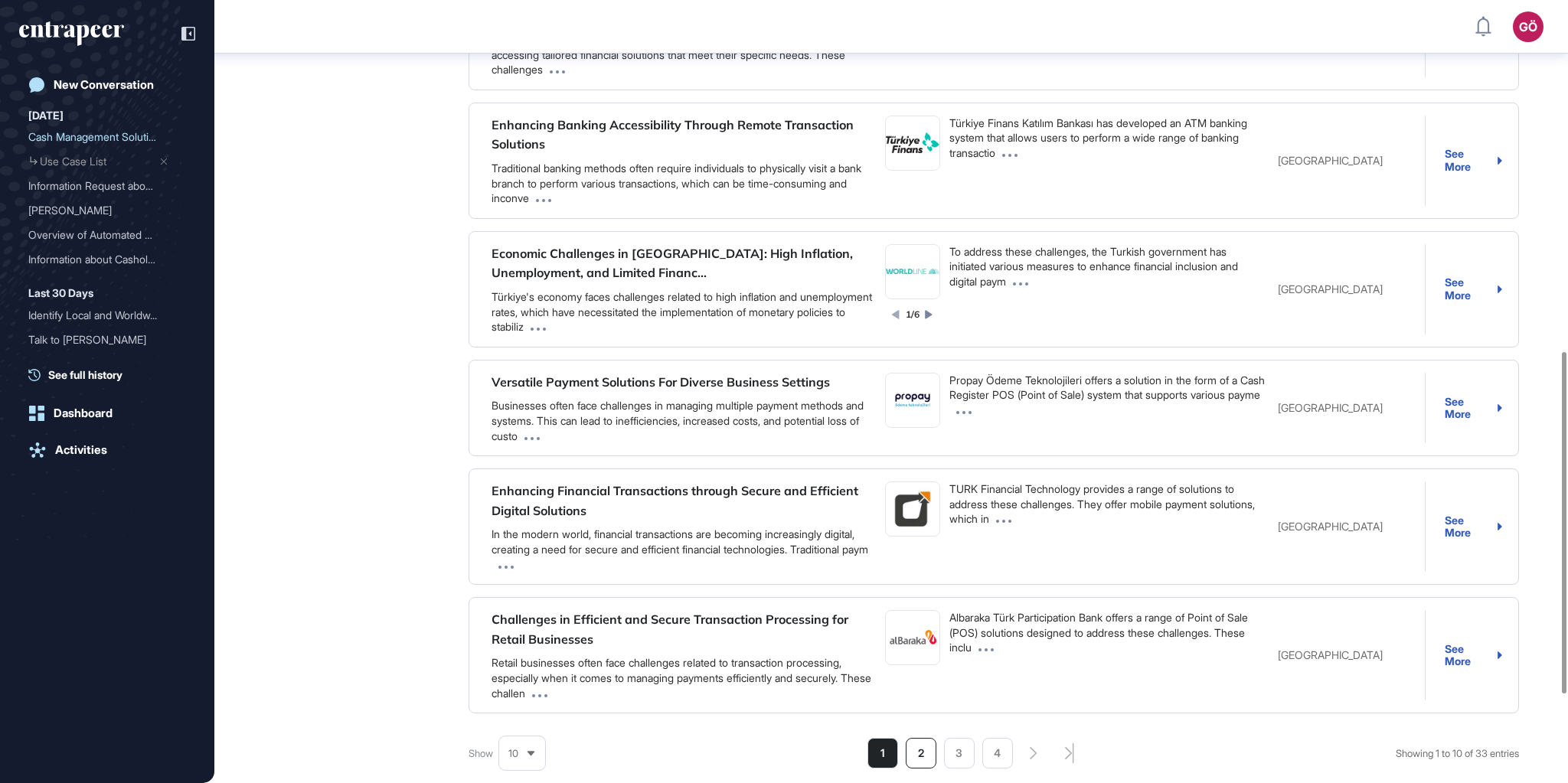 click on "2" 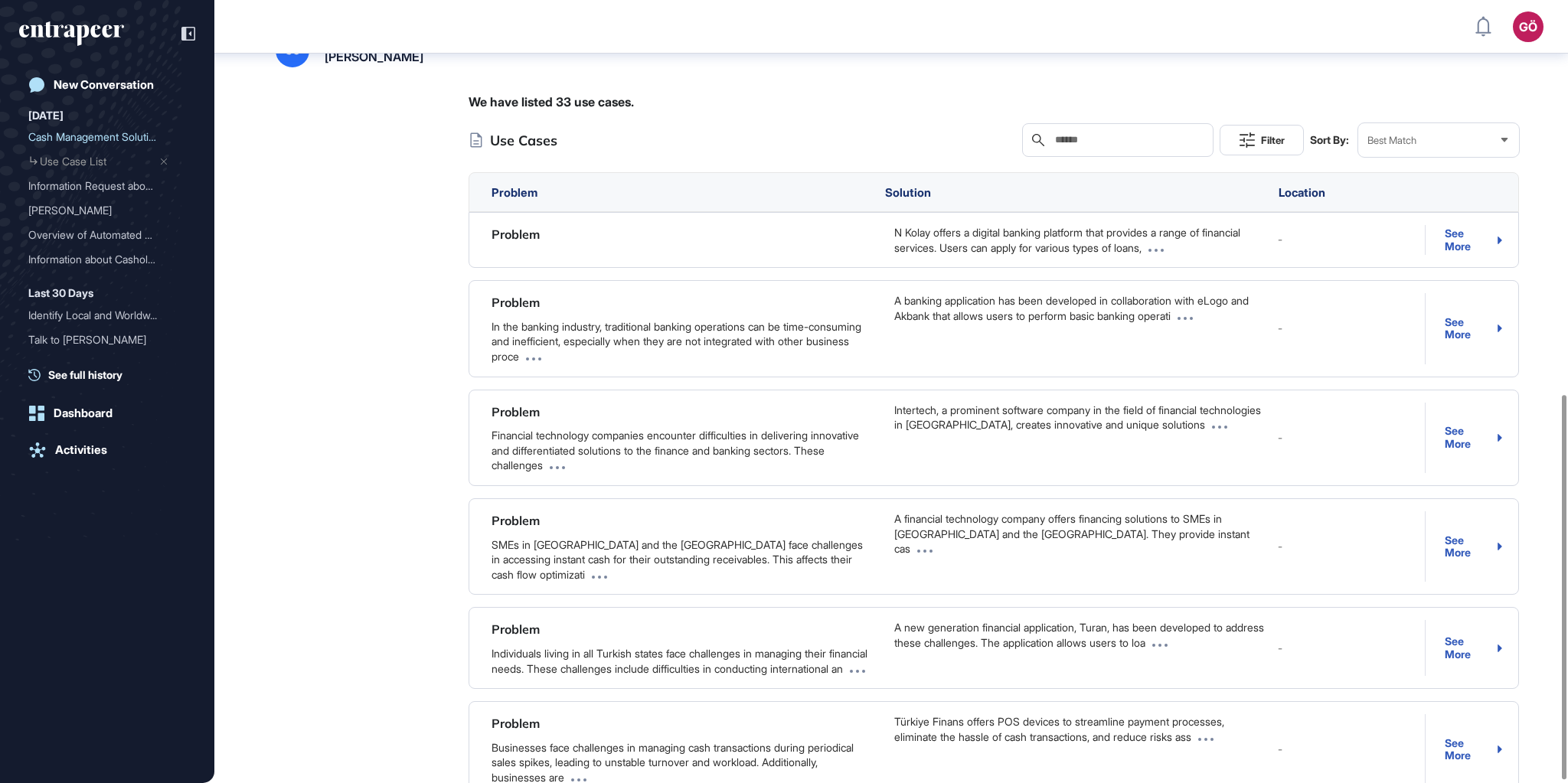 scroll, scrollTop: 803, scrollLeft: 0, axis: vertical 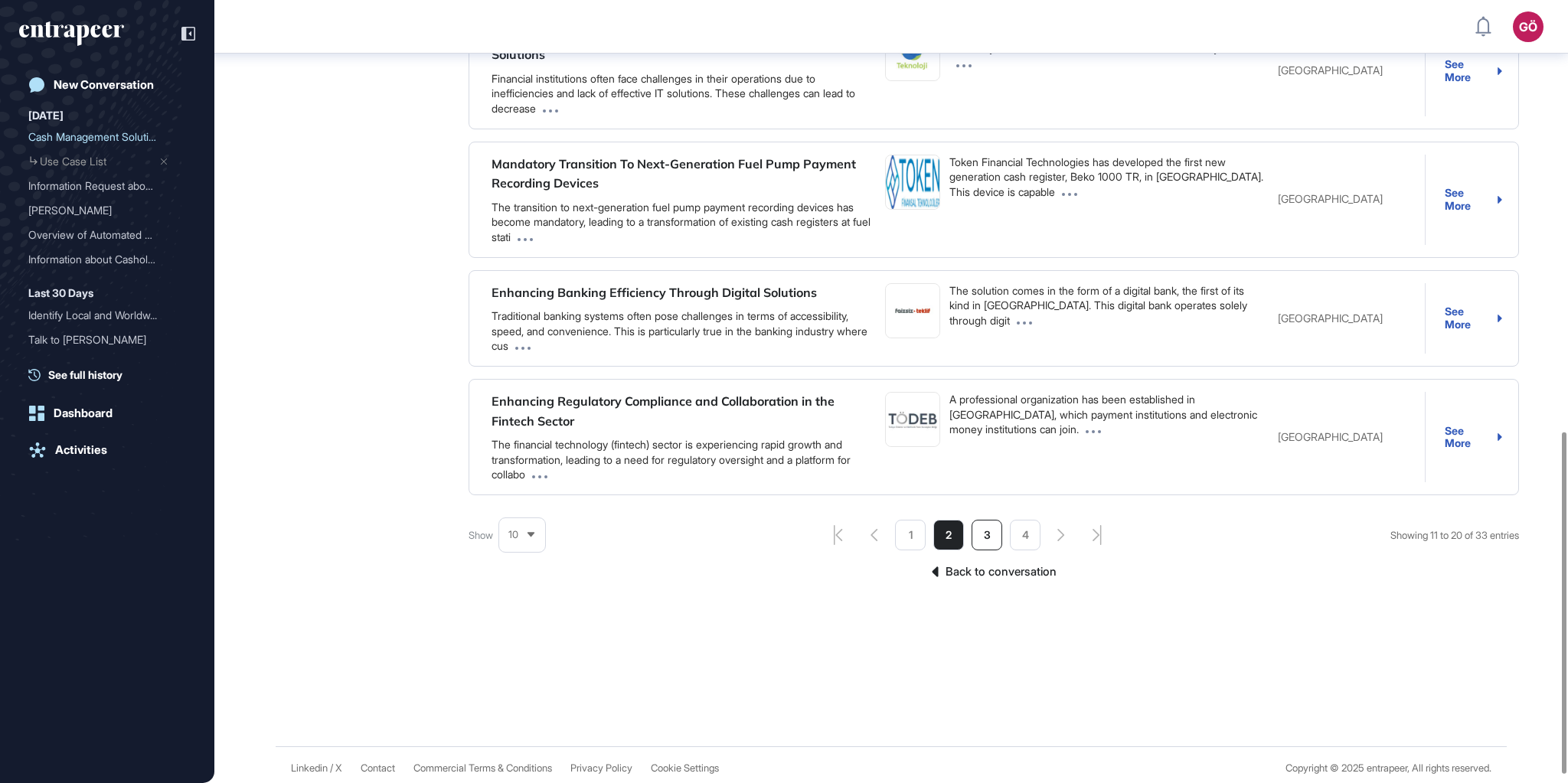click on "3" 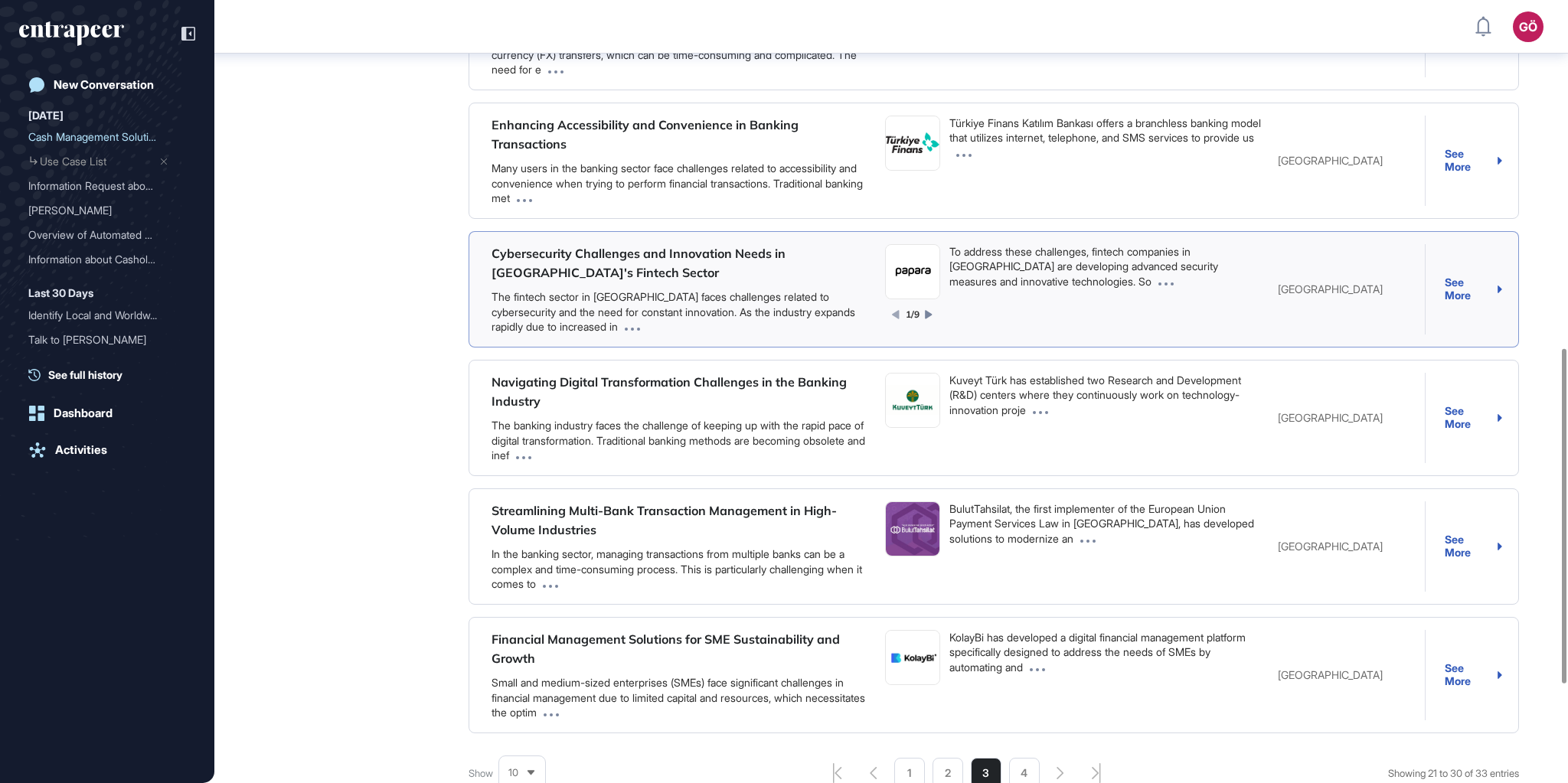 scroll, scrollTop: 925, scrollLeft: 0, axis: vertical 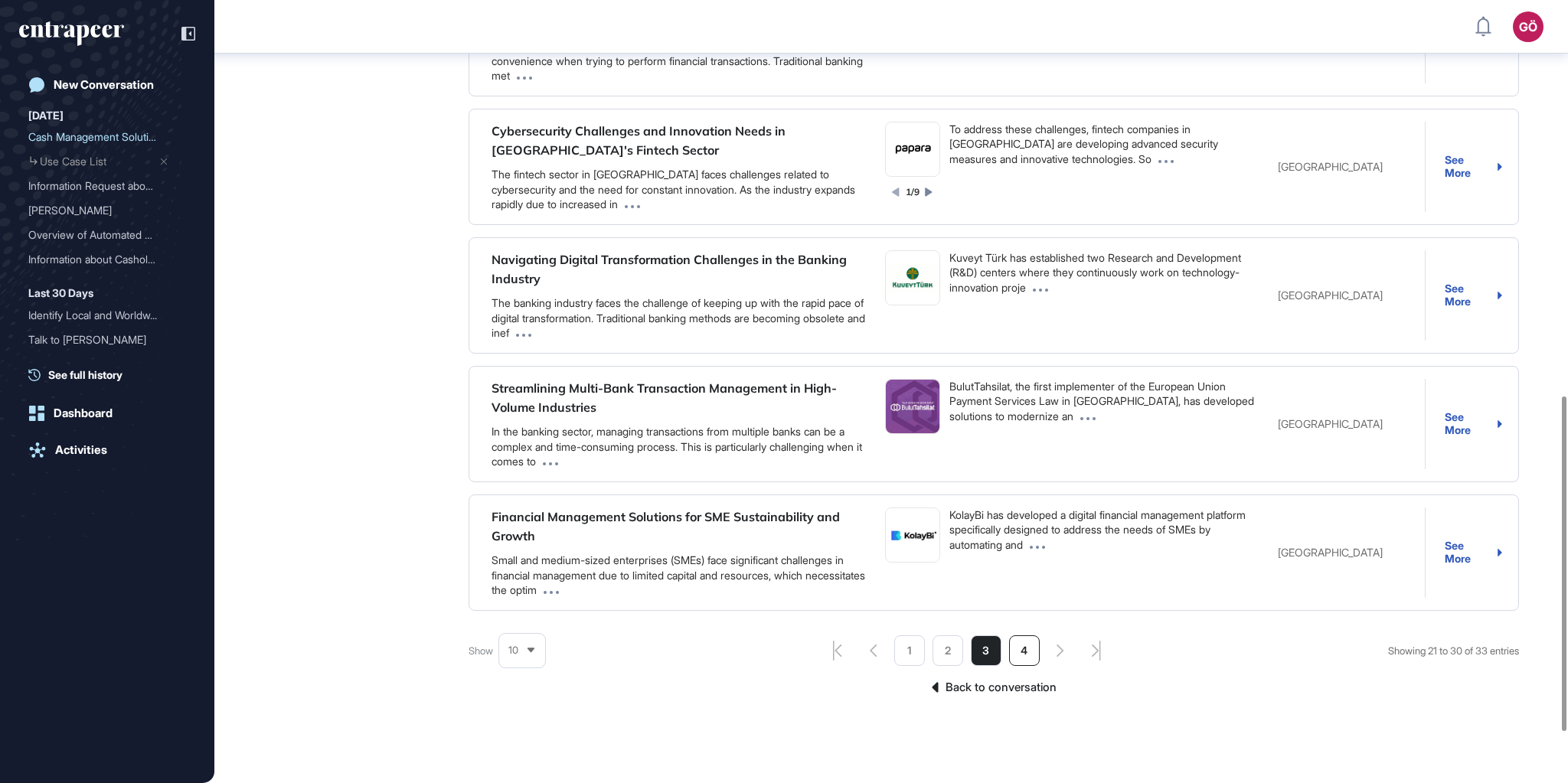 click on "4" 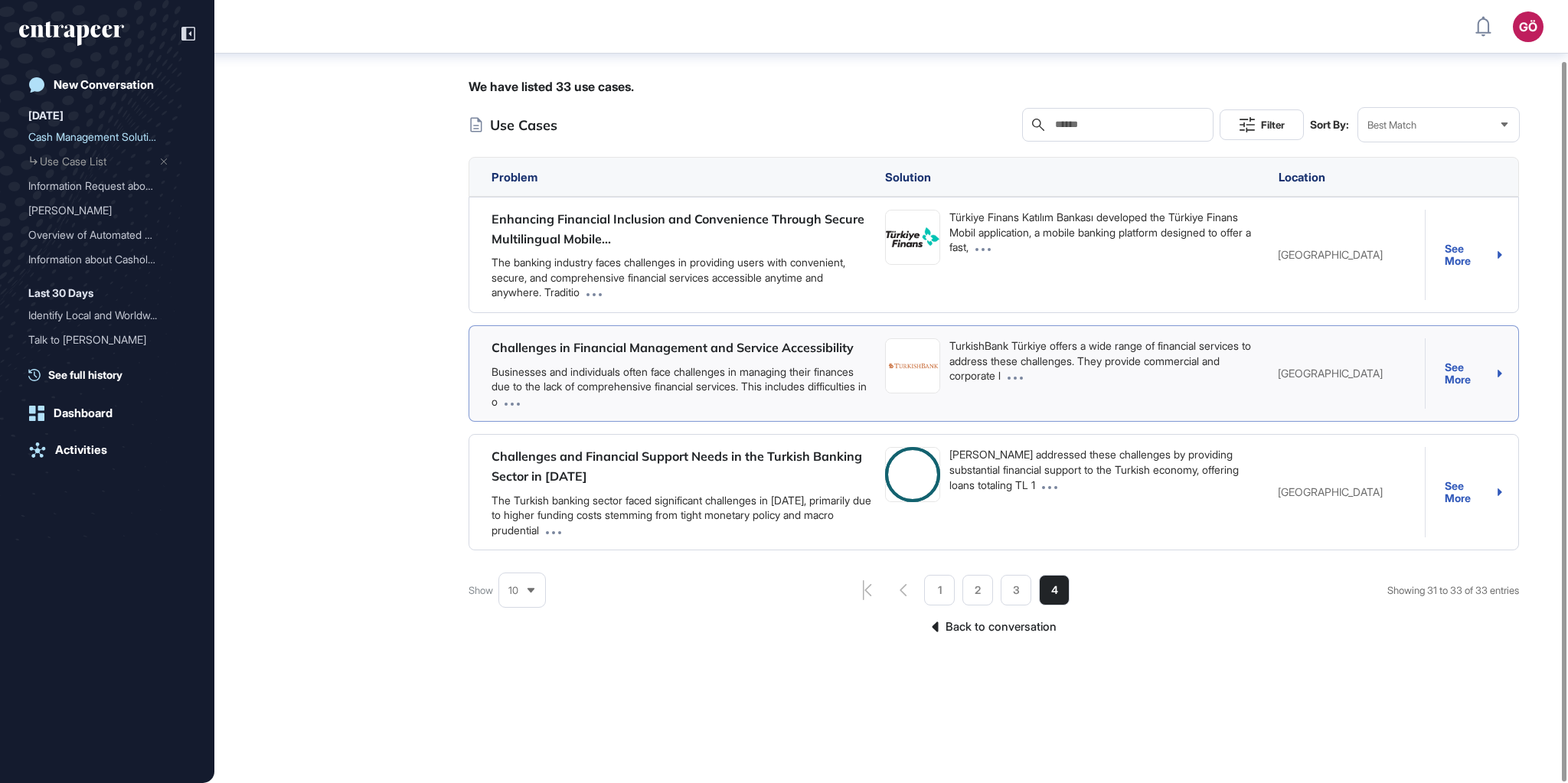scroll, scrollTop: 126, scrollLeft: 0, axis: vertical 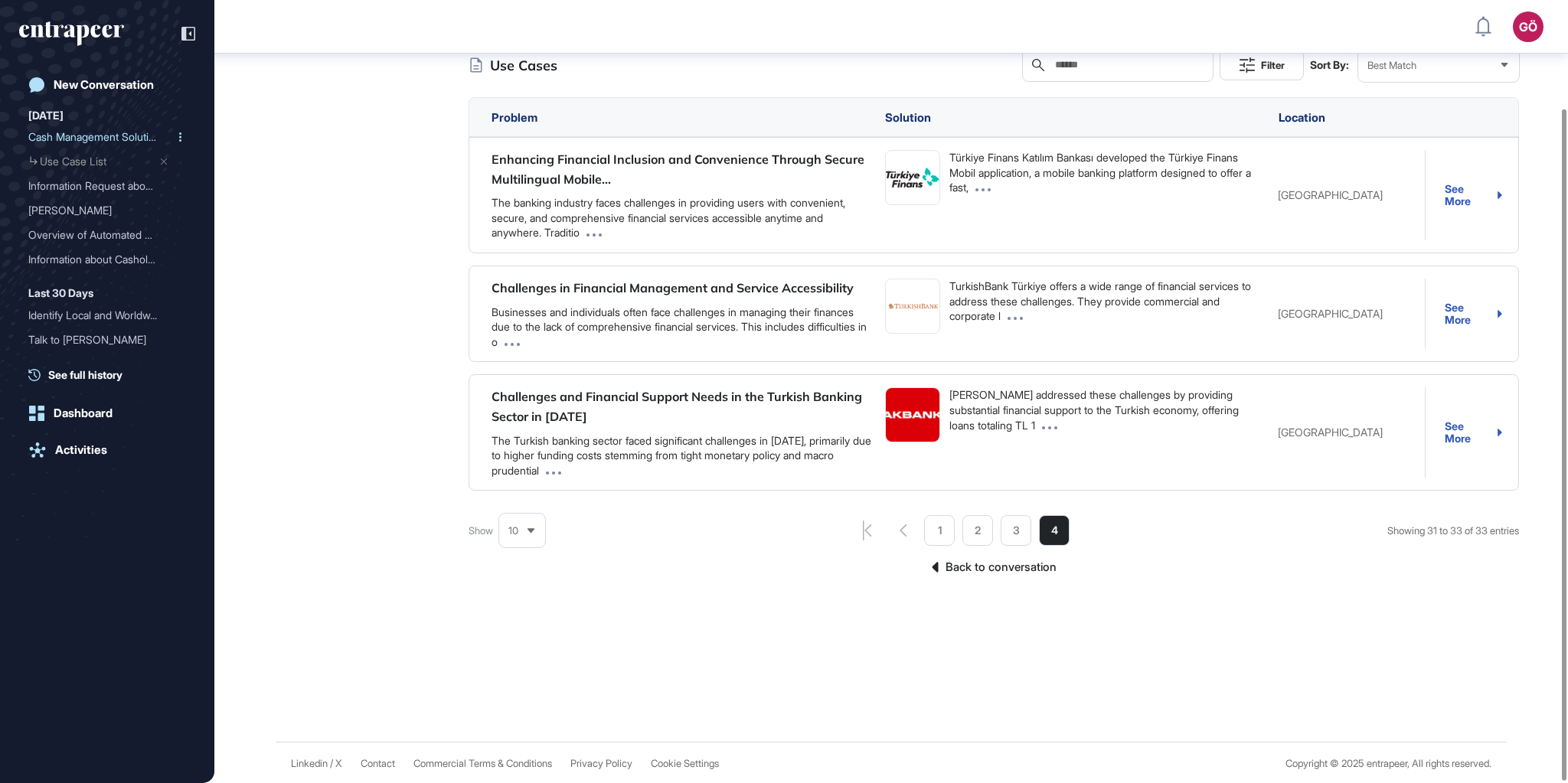 click on "Cash Management Solutions..." at bounding box center [101, 137] 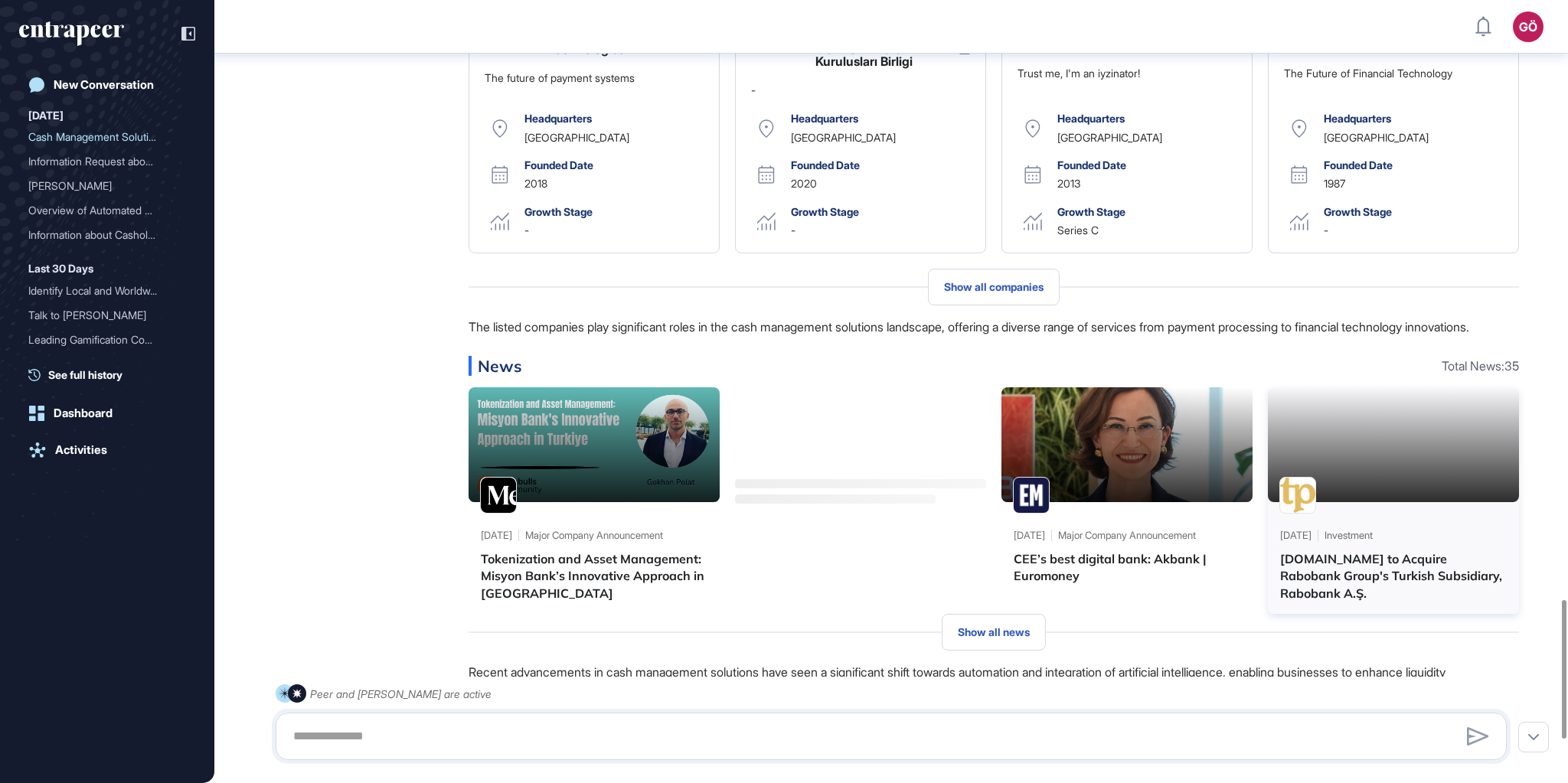 scroll, scrollTop: 3558, scrollLeft: 0, axis: vertical 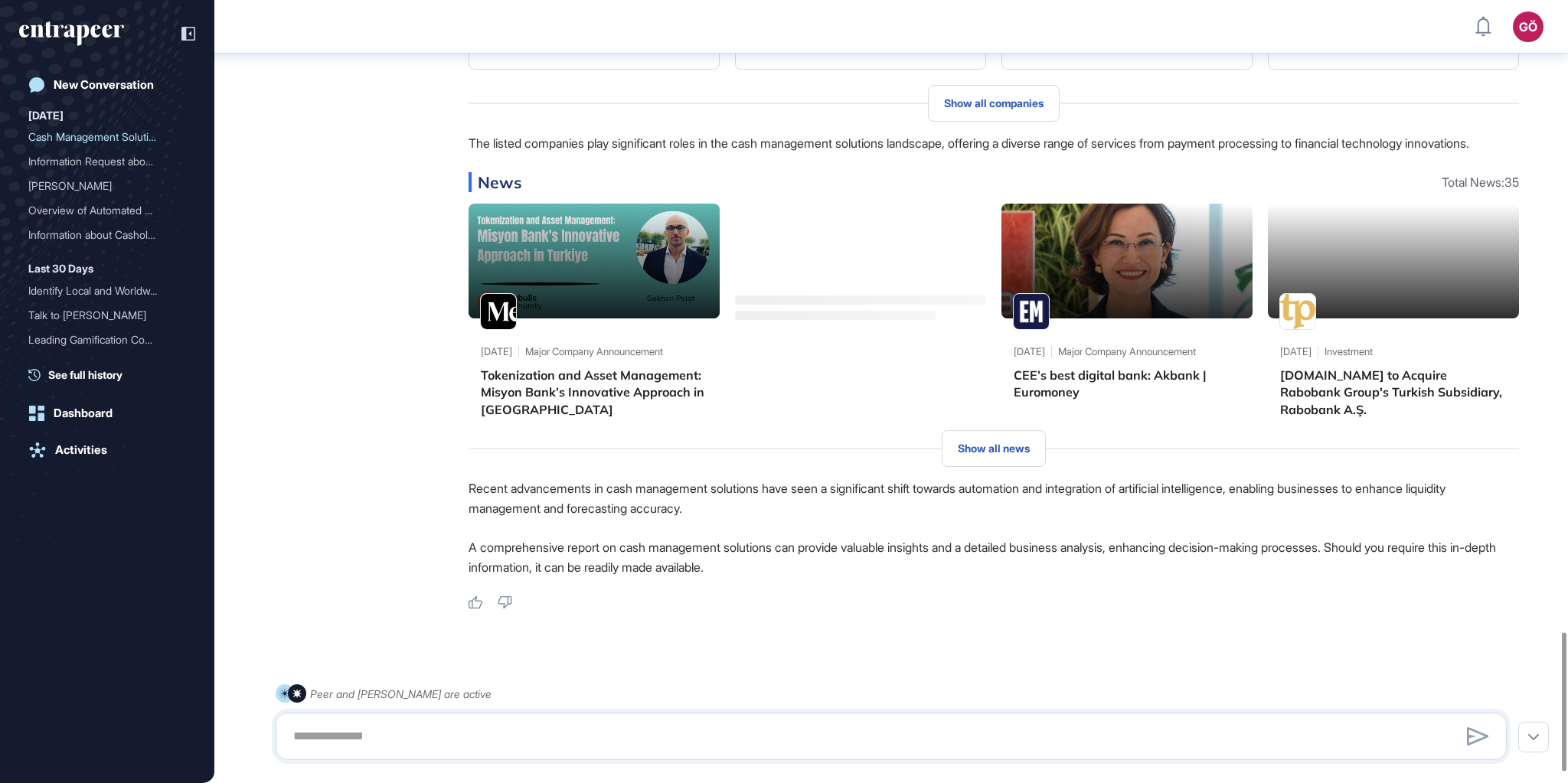 click on "Recent advancements in cash management solutions have seen a significant shift towards automation and integration of artificial intelligence, enabling businesses to enhance liquidity management and forecasting accuracy." at bounding box center [994, 498] 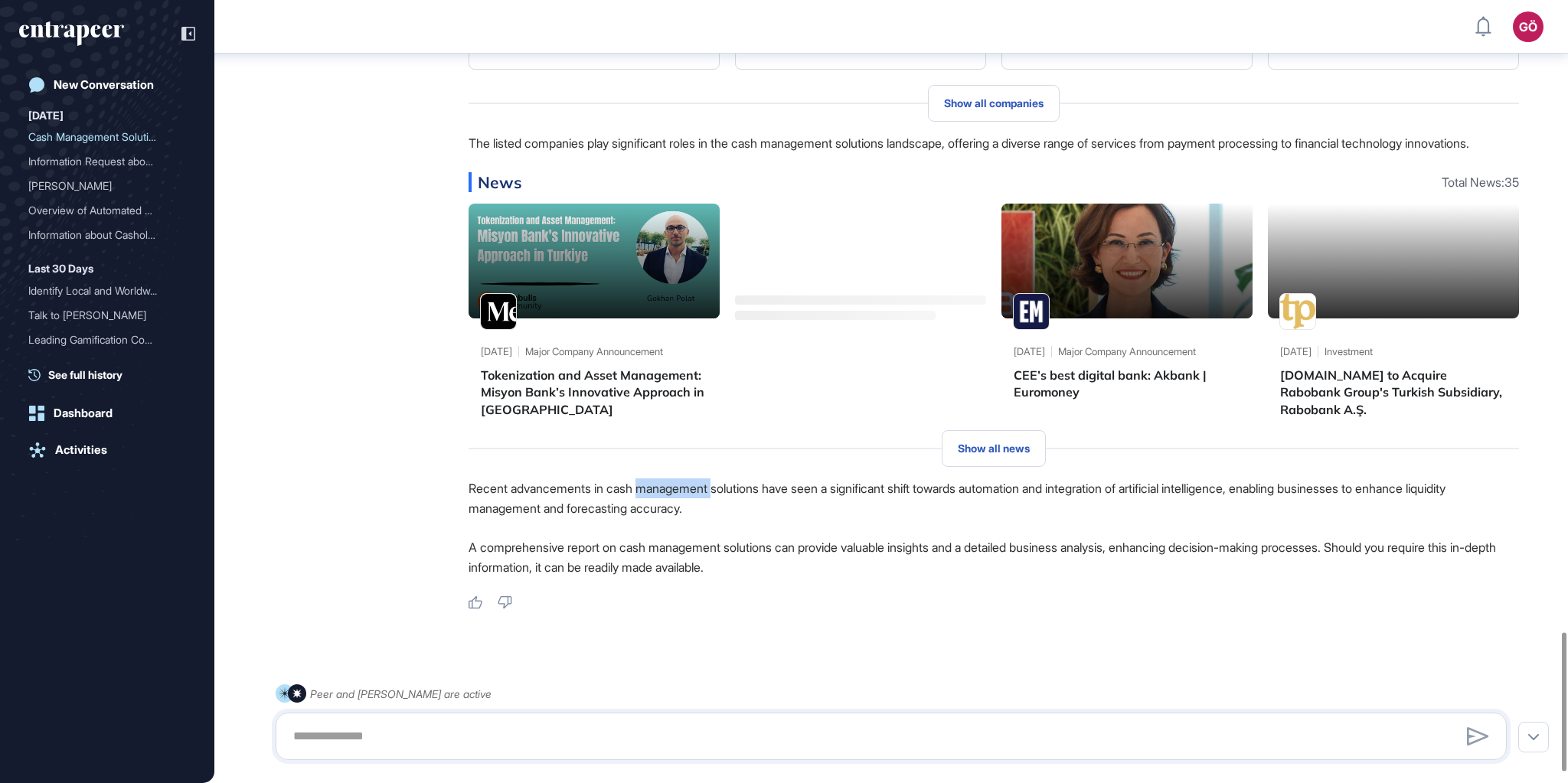 click on "Recent advancements in cash management solutions have seen a significant shift towards automation and integration of artificial intelligence, enabling businesses to enhance liquidity management and forecasting accuracy." at bounding box center [994, 498] 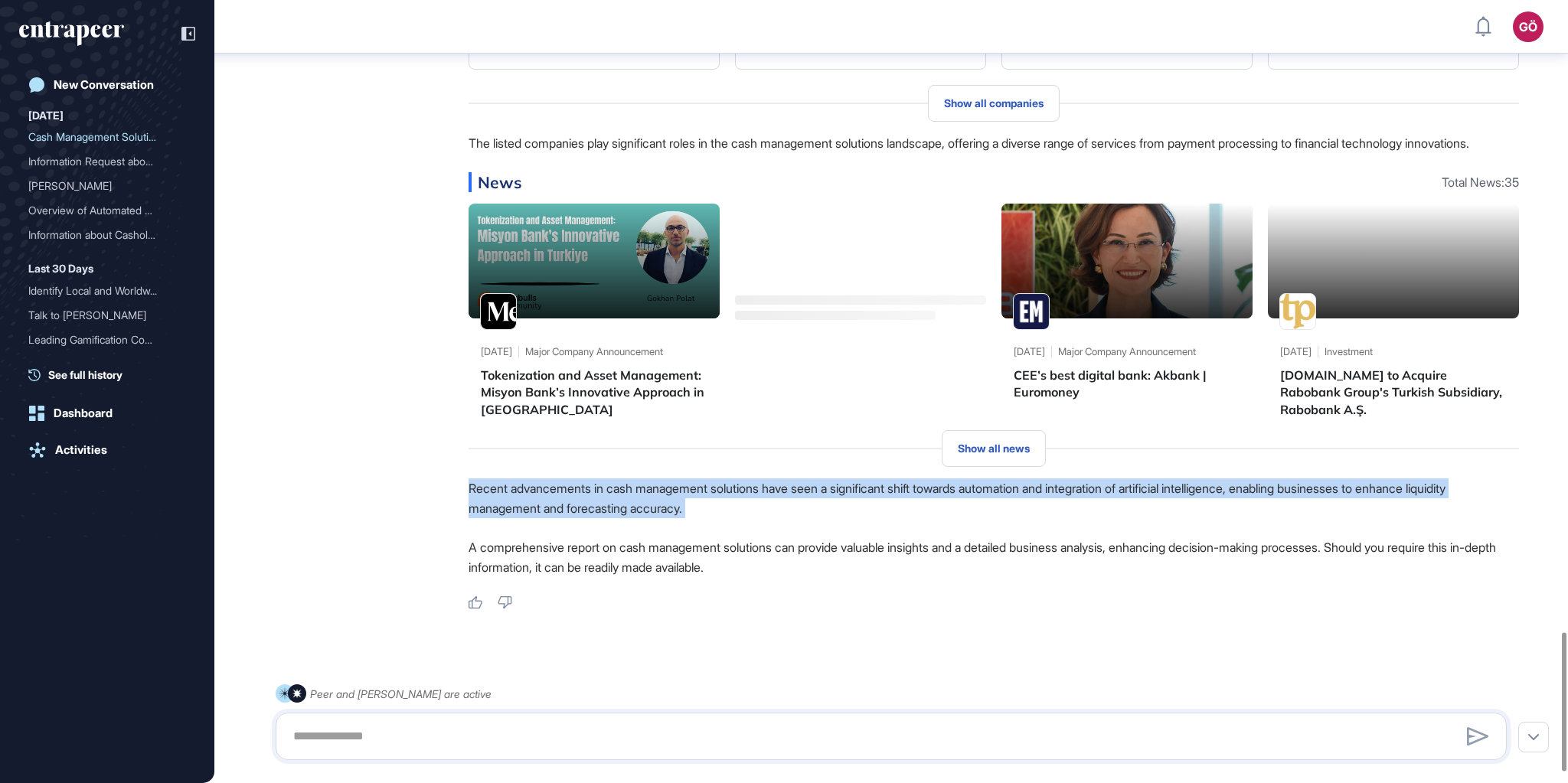 click on "Recent advancements in cash management solutions have seen a significant shift towards automation and integration of artificial intelligence, enabling businesses to enhance liquidity management and forecasting accuracy." at bounding box center (994, 498) 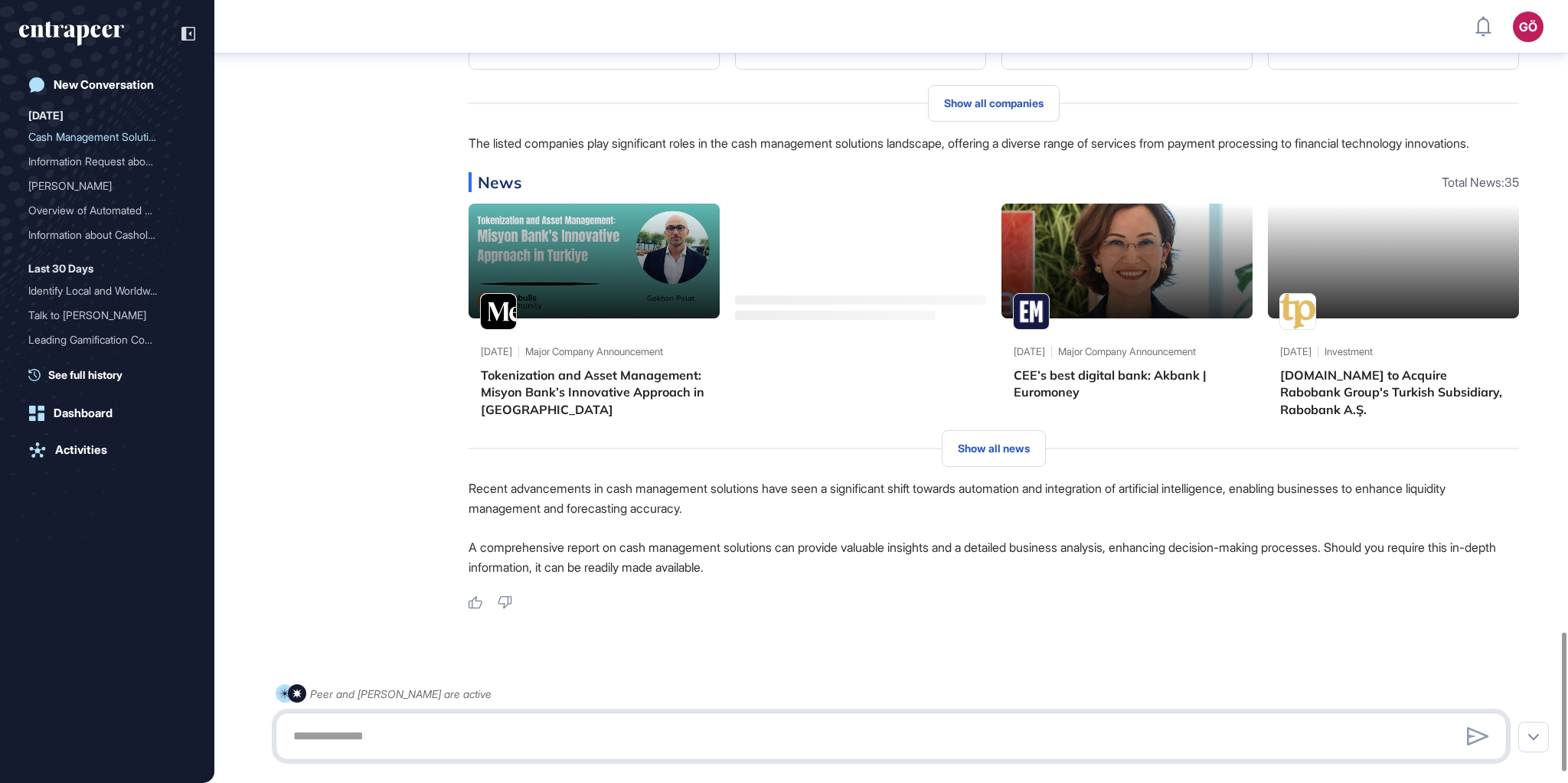 click at bounding box center (891, 736) 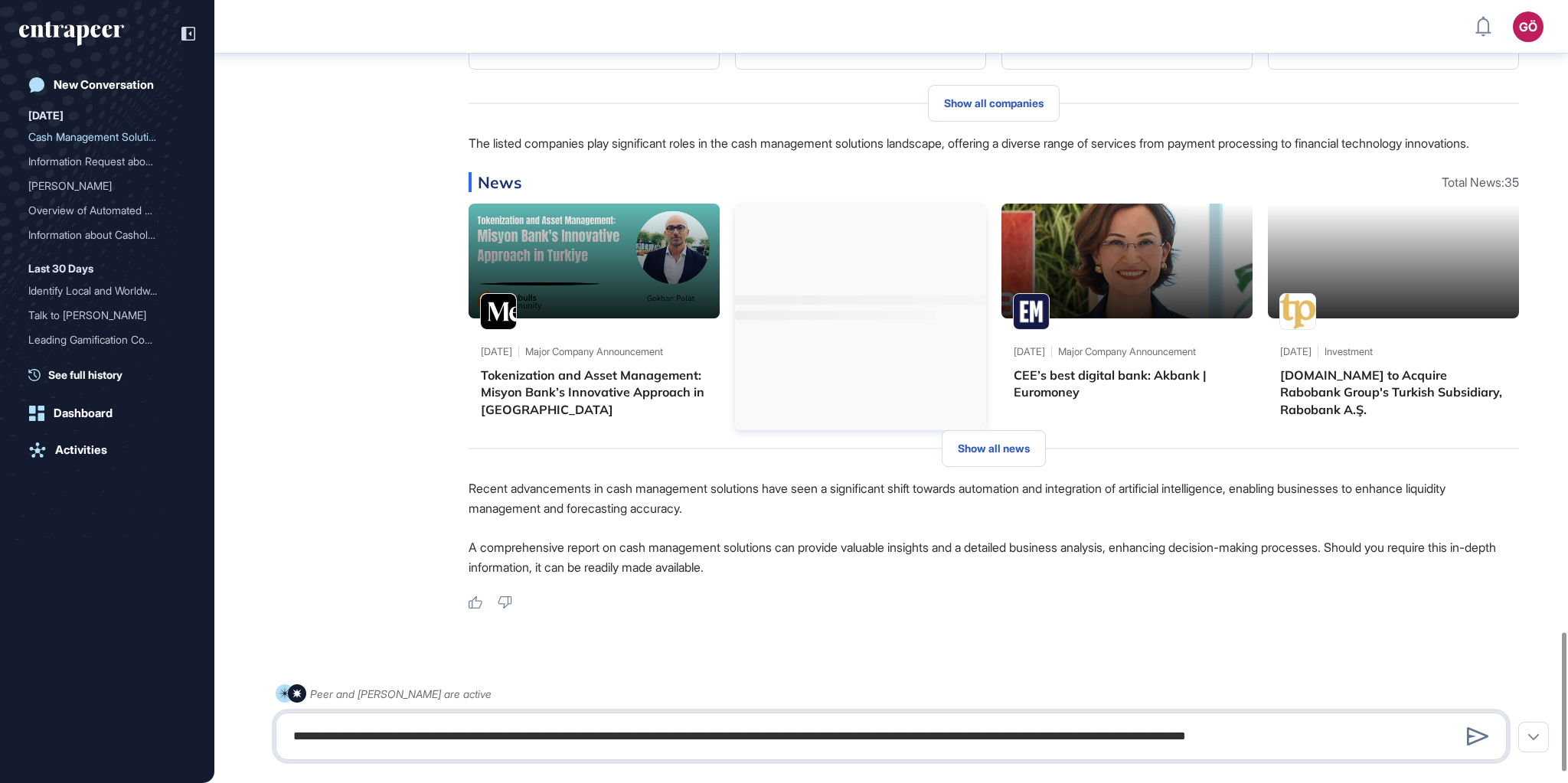 type on "**********" 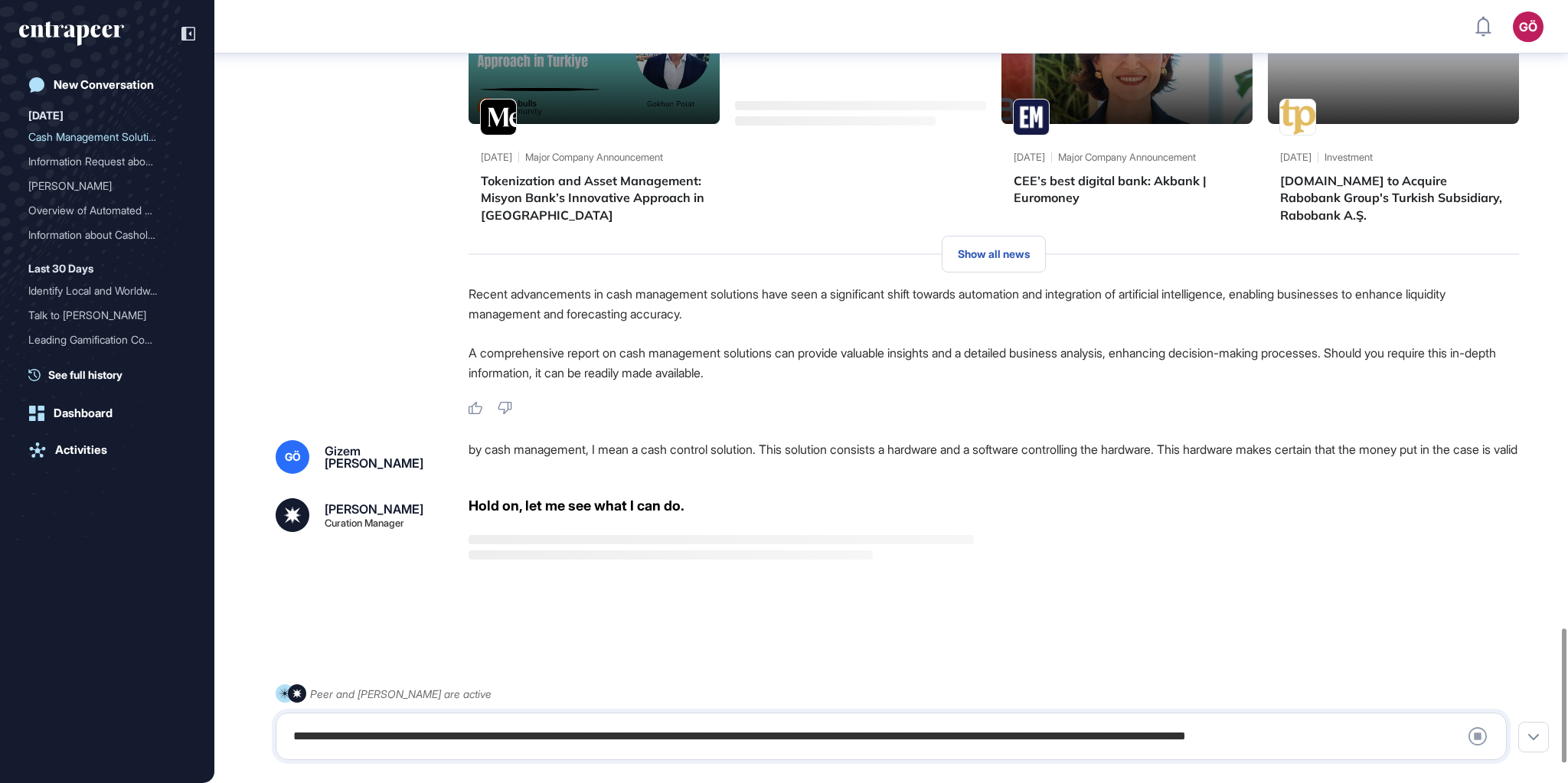 scroll, scrollTop: 3784, scrollLeft: 0, axis: vertical 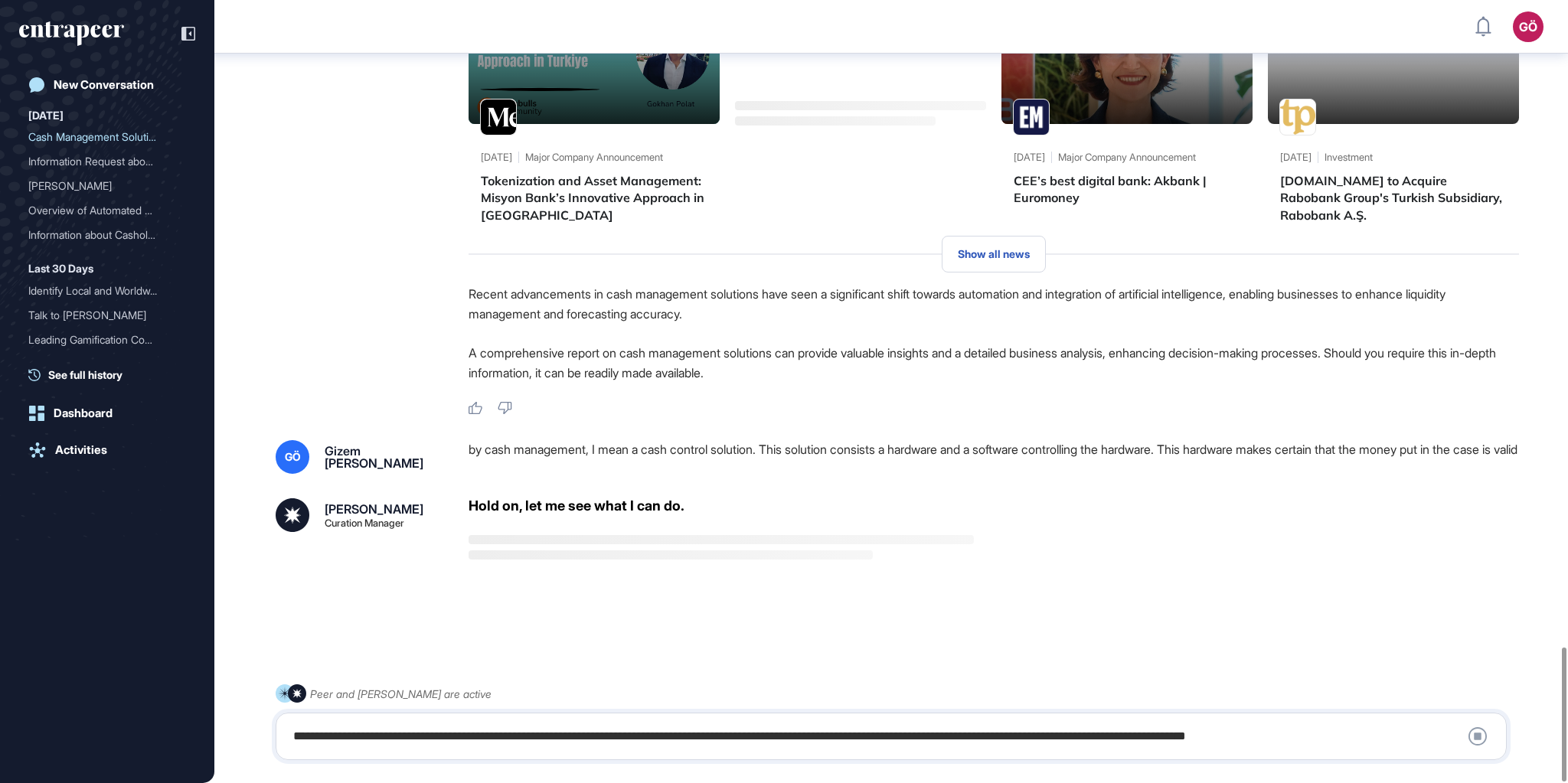 click on "by cash management, I mean a cash control solution. This solution consists a hardware and a software controlling the hardware. This hardware makes certain that the money put in the case is valid" at bounding box center (994, 457) 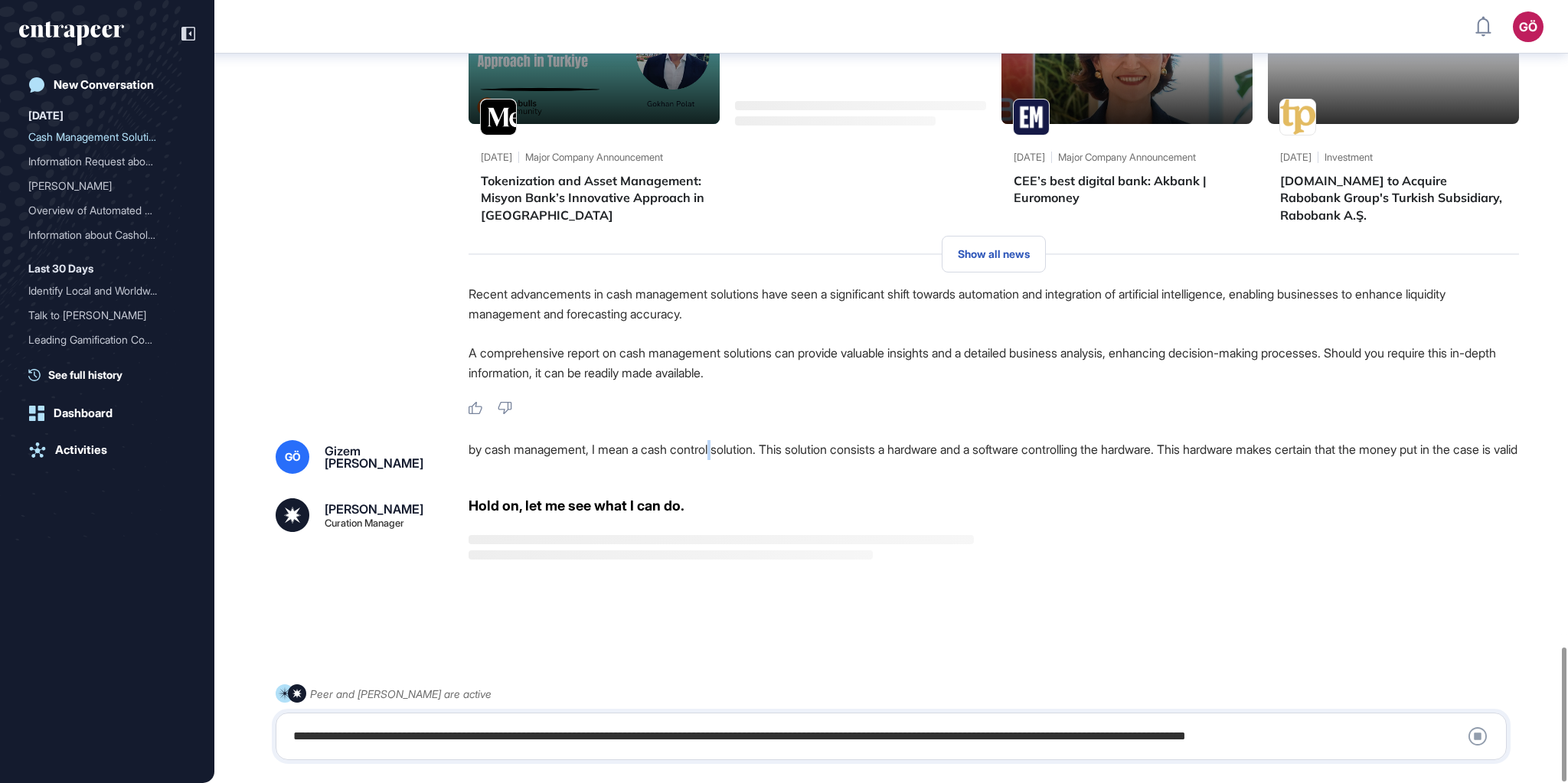 click on "by cash management, I mean a cash control solution. This solution consists a hardware and a software controlling the hardware. This hardware makes certain that the money put in the case is valid" at bounding box center (994, 457) 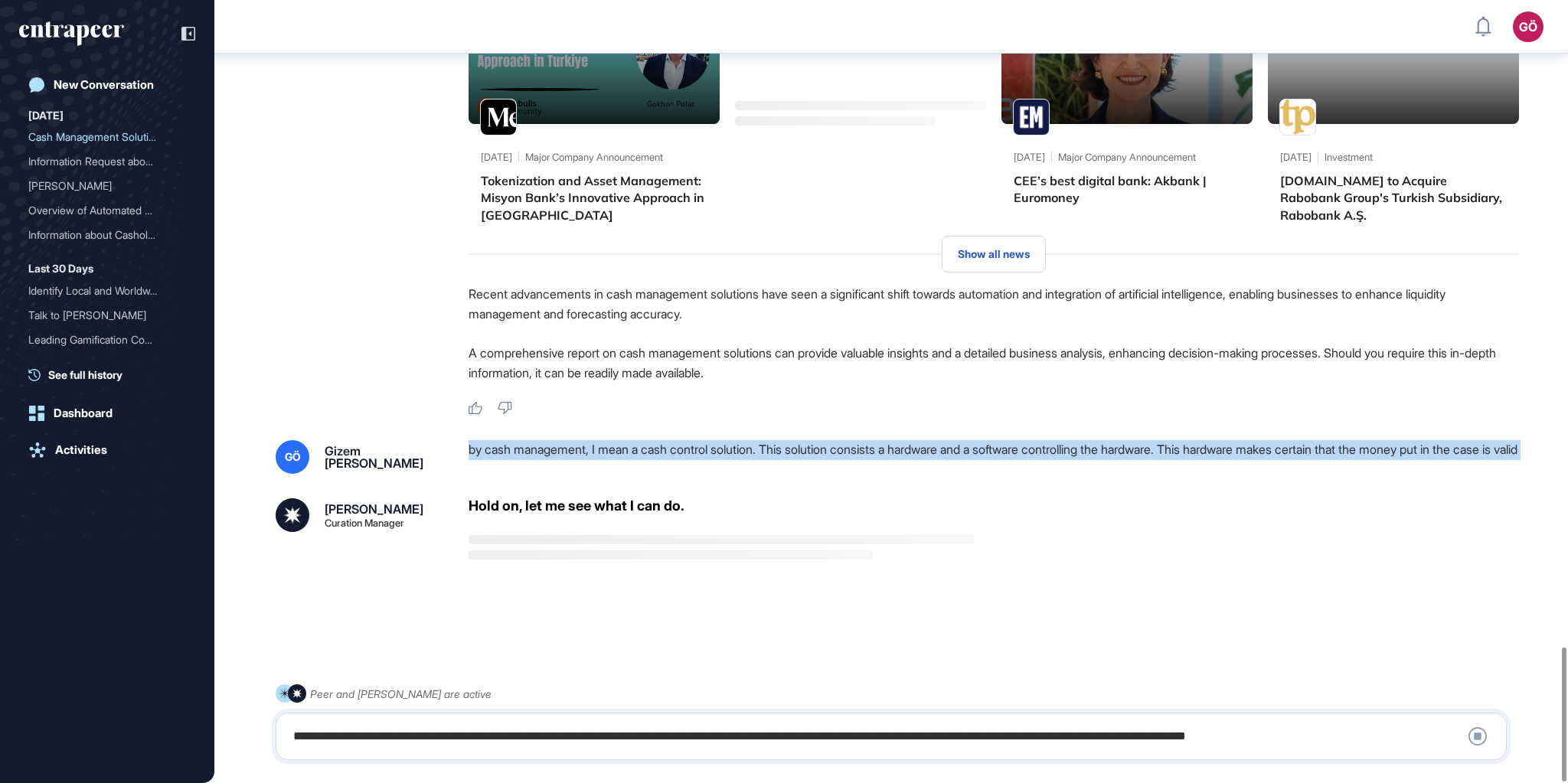 copy on "by cash management, I mean a cash control solution. This solution consists a hardware and a software controlling the hardware. This hardware makes certain that the money put in the case is valid" 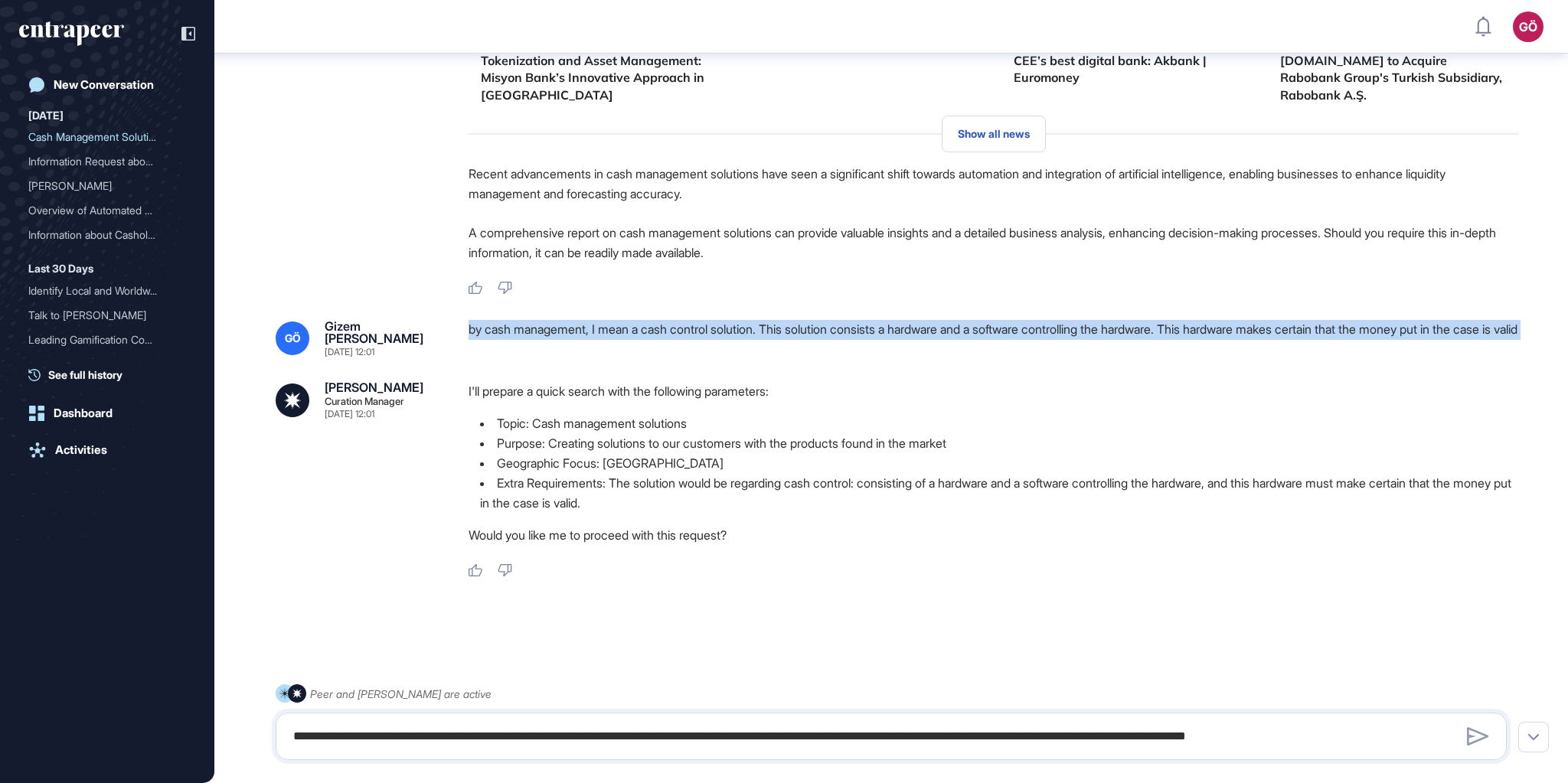 scroll, scrollTop: 3887, scrollLeft: 0, axis: vertical 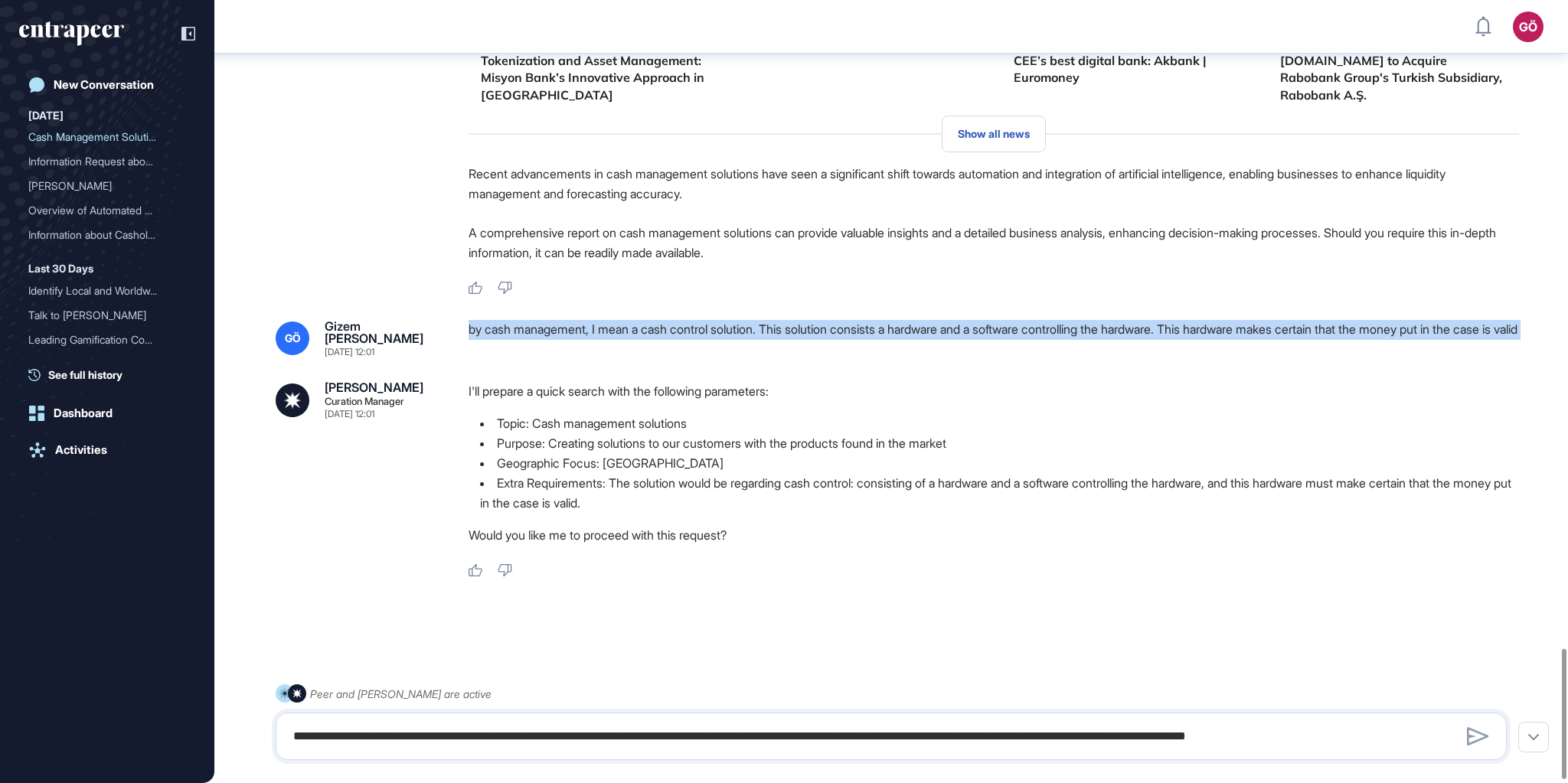 click on "Purpose: Creating solutions to our customers with the products found in the market" at bounding box center (994, 443) 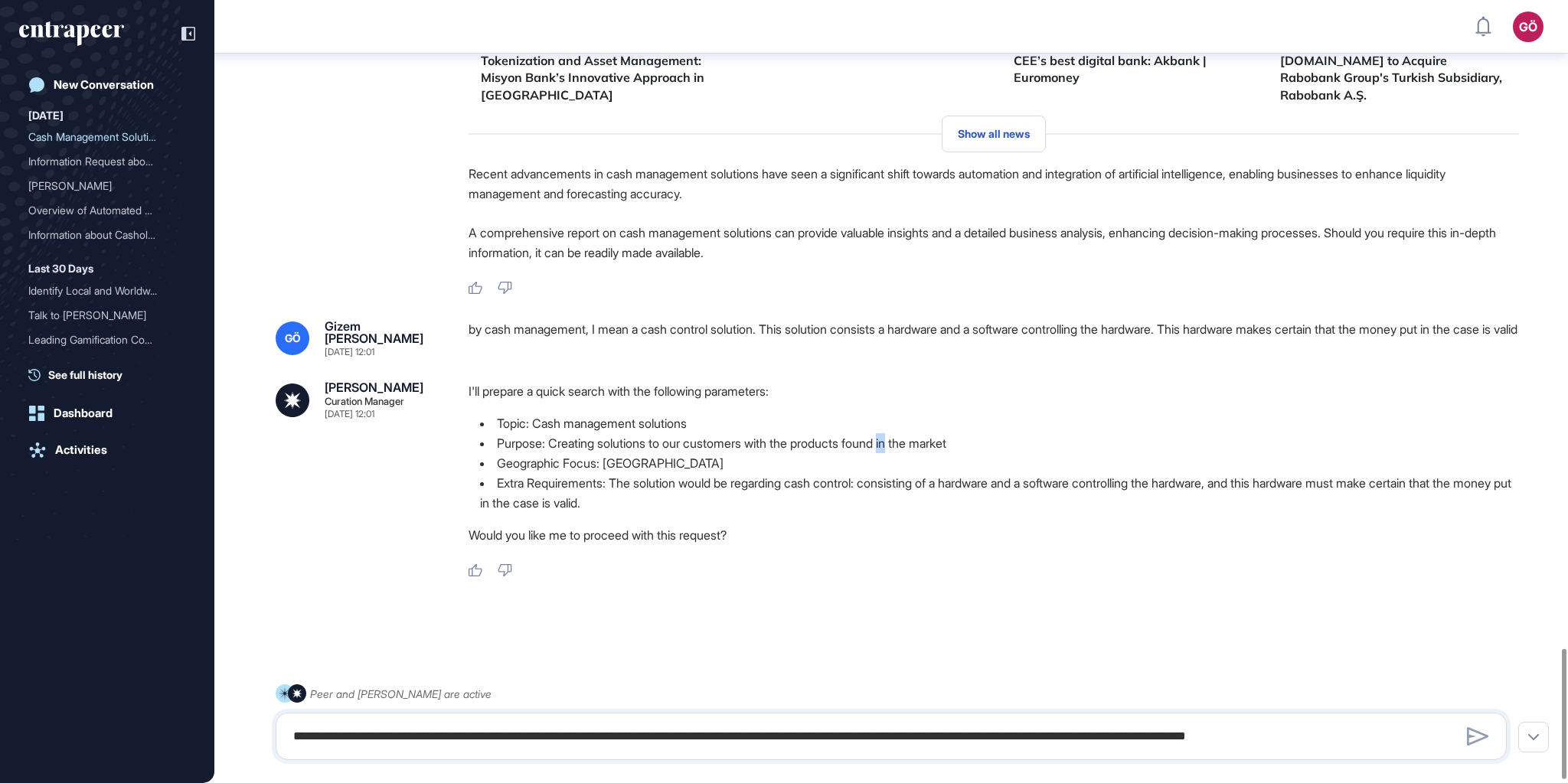 click on "Purpose: Creating solutions to our customers with the products found in the market" at bounding box center [994, 443] 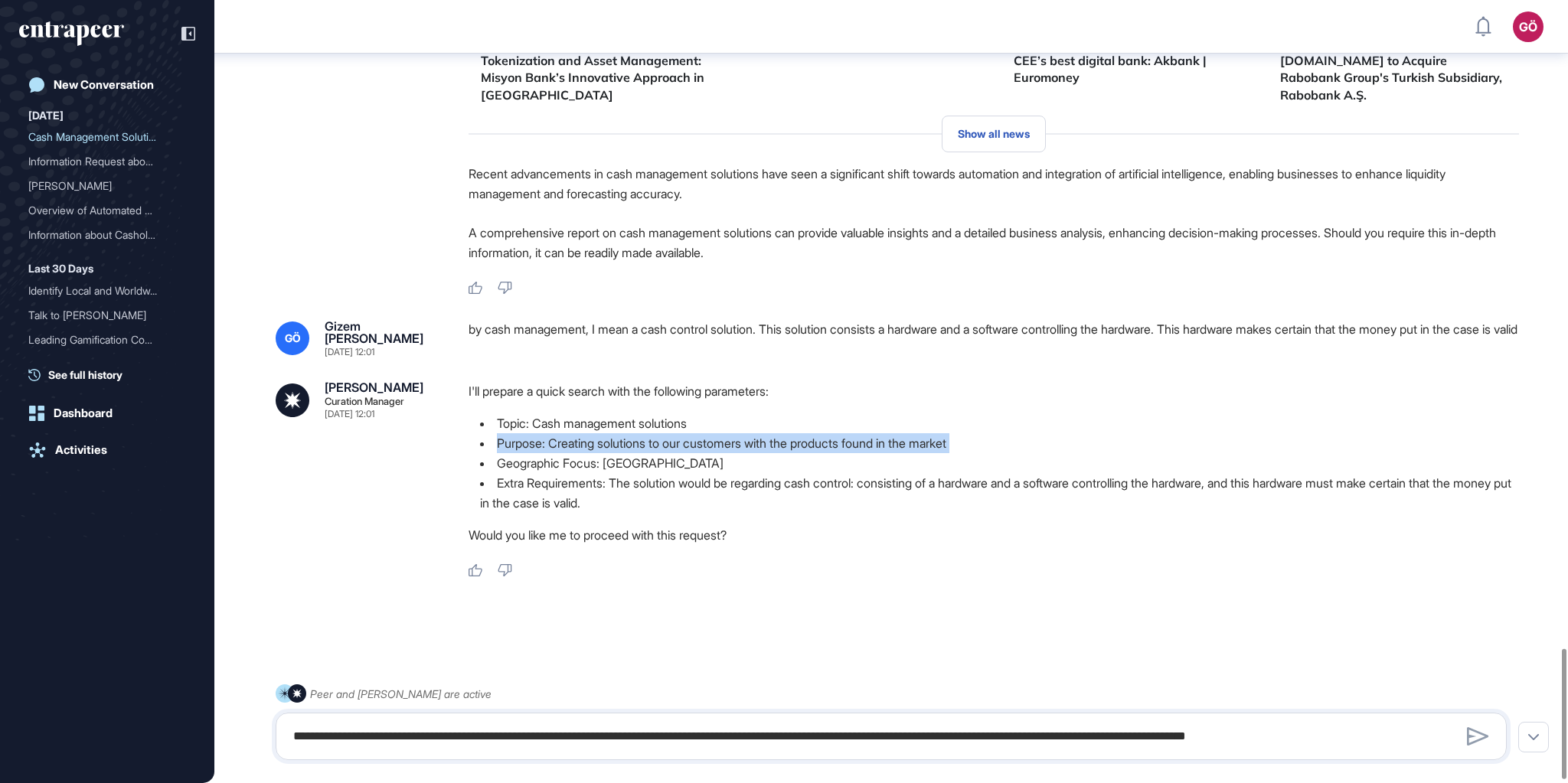 click on "Purpose: Creating solutions to our customers with the products found in the market" at bounding box center [994, 443] 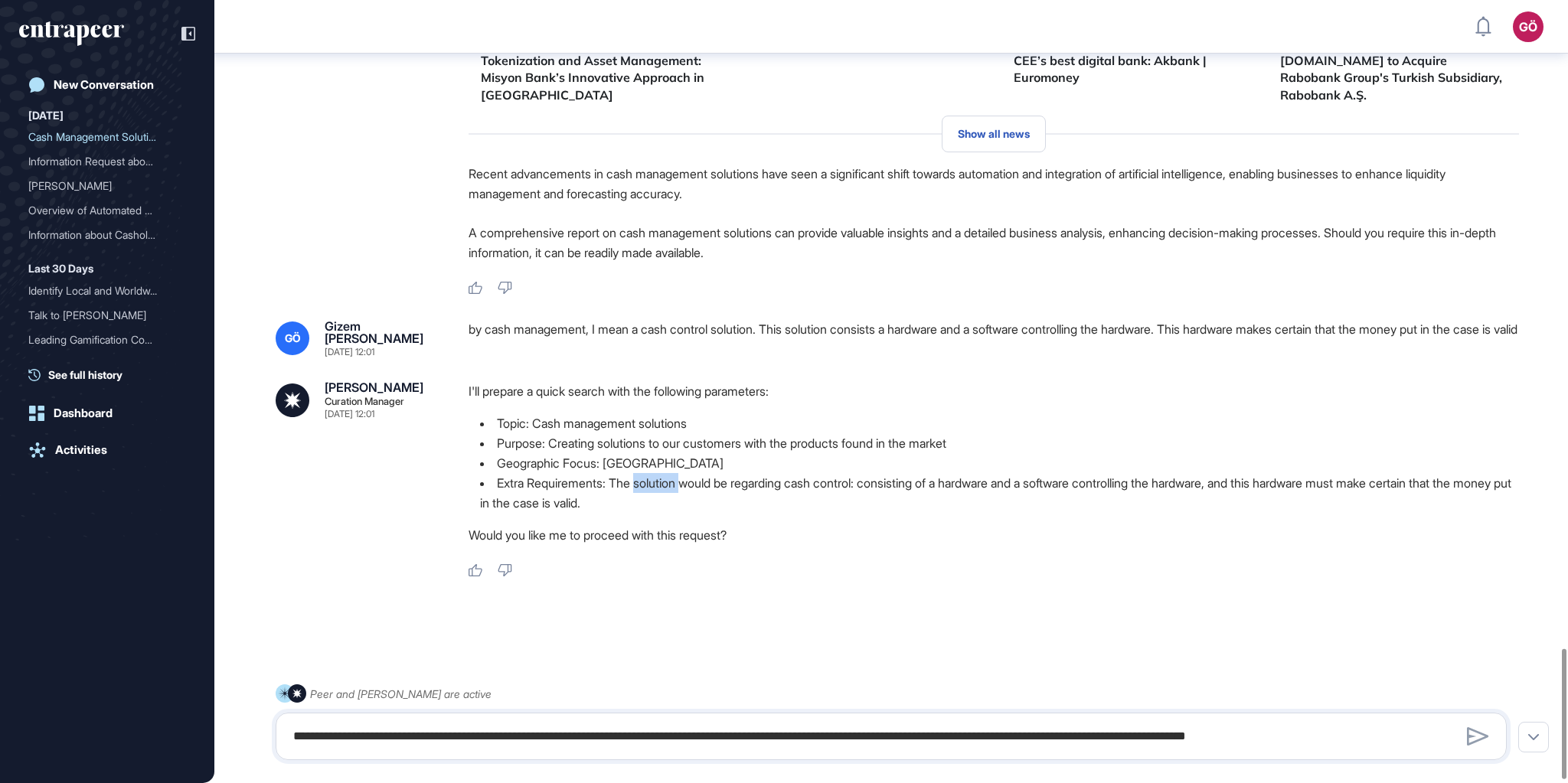 click on "Extra Requirements: The solution would be regarding cash control: consisting of a hardware and a software controlling the hardware, and this hardware must make certain that the money put in the case is valid." at bounding box center [994, 493] 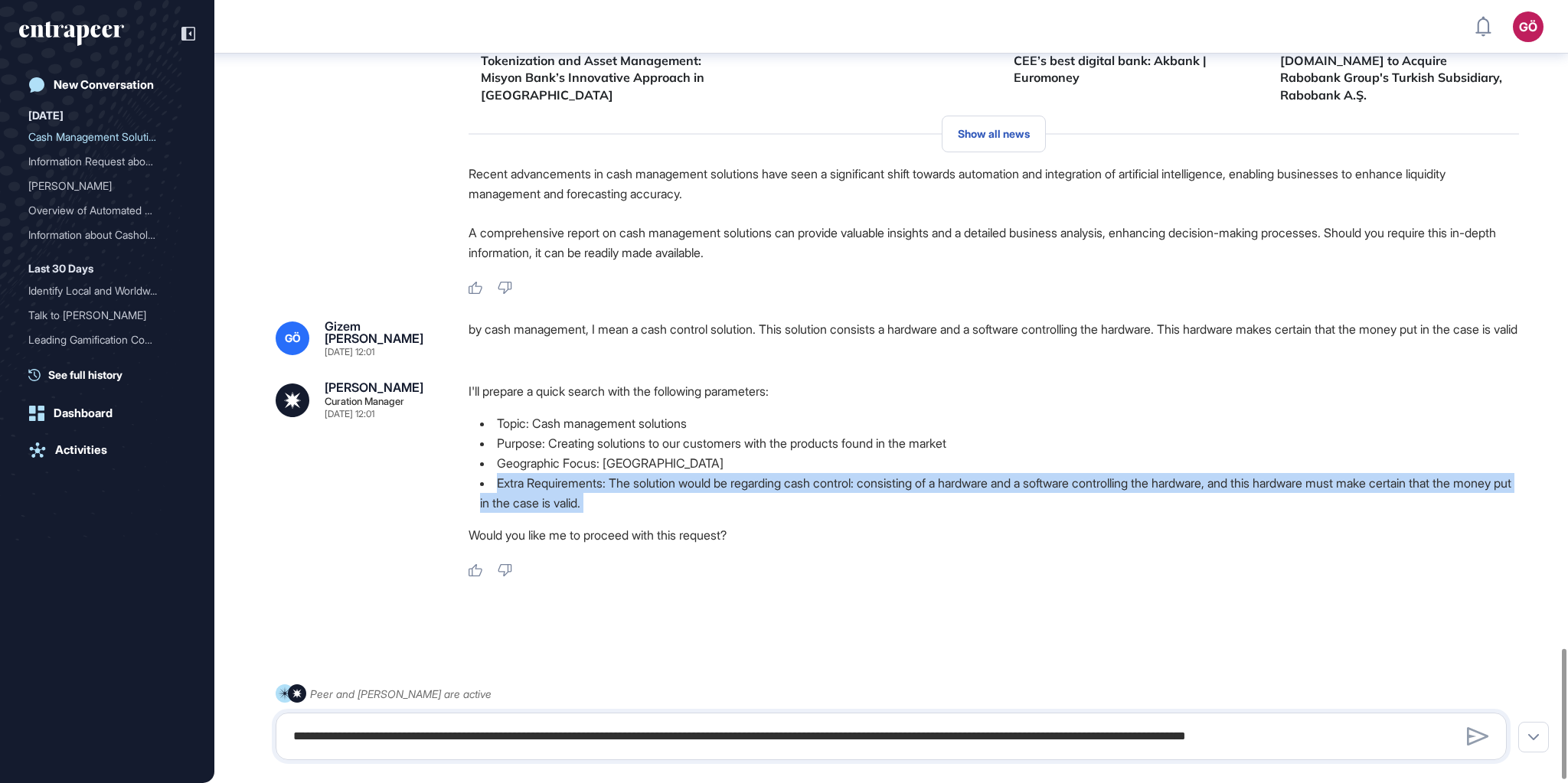 click on "Extra Requirements: The solution would be regarding cash control: consisting of a hardware and a software controlling the hardware, and this hardware must make certain that the money put in the case is valid." at bounding box center [994, 493] 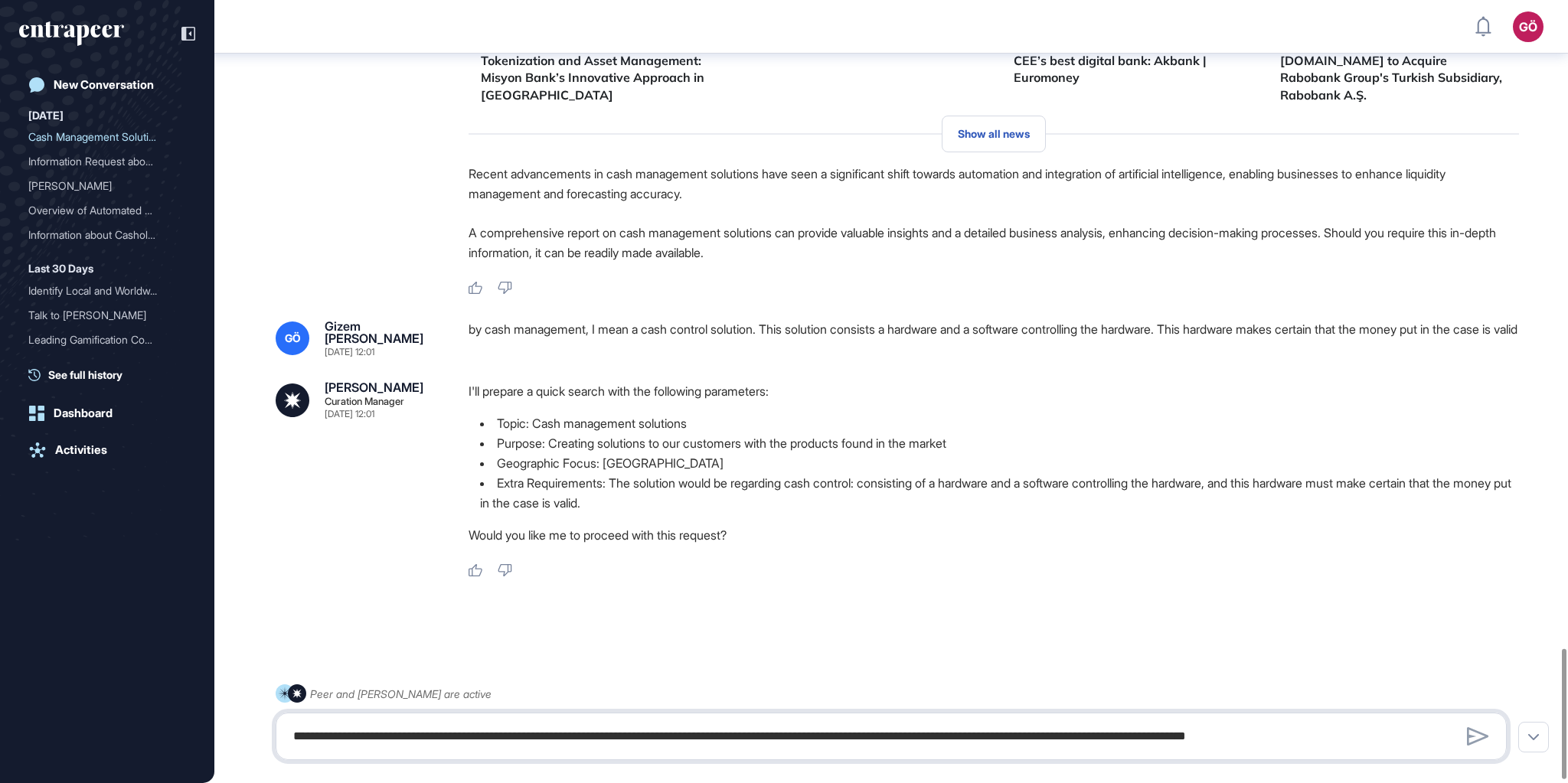 click on "**********" at bounding box center [891, 736] 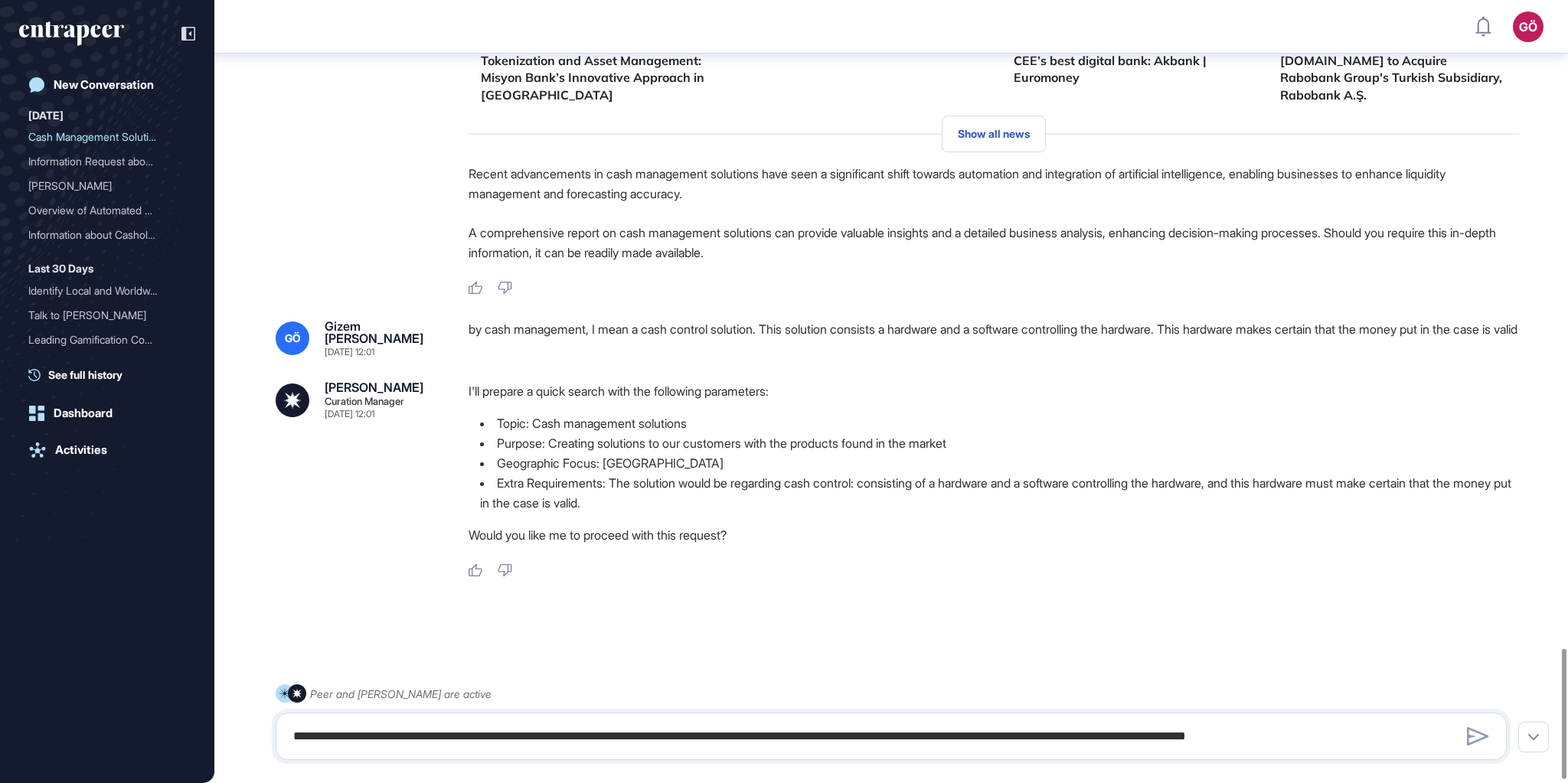 click on "Purpose: Creating solutions to our customers with the products found in the market" at bounding box center [994, 443] 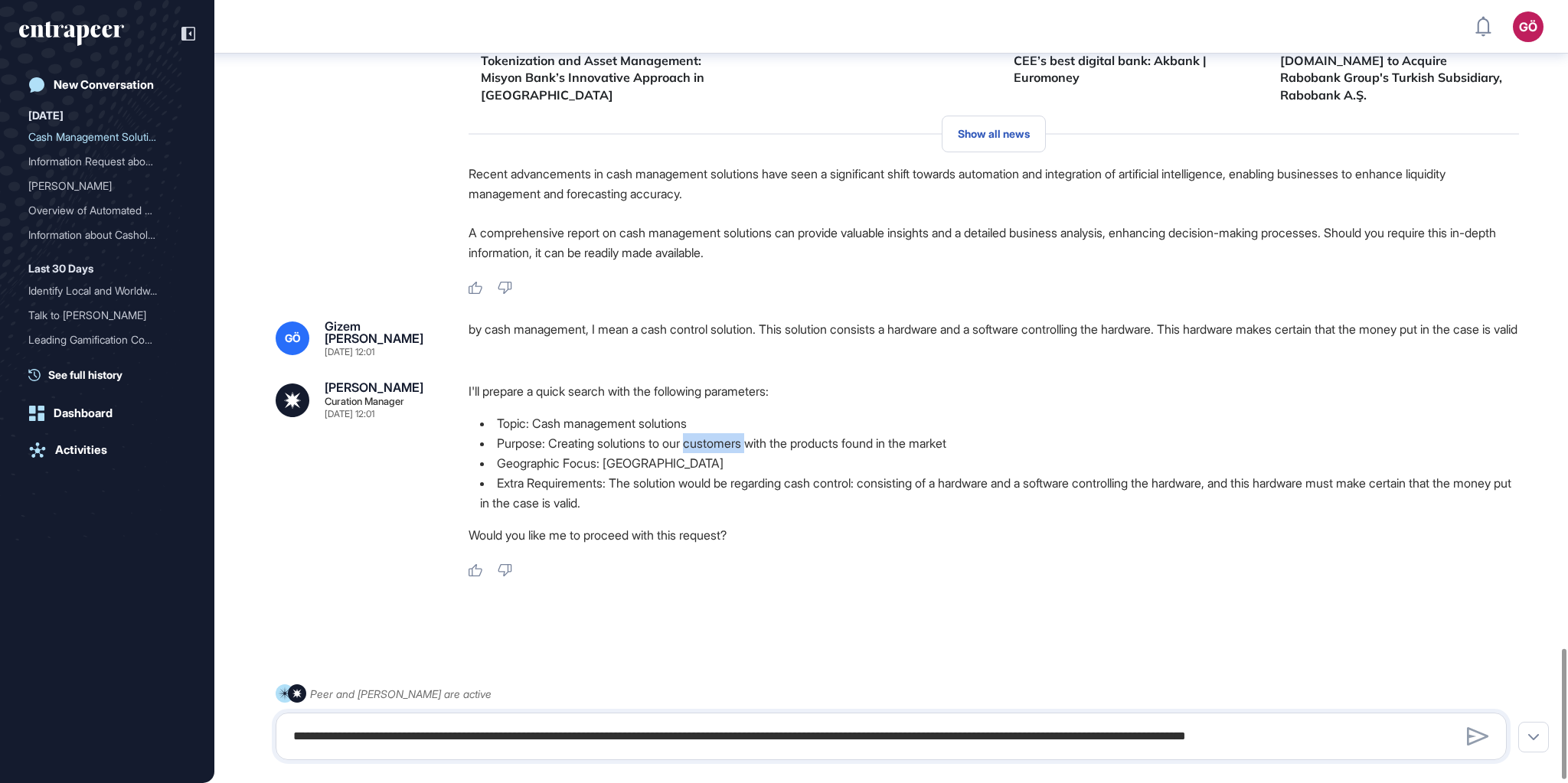 click on "Purpose: Creating solutions to our customers with the products found in the market" at bounding box center [994, 443] 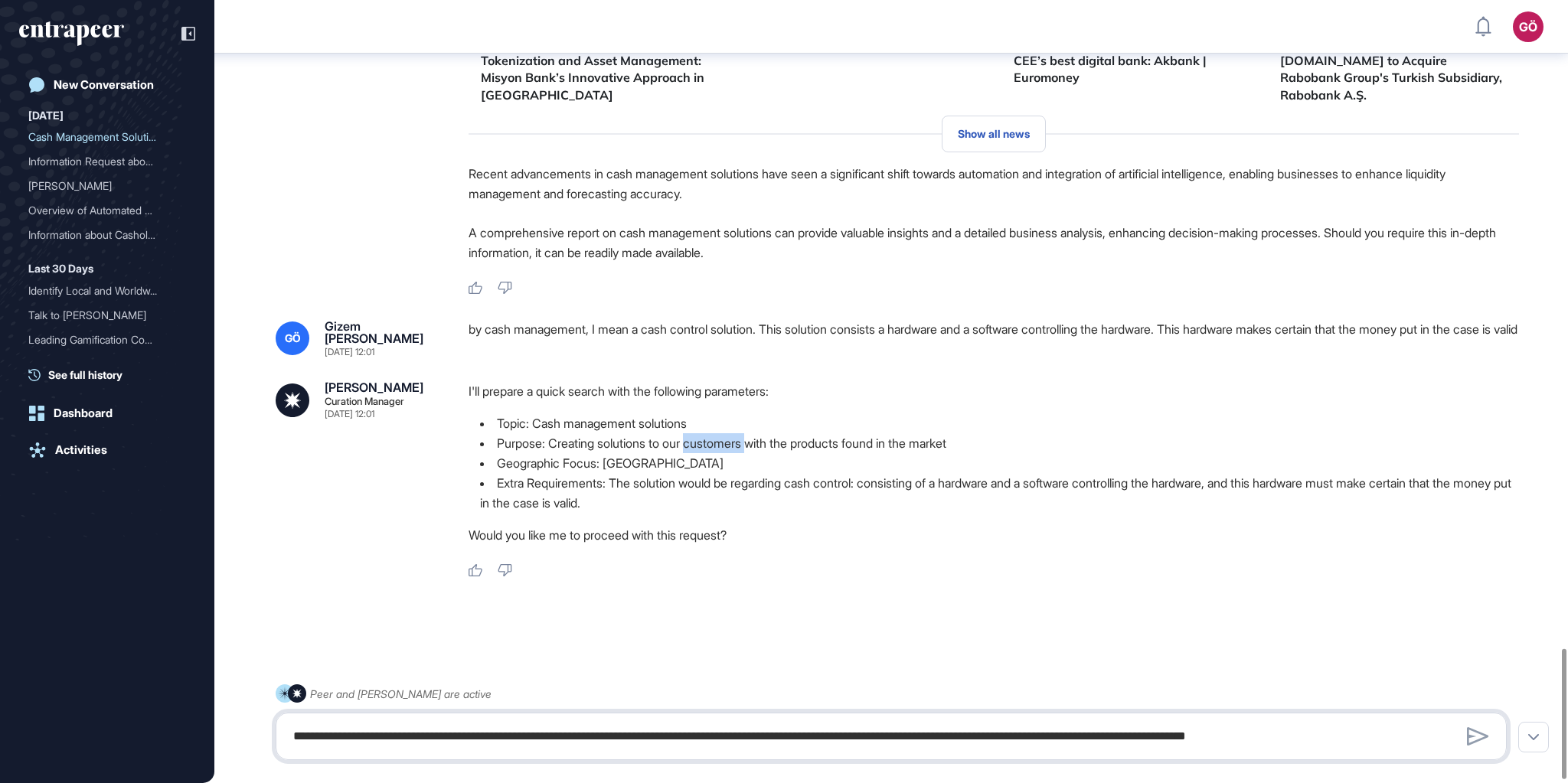 click on "**********" at bounding box center [891, 736] 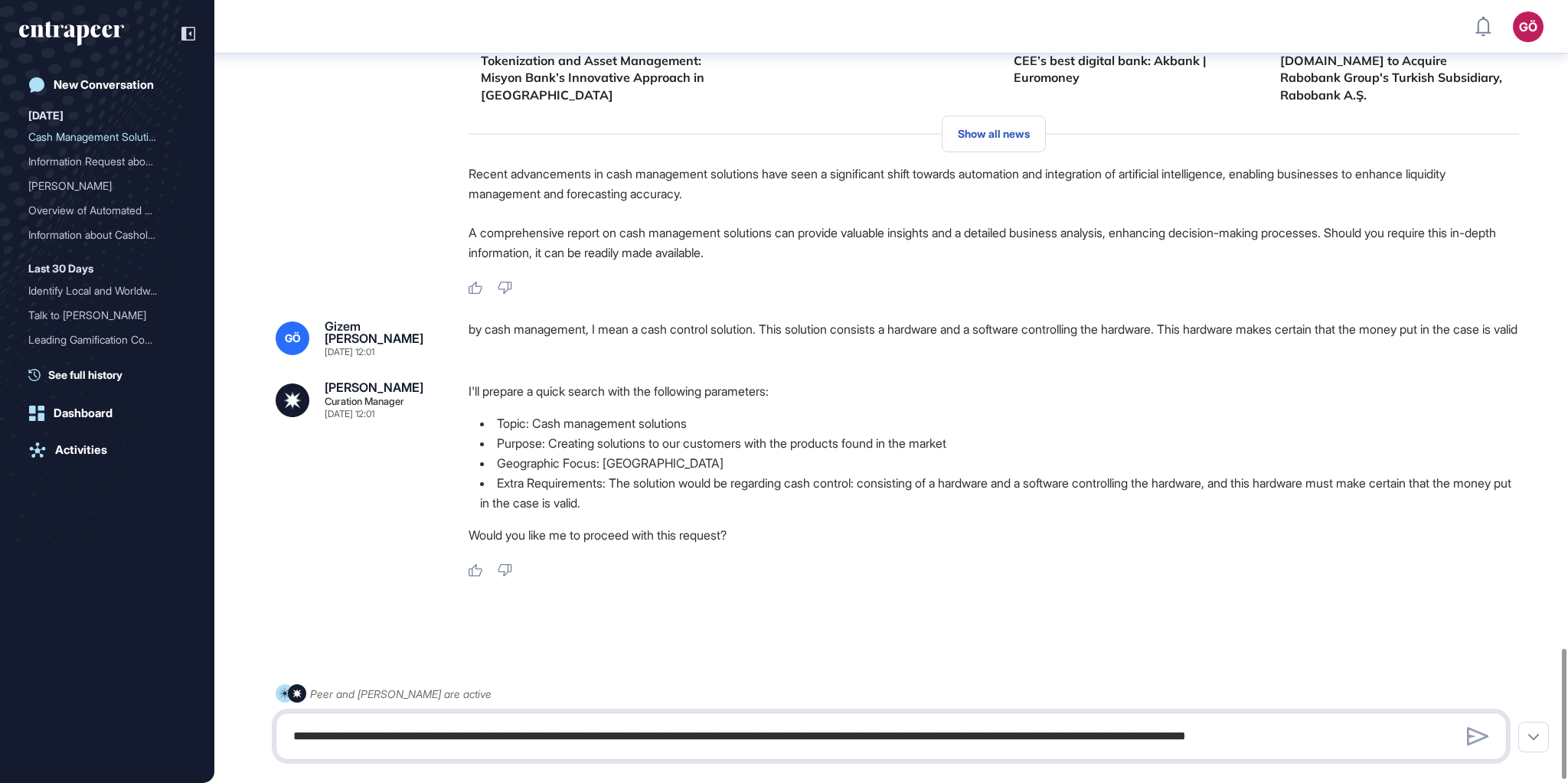 click on "**********" at bounding box center (891, 736) 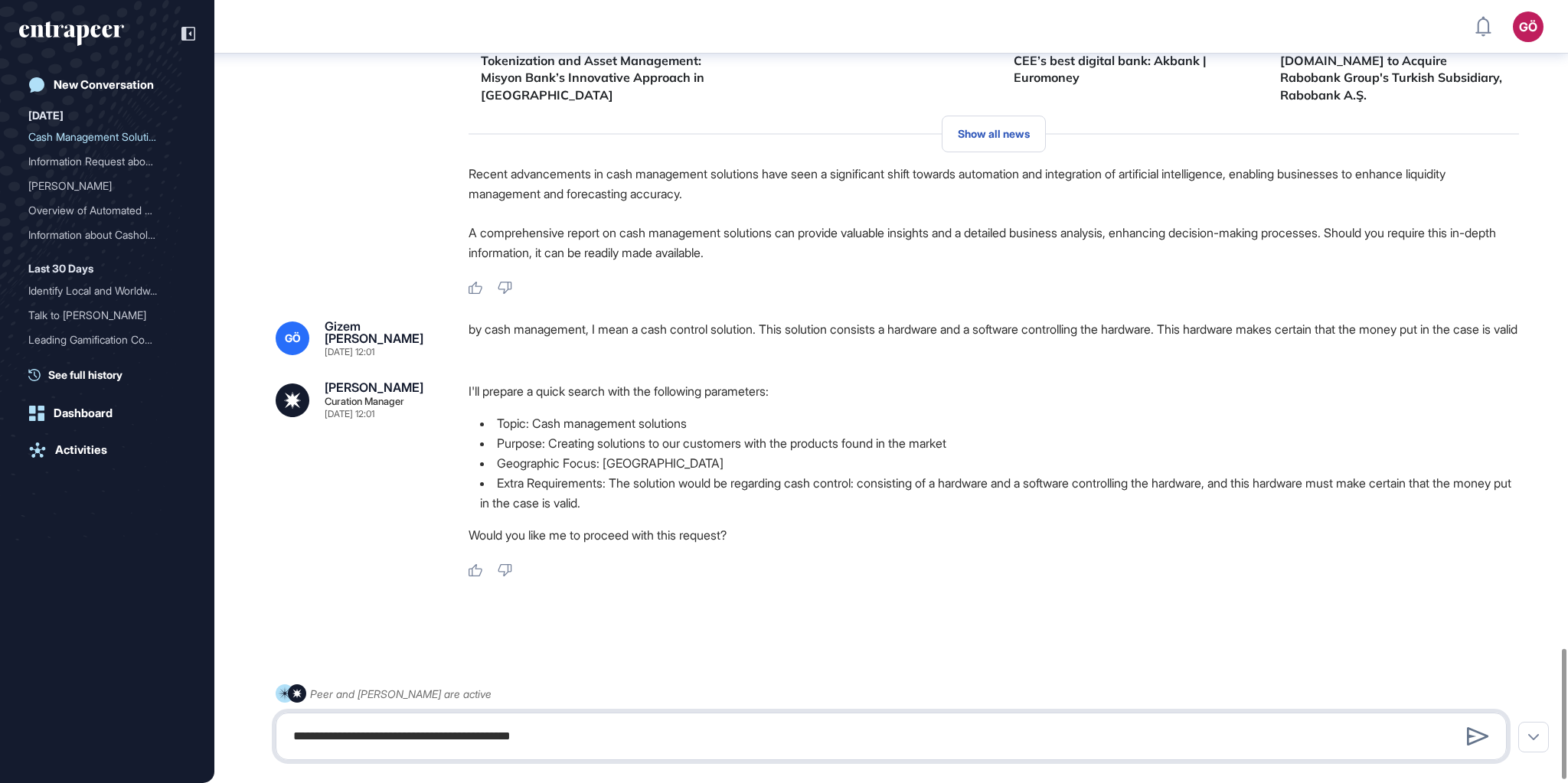 click on "**********" at bounding box center [891, 736] 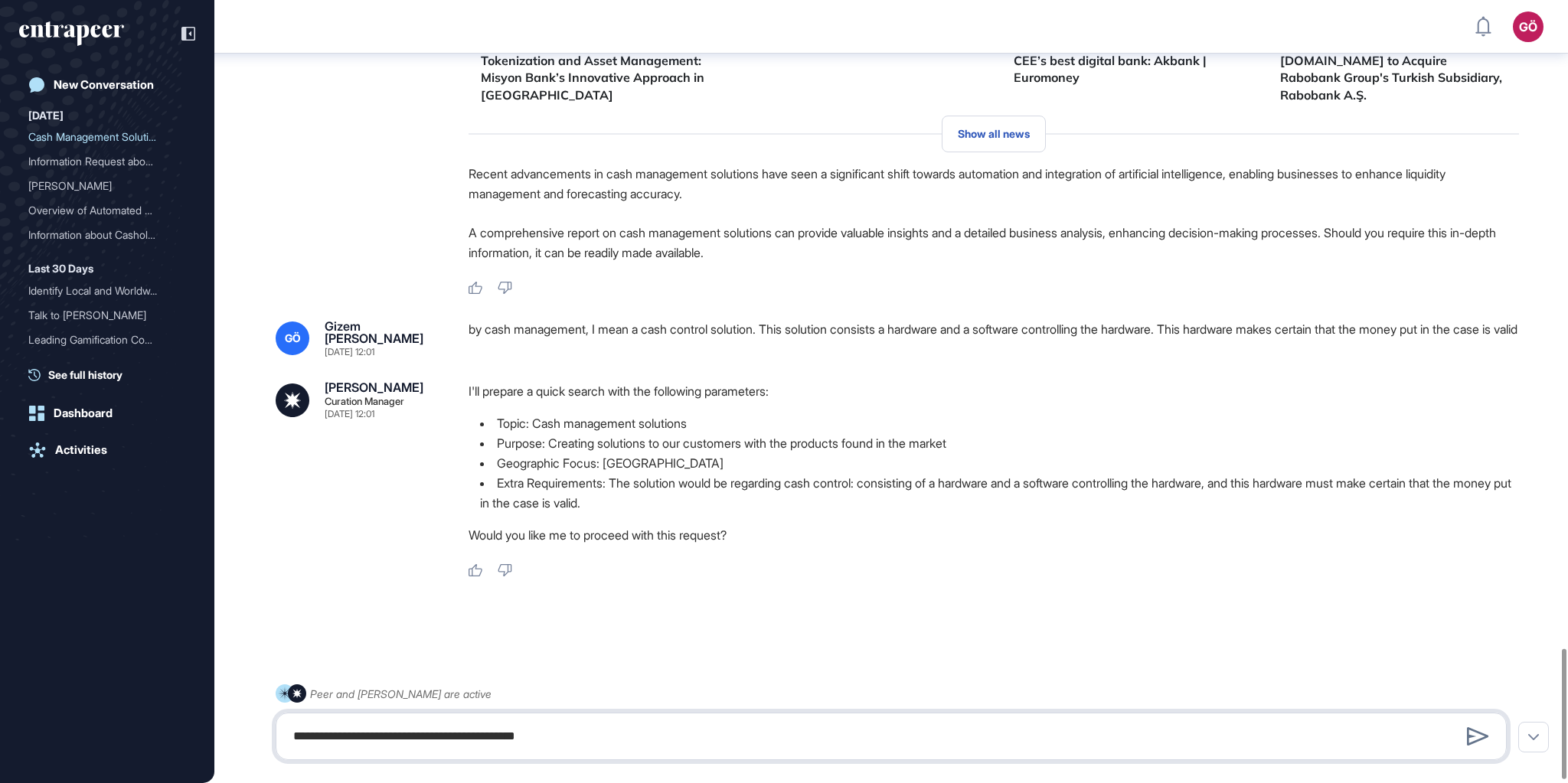 click on "**********" at bounding box center (891, 736) 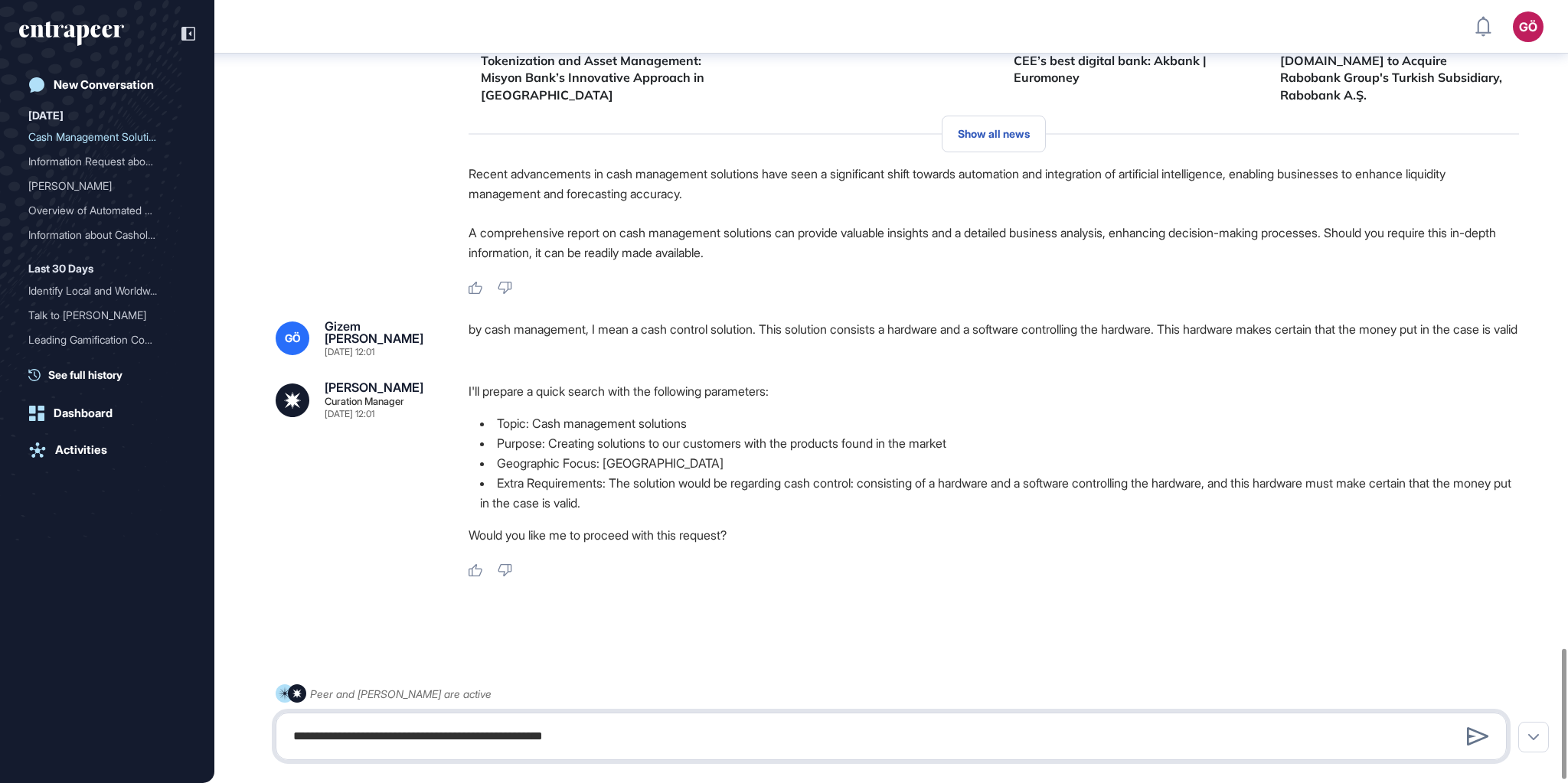click on "**********" at bounding box center (891, 736) 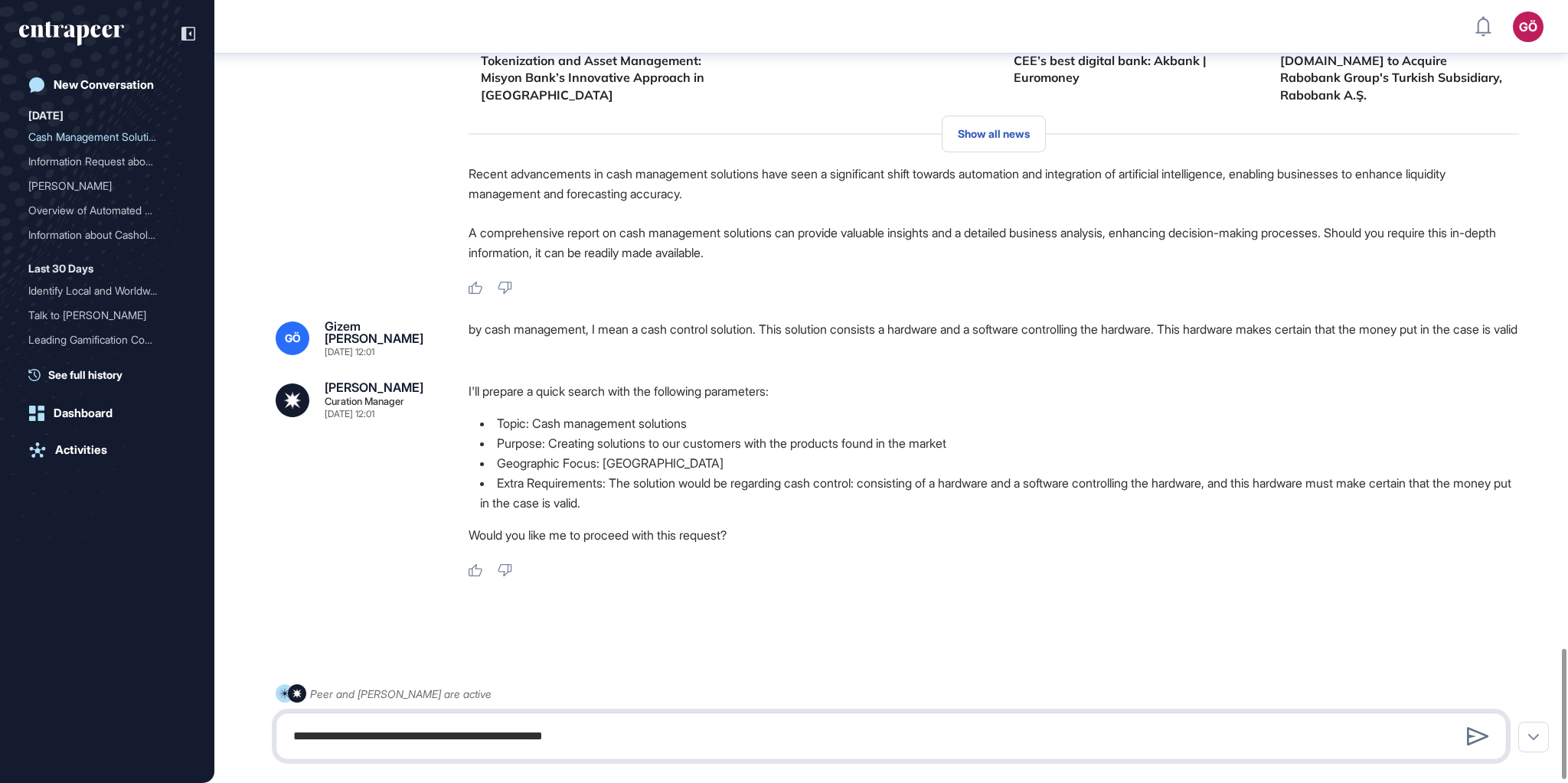 type on "**********" 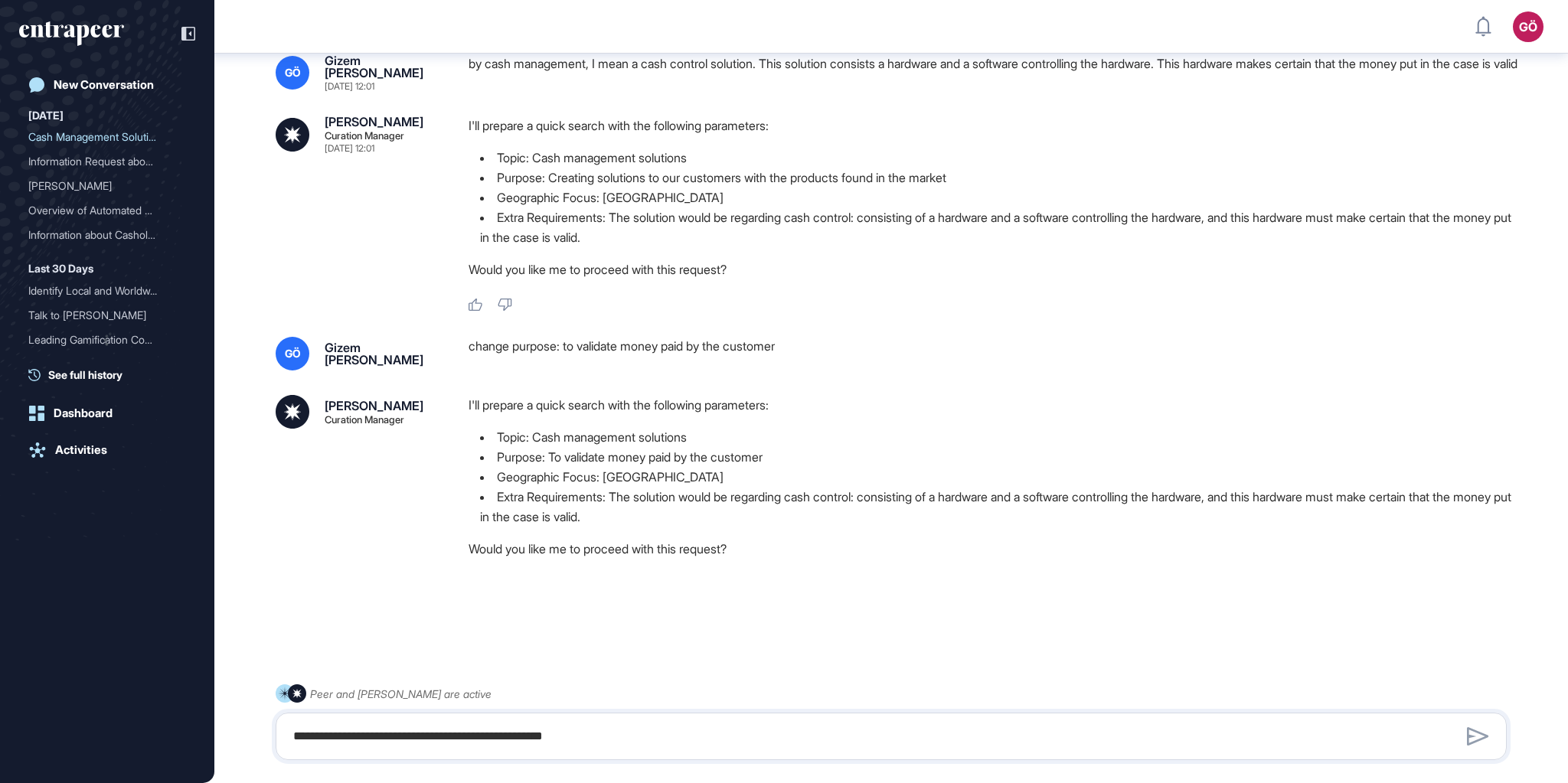scroll, scrollTop: 4167, scrollLeft: 0, axis: vertical 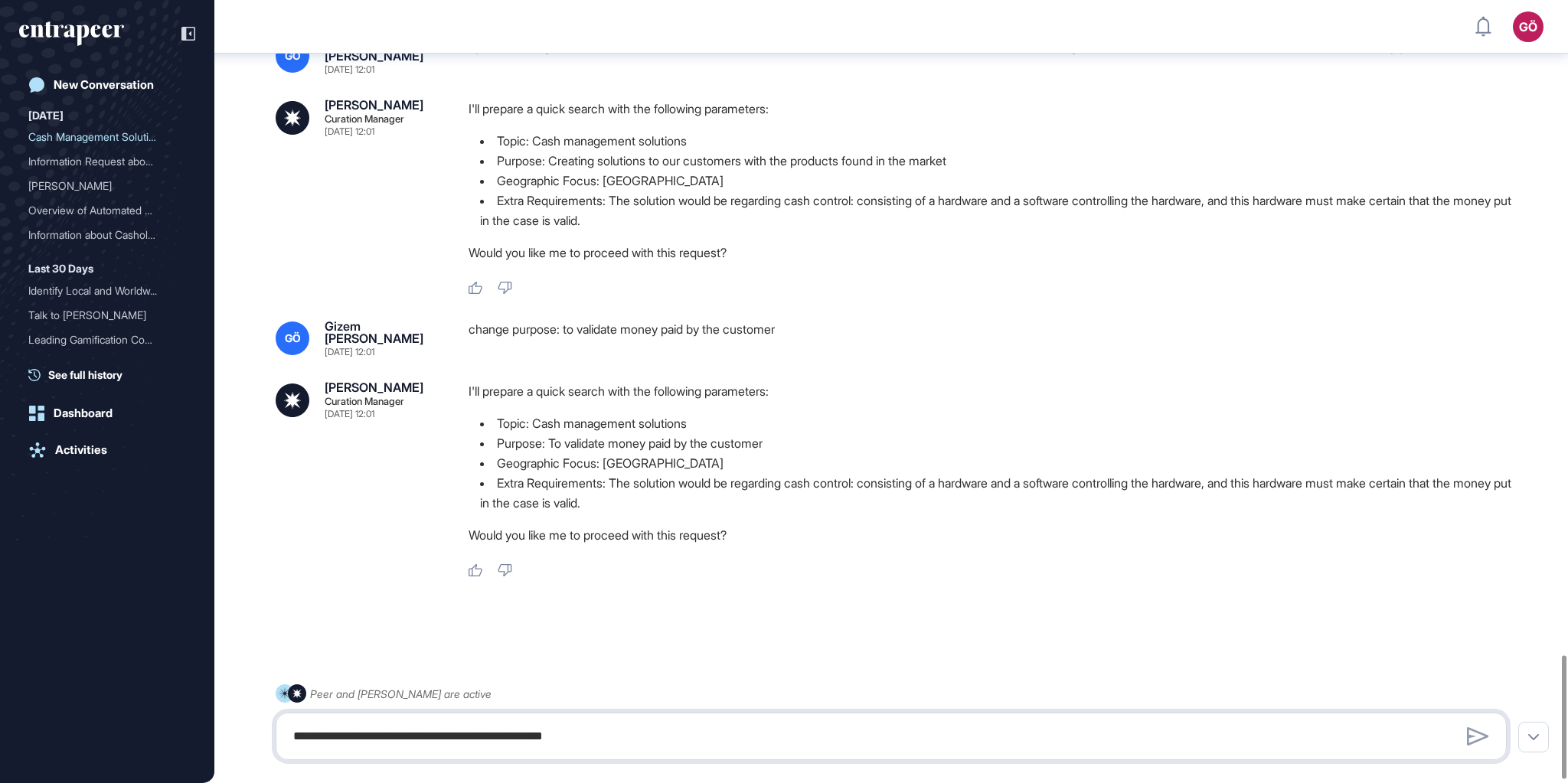 click on "**********" at bounding box center (891, 736) 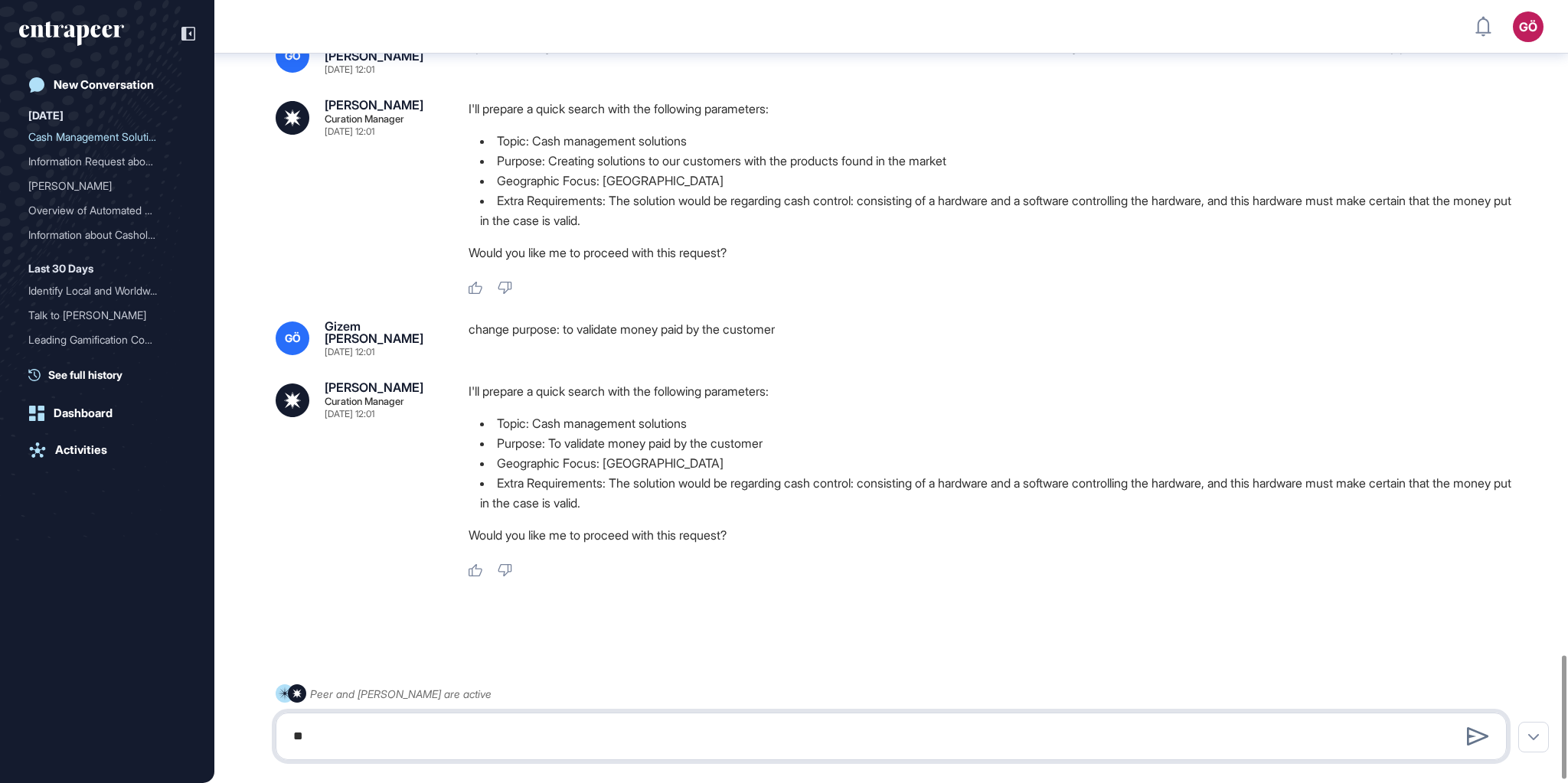 type on "**" 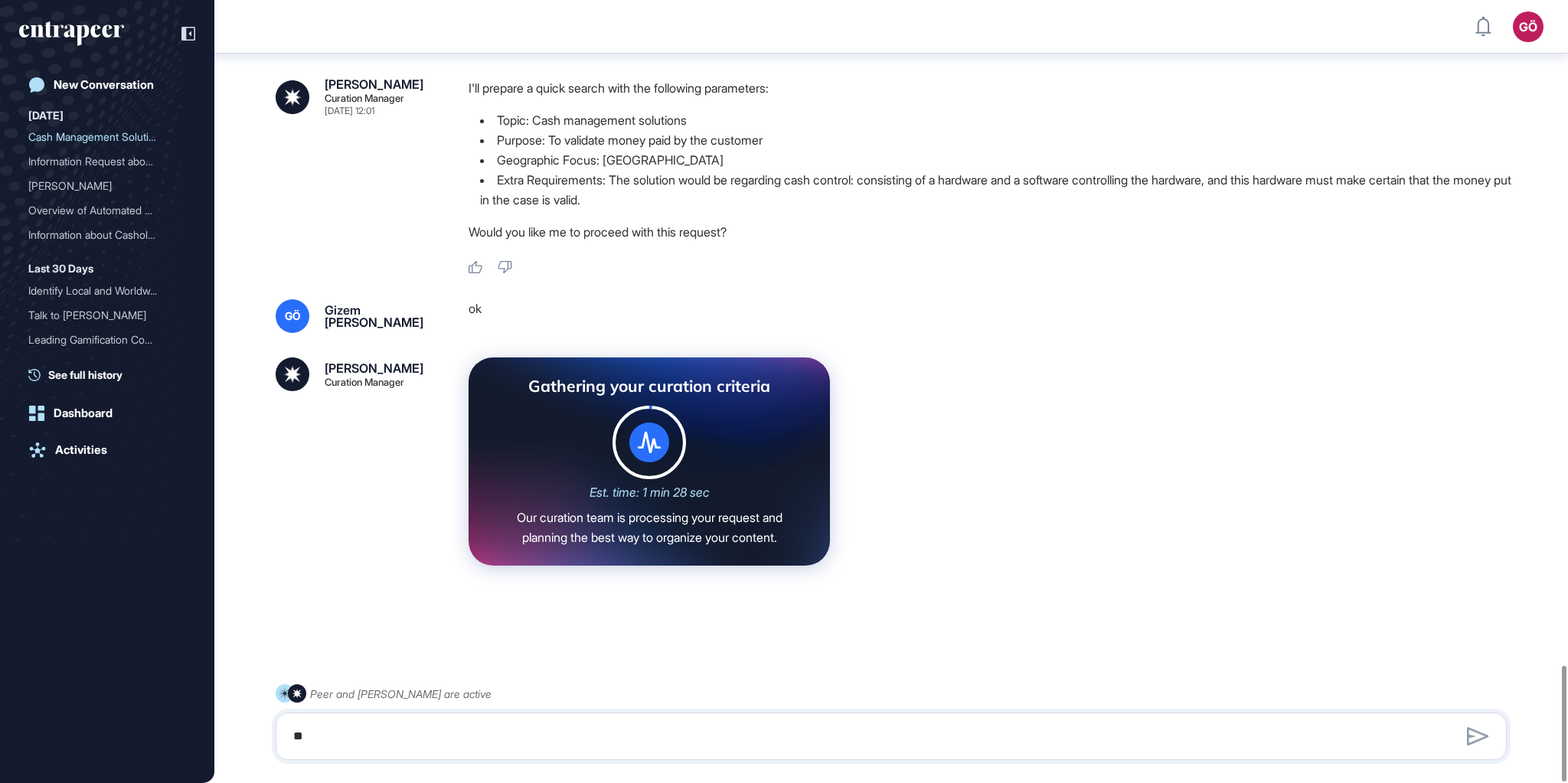 scroll, scrollTop: 4487, scrollLeft: 0, axis: vertical 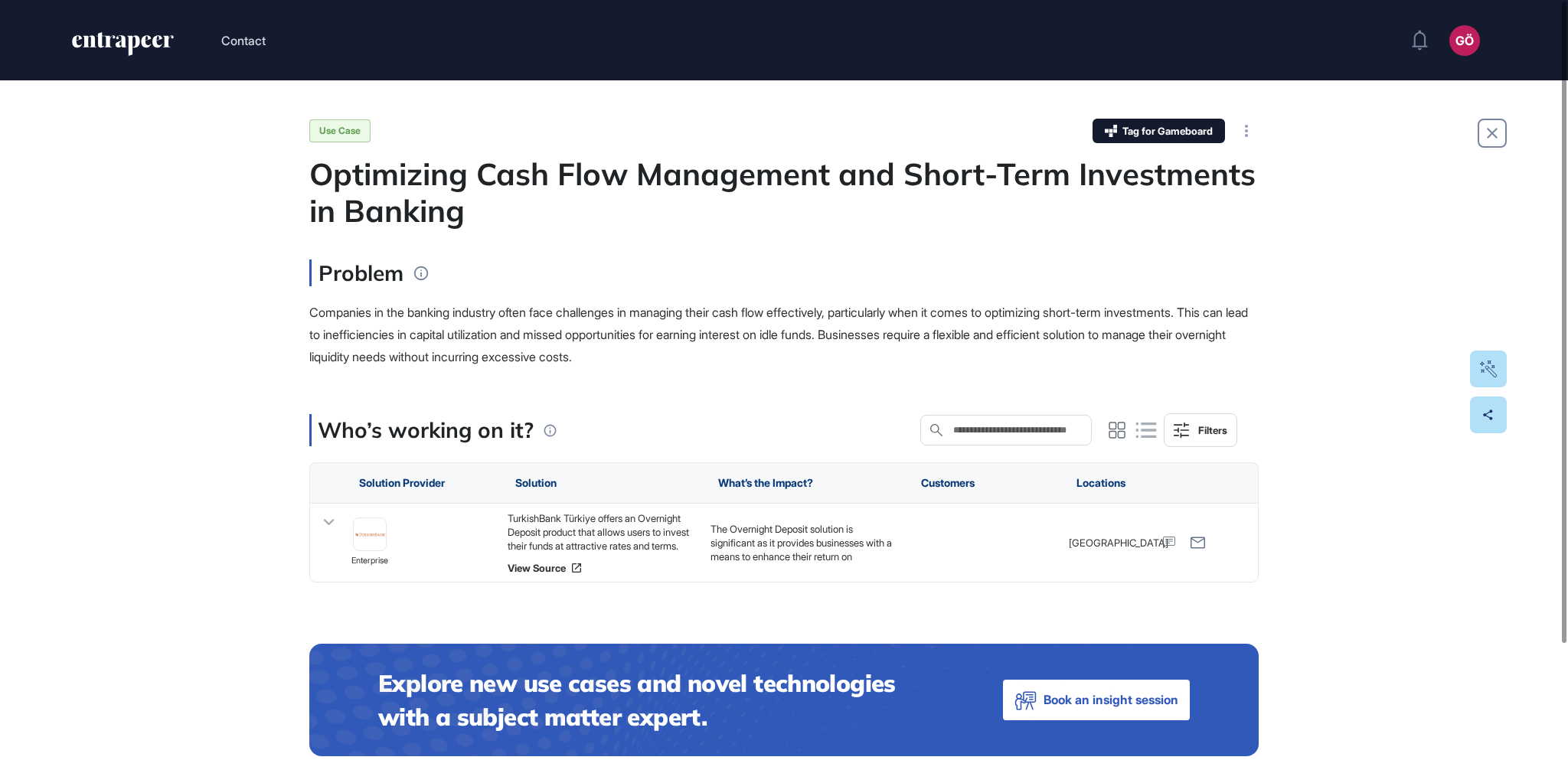 click on "Companies in the banking industry often face challenges in managing their cash flow effectively, particularly when it comes to optimizing short-term investments. This can lead to inefficiencies in capital utilization and missed opportunities for earning interest on idle funds. Businesses require a flexible and efficient solution to manage their overnight liquidity needs without incurring excessive costs." at bounding box center [784, 334] 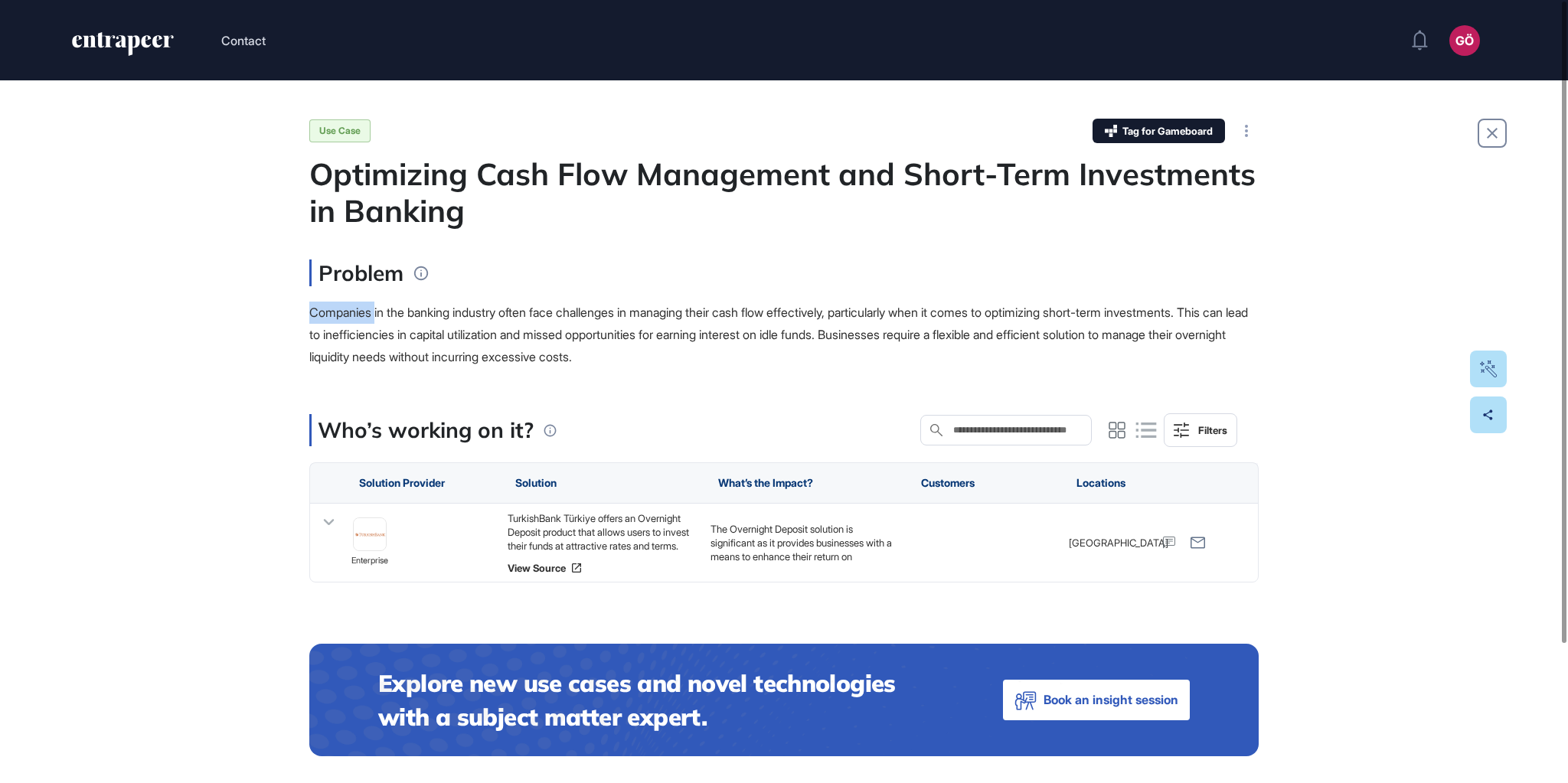 click on "Companies in the banking industry often face challenges in managing their cash flow effectively, particularly when it comes to optimizing short-term investments. This can lead to inefficiencies in capital utilization and missed opportunities for earning interest on idle funds. Businesses require a flexible and efficient solution to manage their overnight liquidity needs without incurring excessive costs." at bounding box center (784, 334) 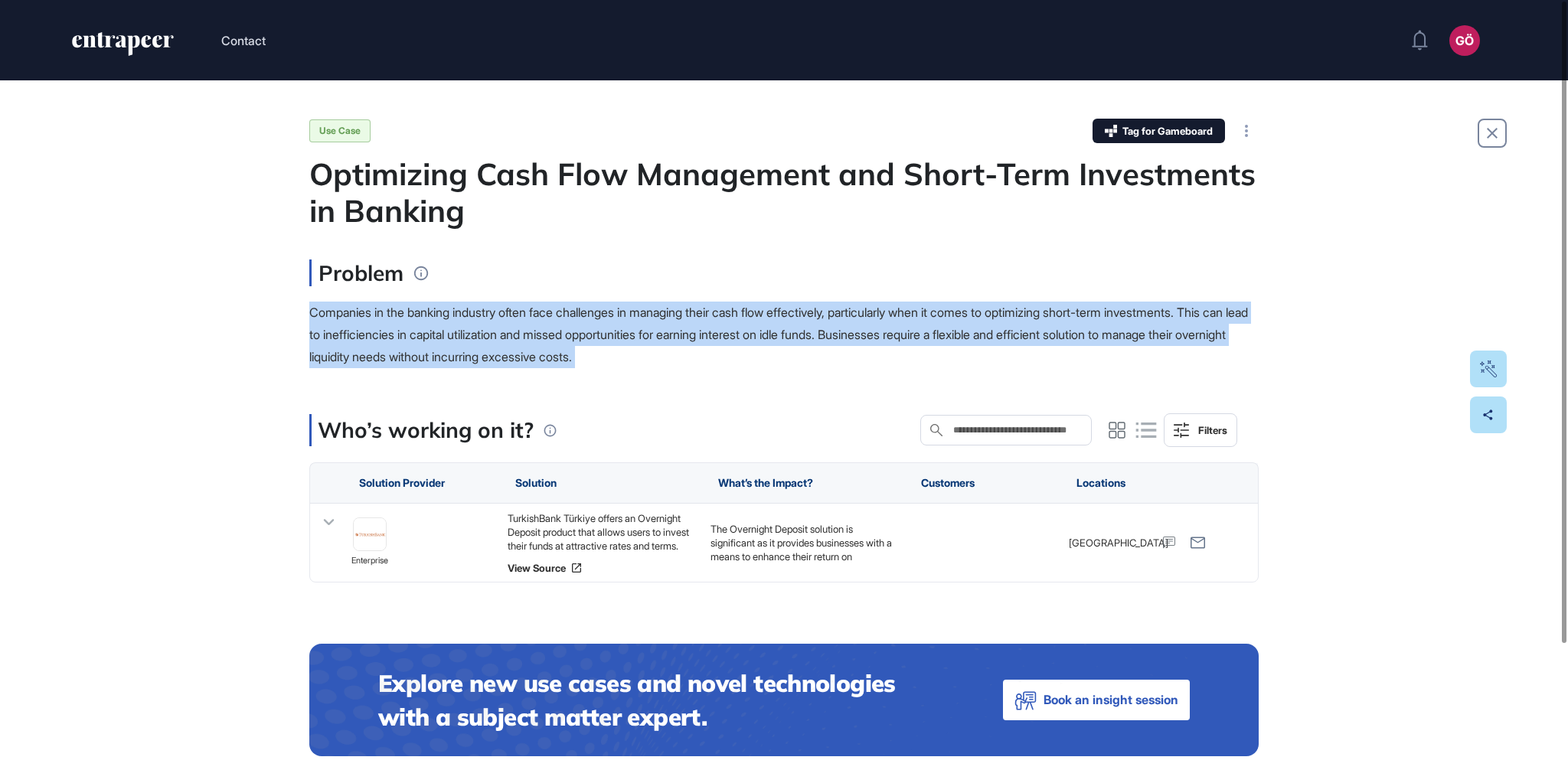 click on "Companies in the banking industry often face challenges in managing their cash flow effectively, particularly when it comes to optimizing short-term investments. This can lead to inefficiencies in capital utilization and missed opportunities for earning interest on idle funds. Businesses require a flexible and efficient solution to manage their overnight liquidity needs without incurring excessive costs." at bounding box center (784, 334) 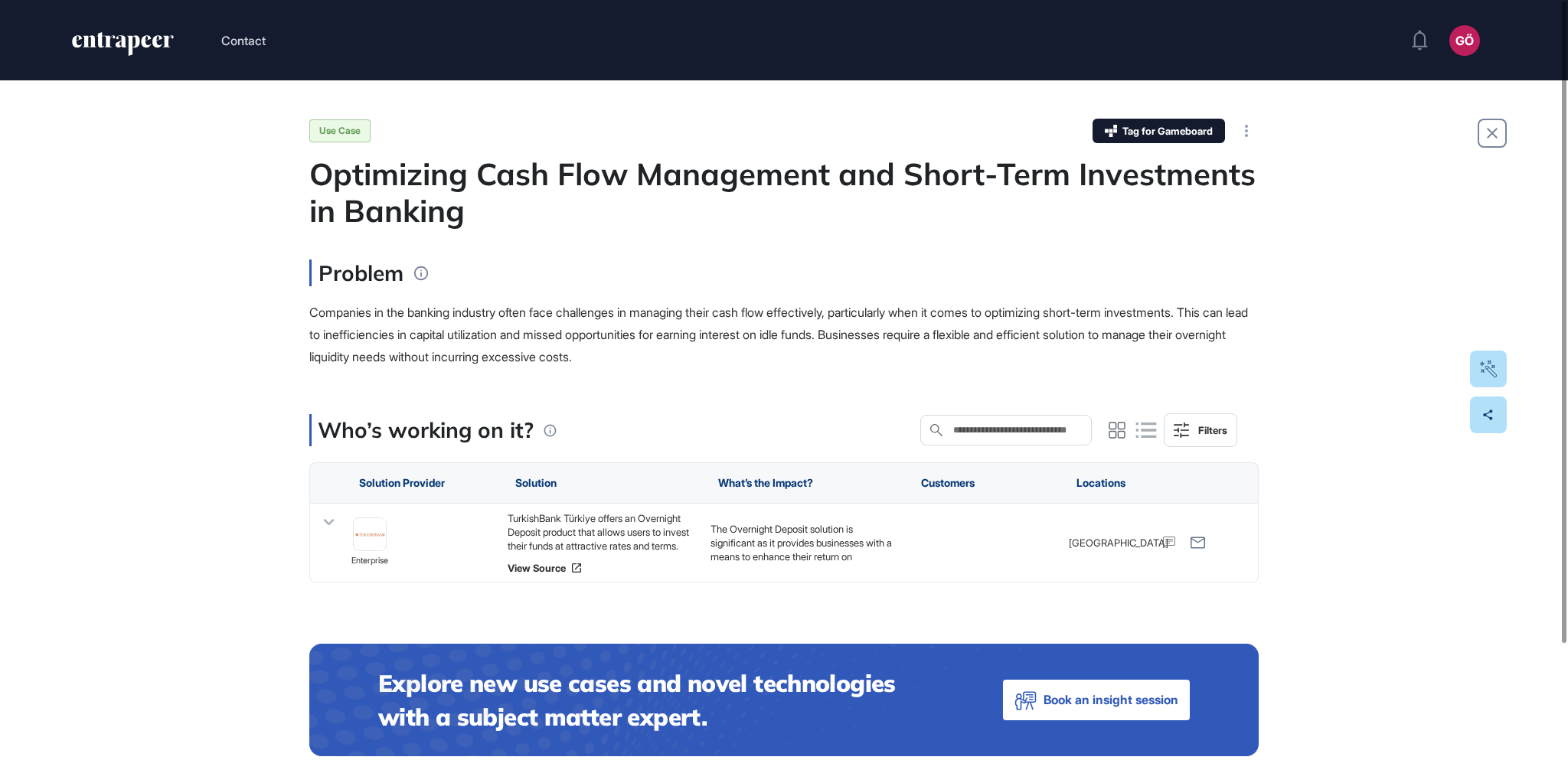 click on "Companies in the banking industry often face challenges in managing their cash flow effectively, particularly when it comes to optimizing short-term investments. This can lead to inefficiencies in capital utilization and missed opportunities for earning interest on idle funds. Businesses require a flexible and efficient solution to manage their overnight liquidity needs without incurring excessive costs." at bounding box center [779, 334] 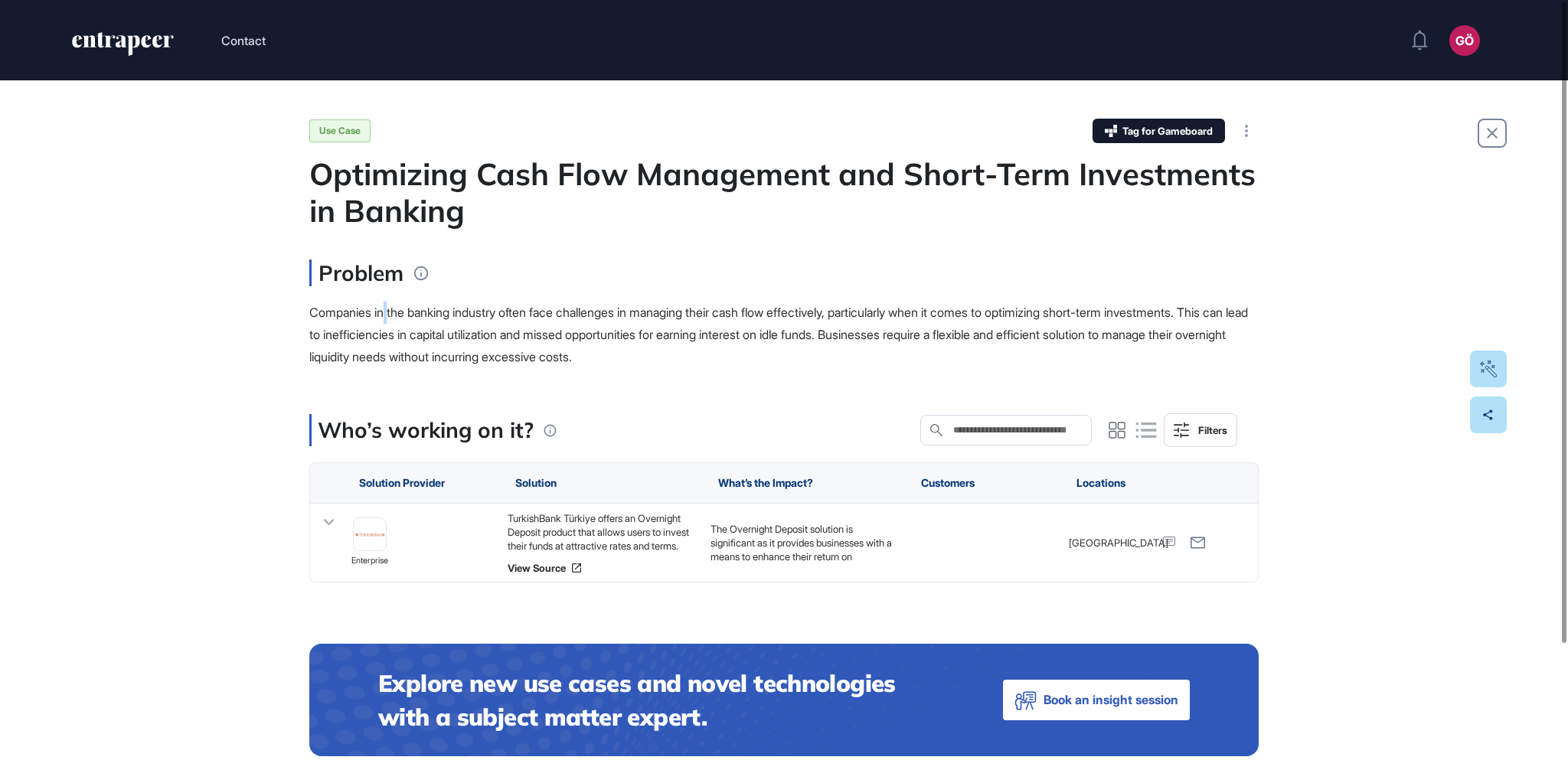 click on "Companies in the banking industry often face challenges in managing their cash flow effectively, particularly when it comes to optimizing short-term investments. This can lead to inefficiencies in capital utilization and missed opportunities for earning interest on idle funds. Businesses require a flexible and efficient solution to manage their overnight liquidity needs without incurring excessive costs." at bounding box center (779, 334) 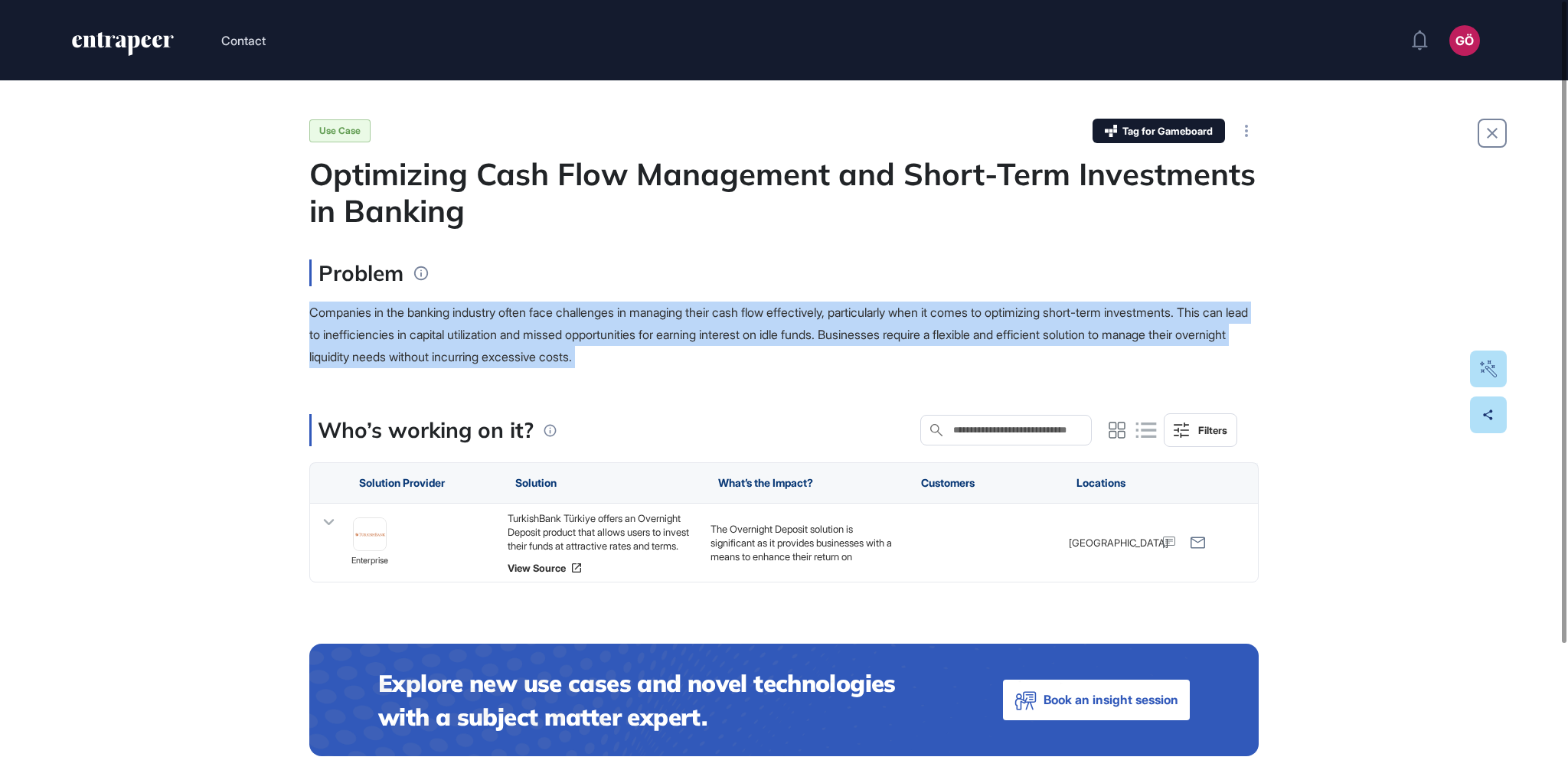 click on "Companies in the banking industry often face challenges in managing their cash flow effectively, particularly when it comes to optimizing short-term investments. This can lead to inefficiencies in capital utilization and missed opportunities for earning interest on idle funds. Businesses require a flexible and efficient solution to manage their overnight liquidity needs without incurring excessive costs." at bounding box center [779, 334] 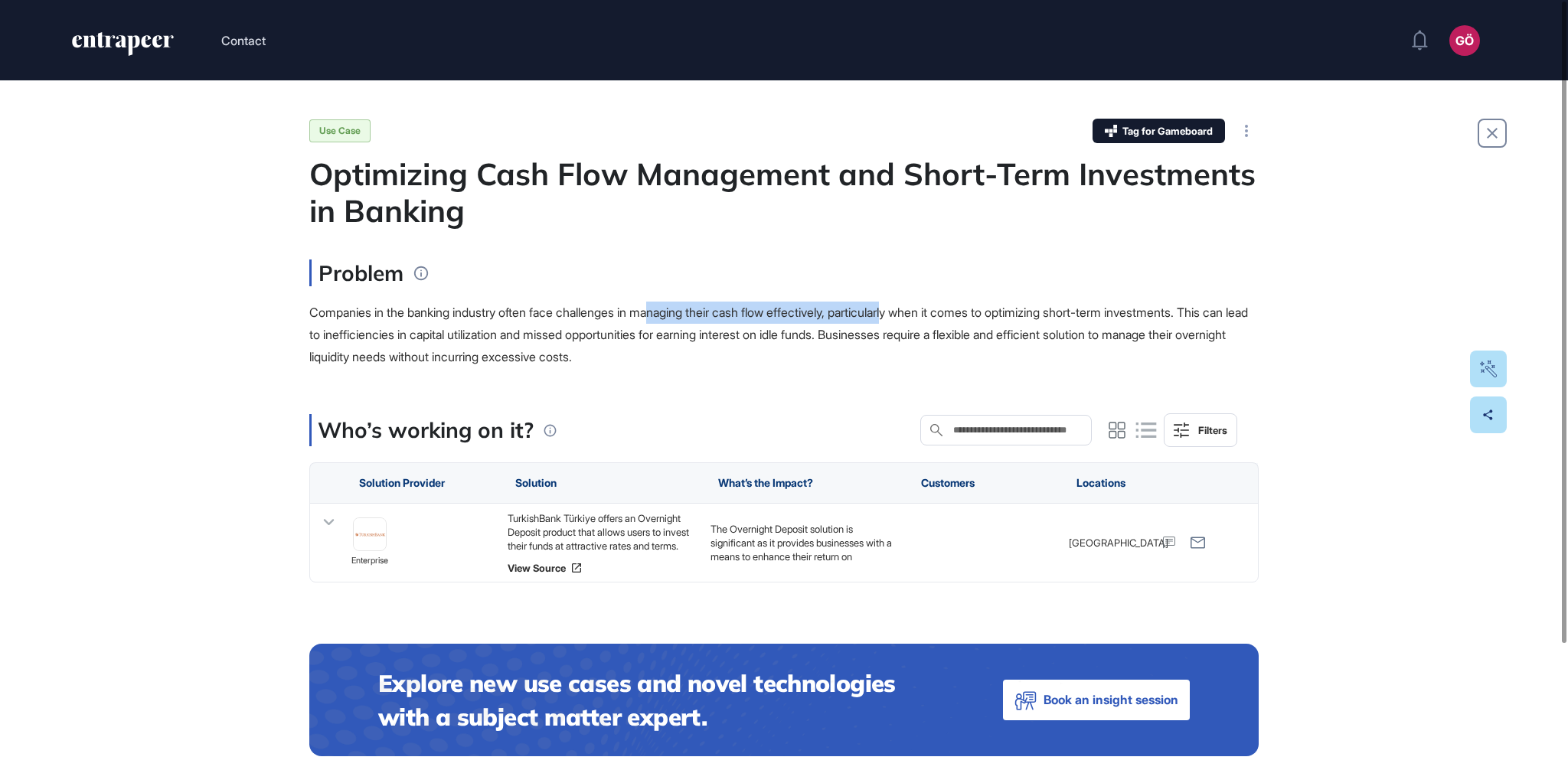 drag, startPoint x: 670, startPoint y: 308, endPoint x: 923, endPoint y: 321, distance: 253.33377 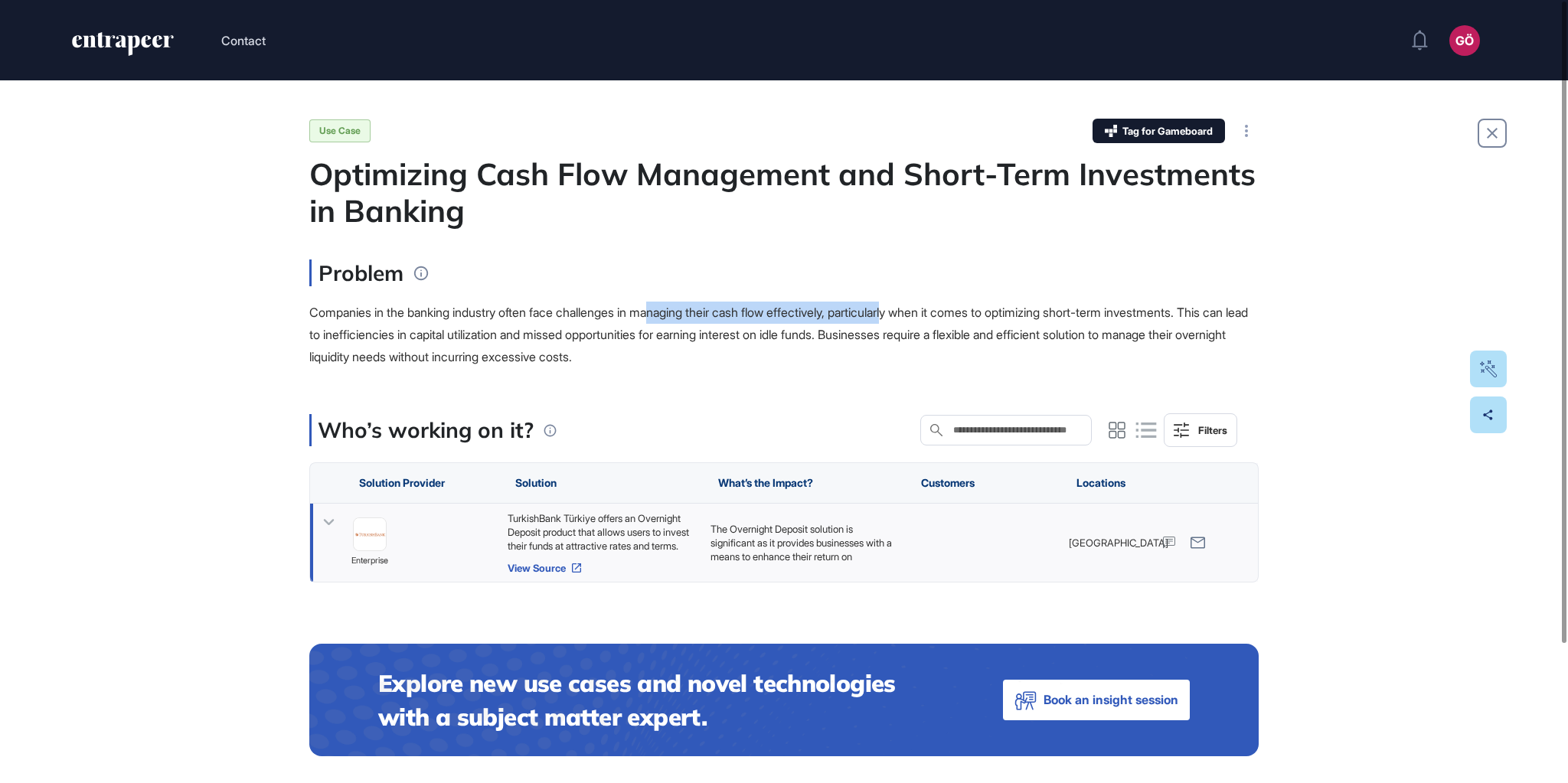 click 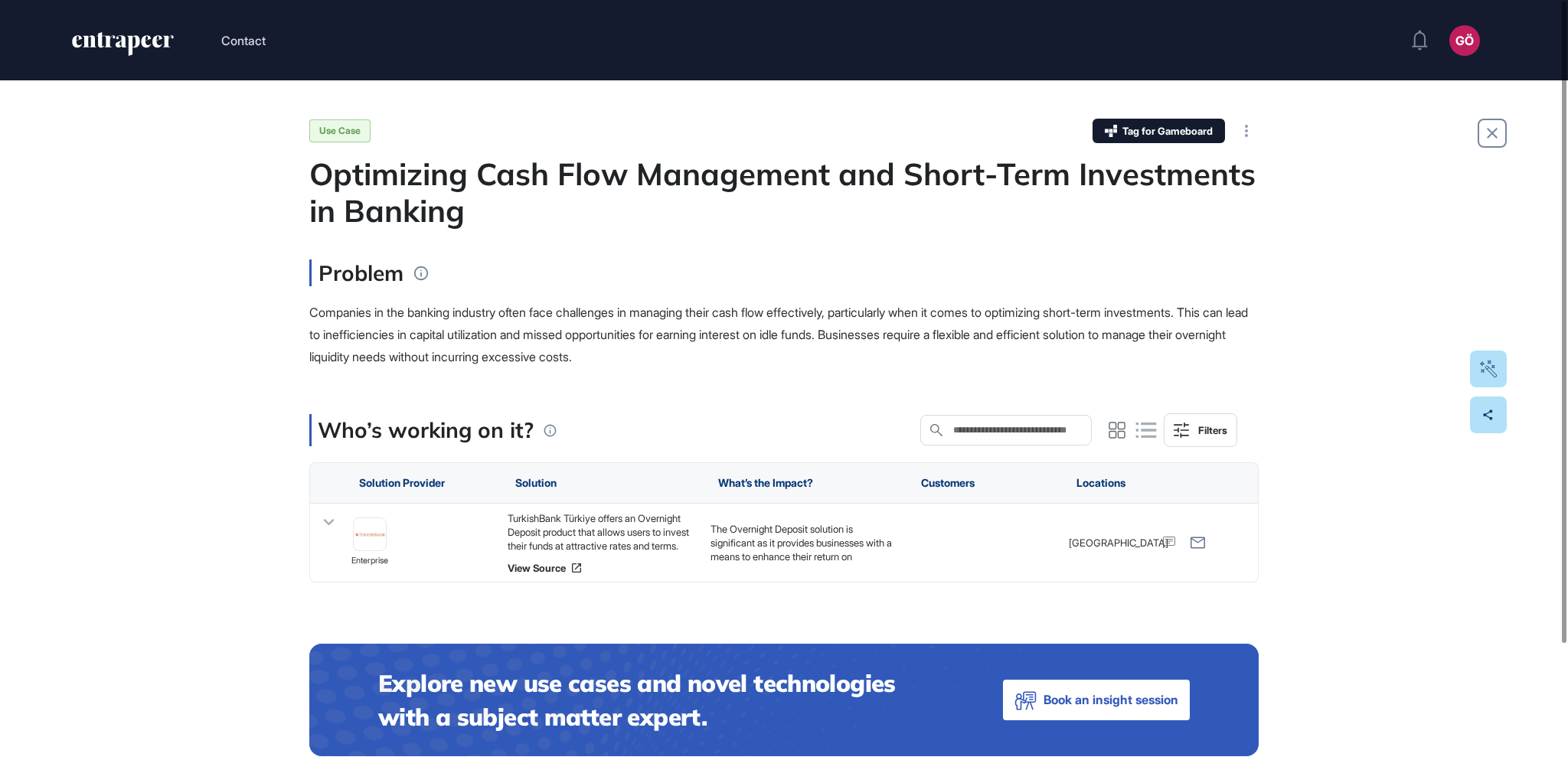 click on "Companies in the banking industry often face challenges in managing their cash flow effectively, particularly when it comes to optimizing short-term investments. This can lead to inefficiencies in capital utilization and missed opportunities for earning interest on idle funds. Businesses require a flexible and efficient solution to manage their overnight liquidity needs without incurring excessive costs." at bounding box center [784, 334] 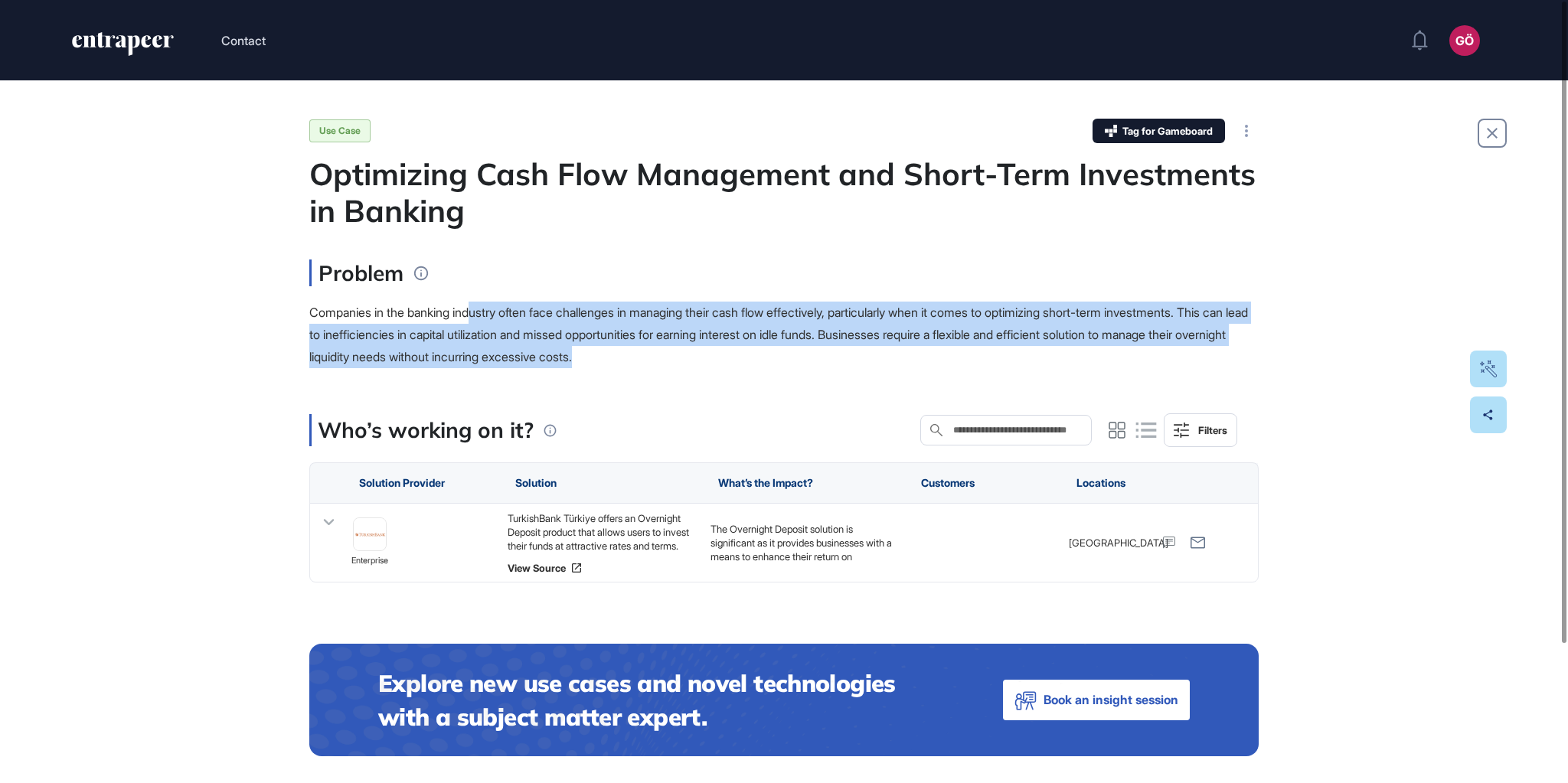 drag, startPoint x: 480, startPoint y: 302, endPoint x: 809, endPoint y: 356, distance: 333.40216 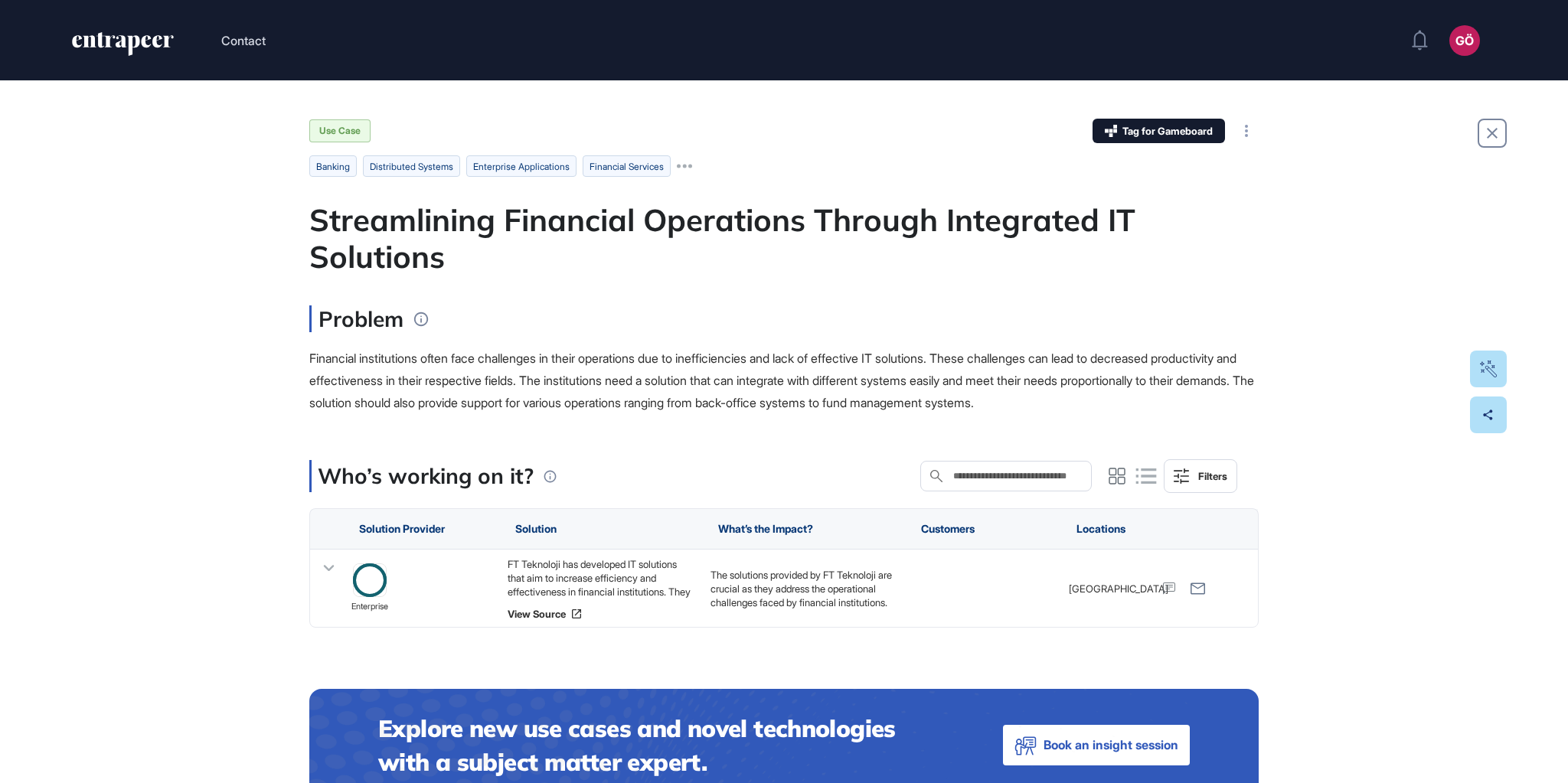 scroll, scrollTop: 0, scrollLeft: 0, axis: both 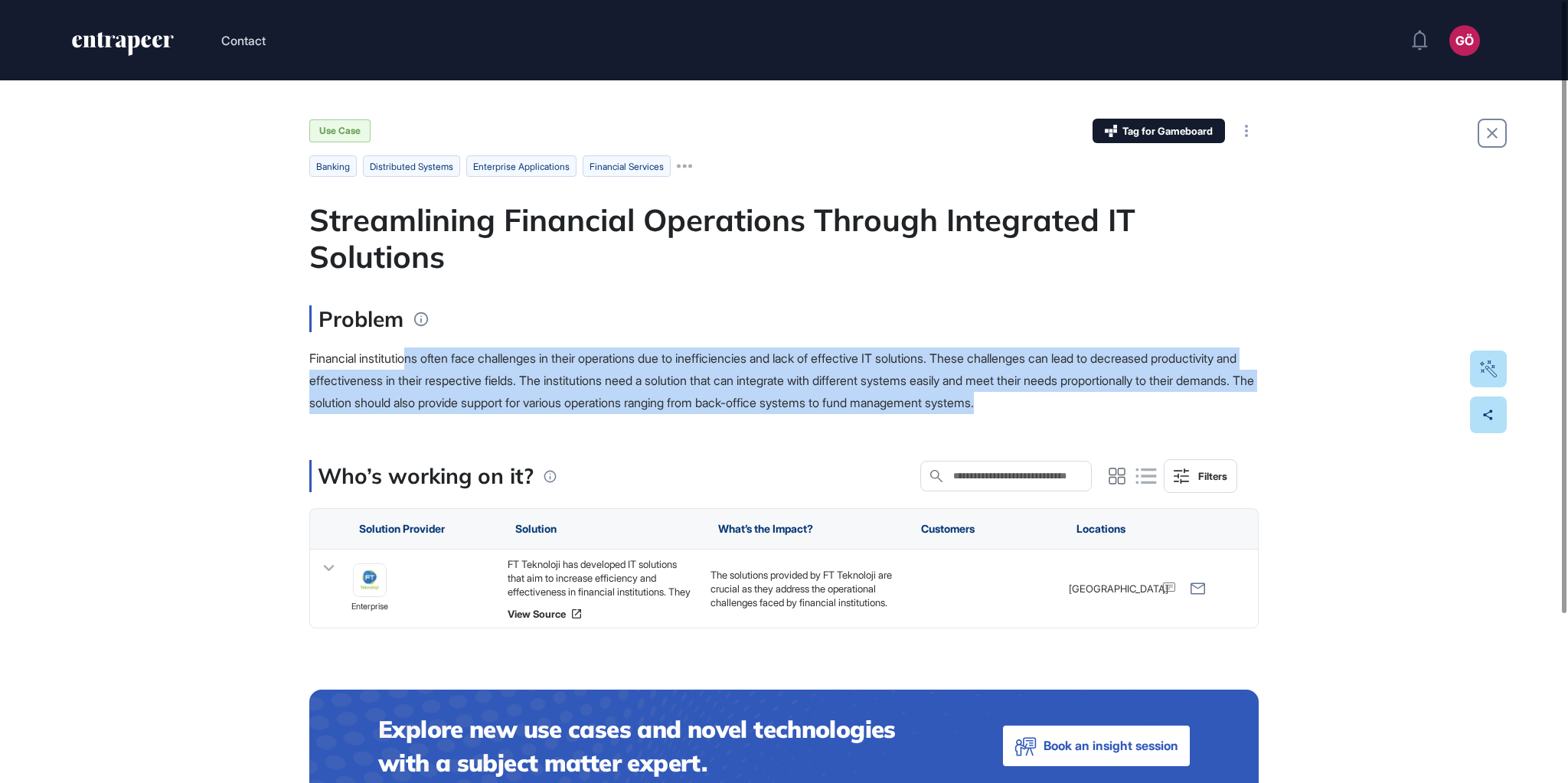 drag, startPoint x: 411, startPoint y: 358, endPoint x: 1233, endPoint y: 407, distance: 823.459 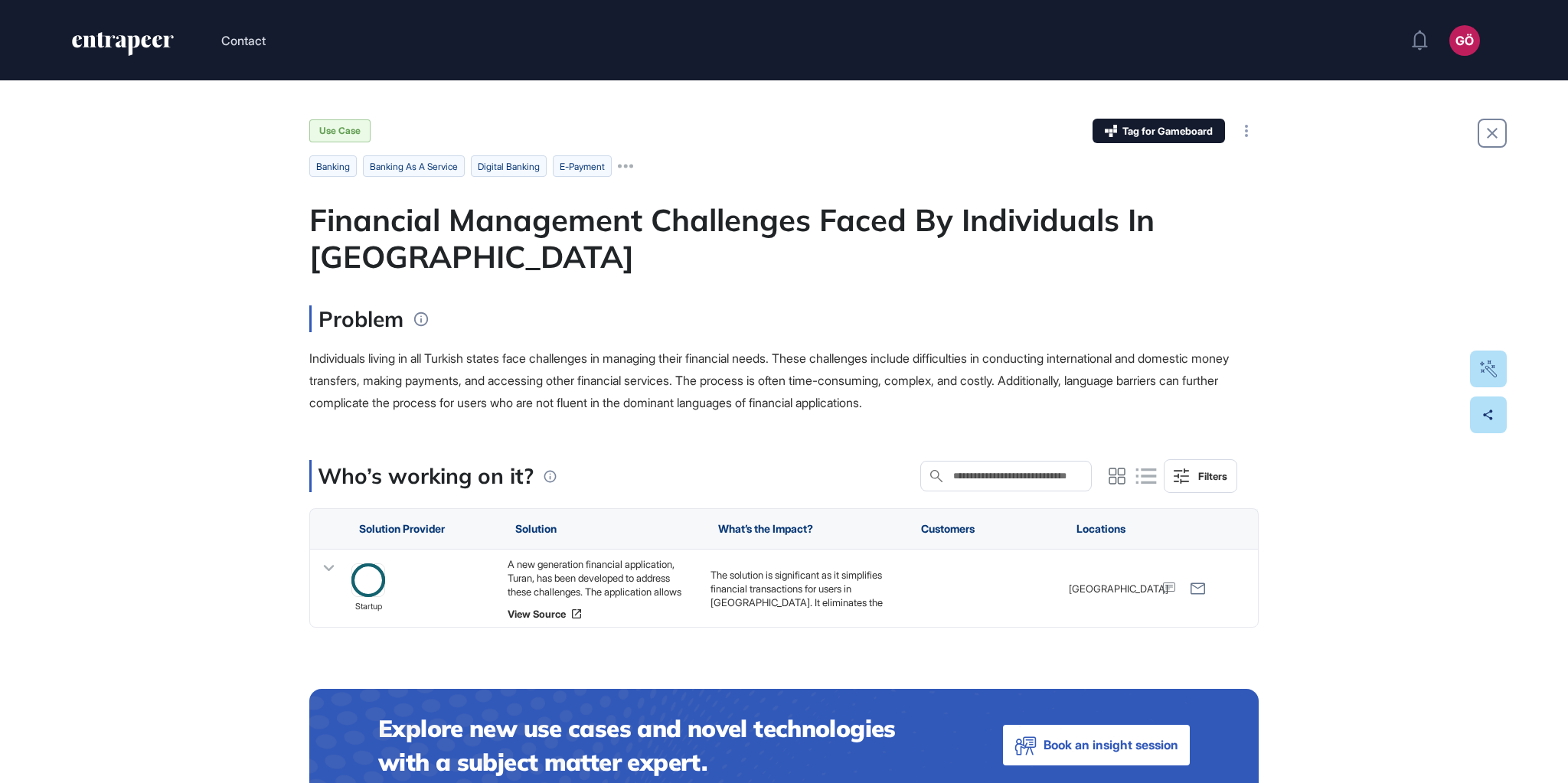 scroll, scrollTop: 0, scrollLeft: 0, axis: both 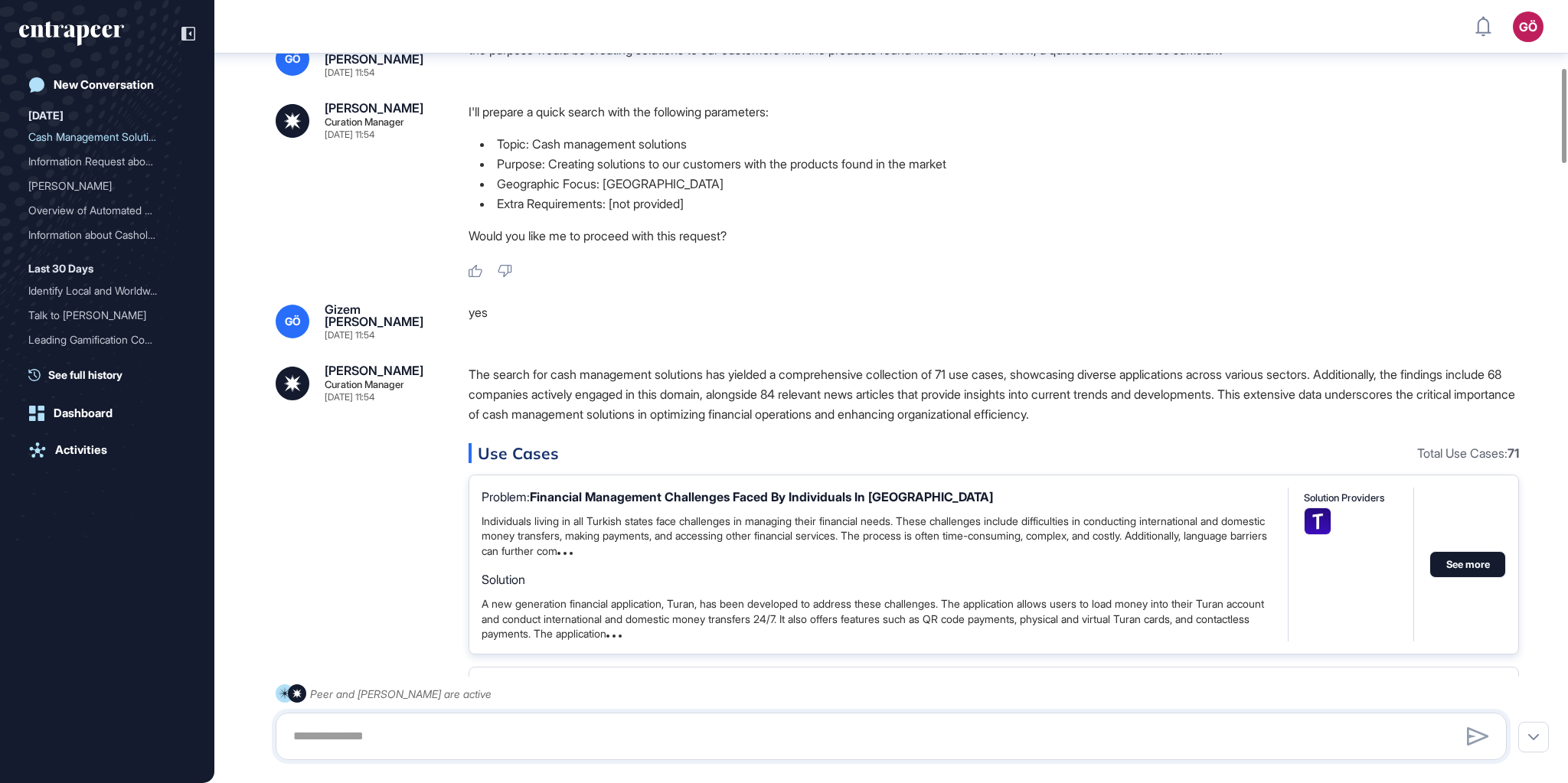 click on "See more" at bounding box center (1468, 564) 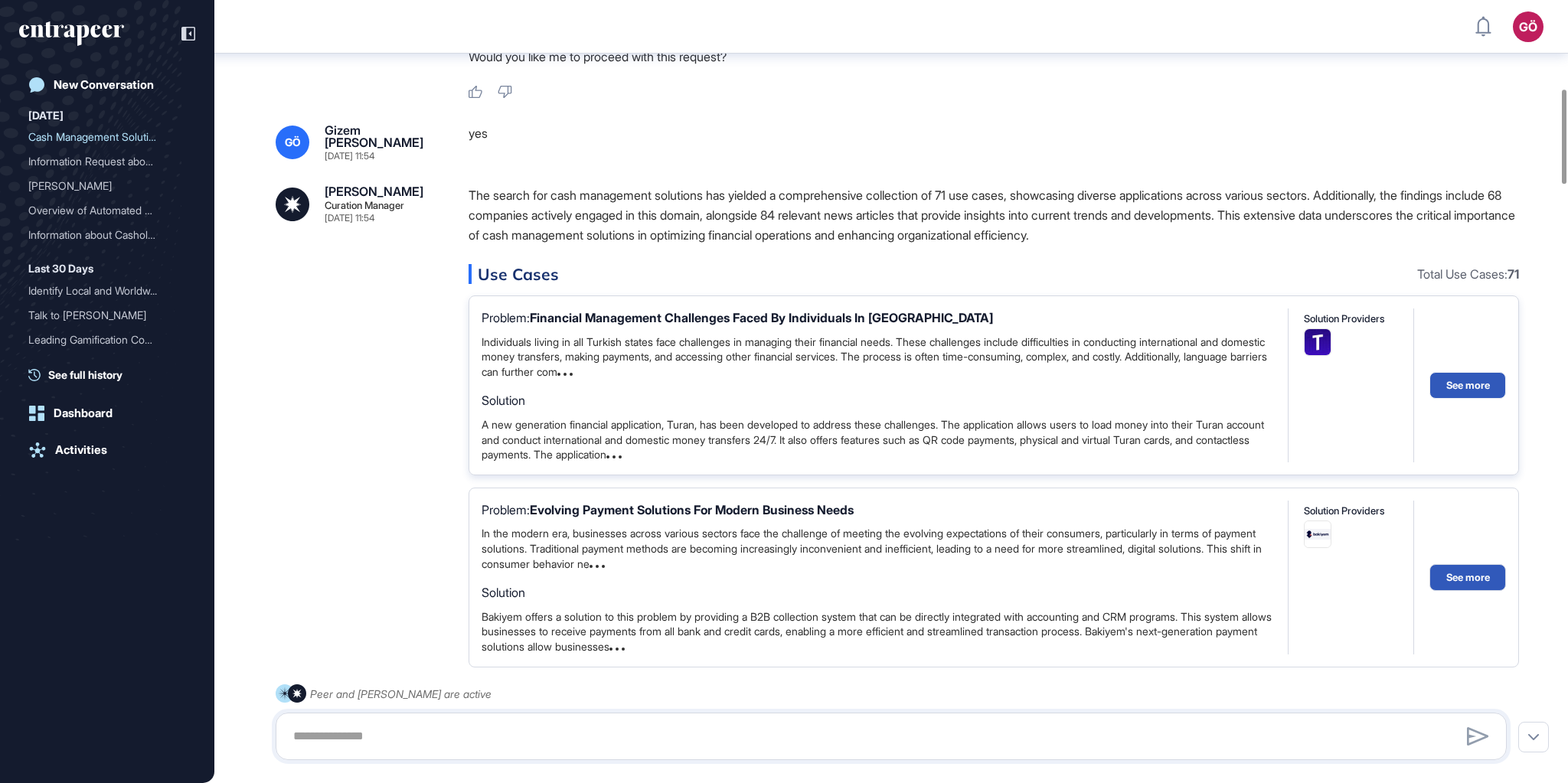 scroll, scrollTop: 743, scrollLeft: 0, axis: vertical 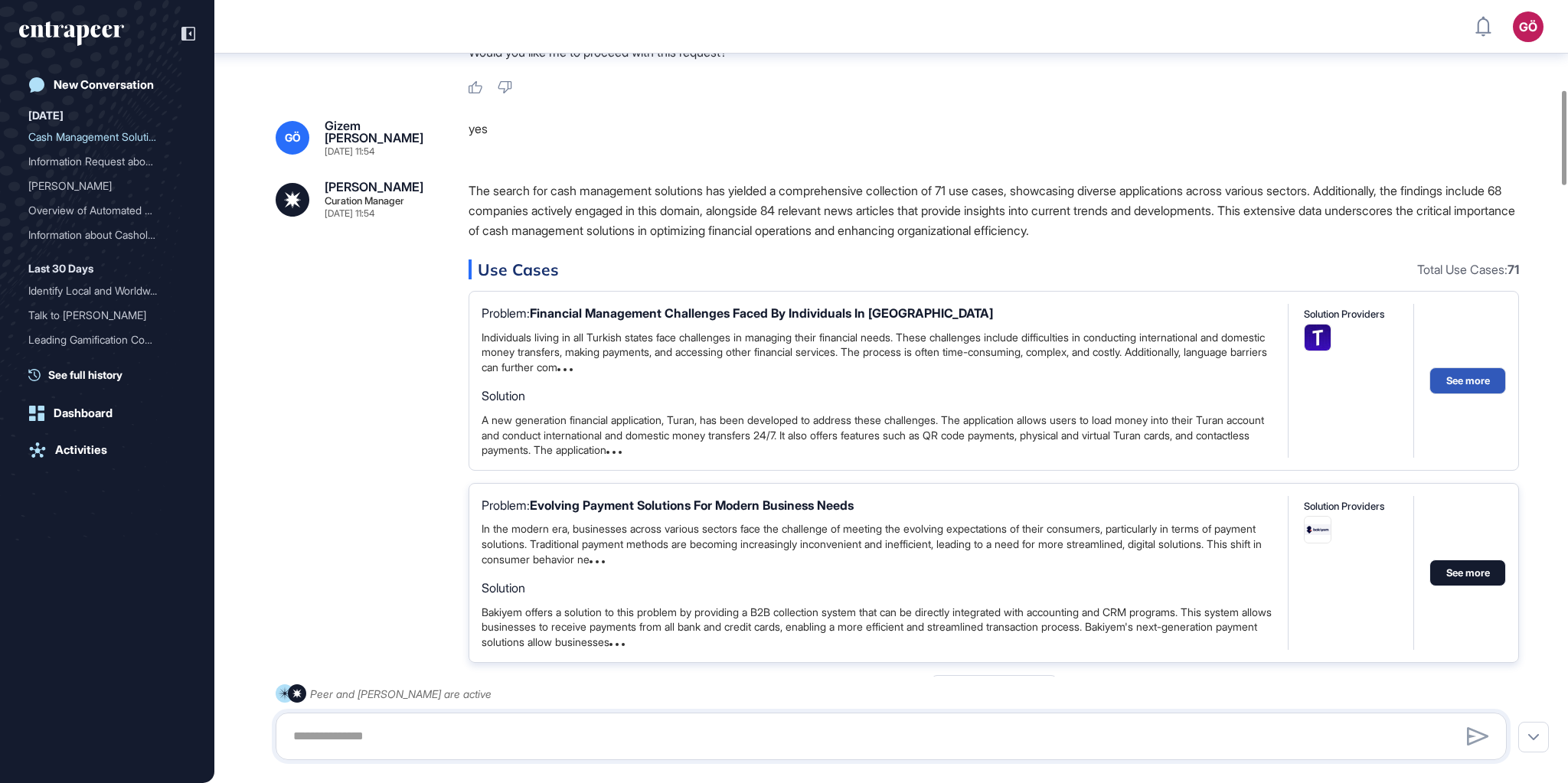 click on "See more" at bounding box center [1468, 573] 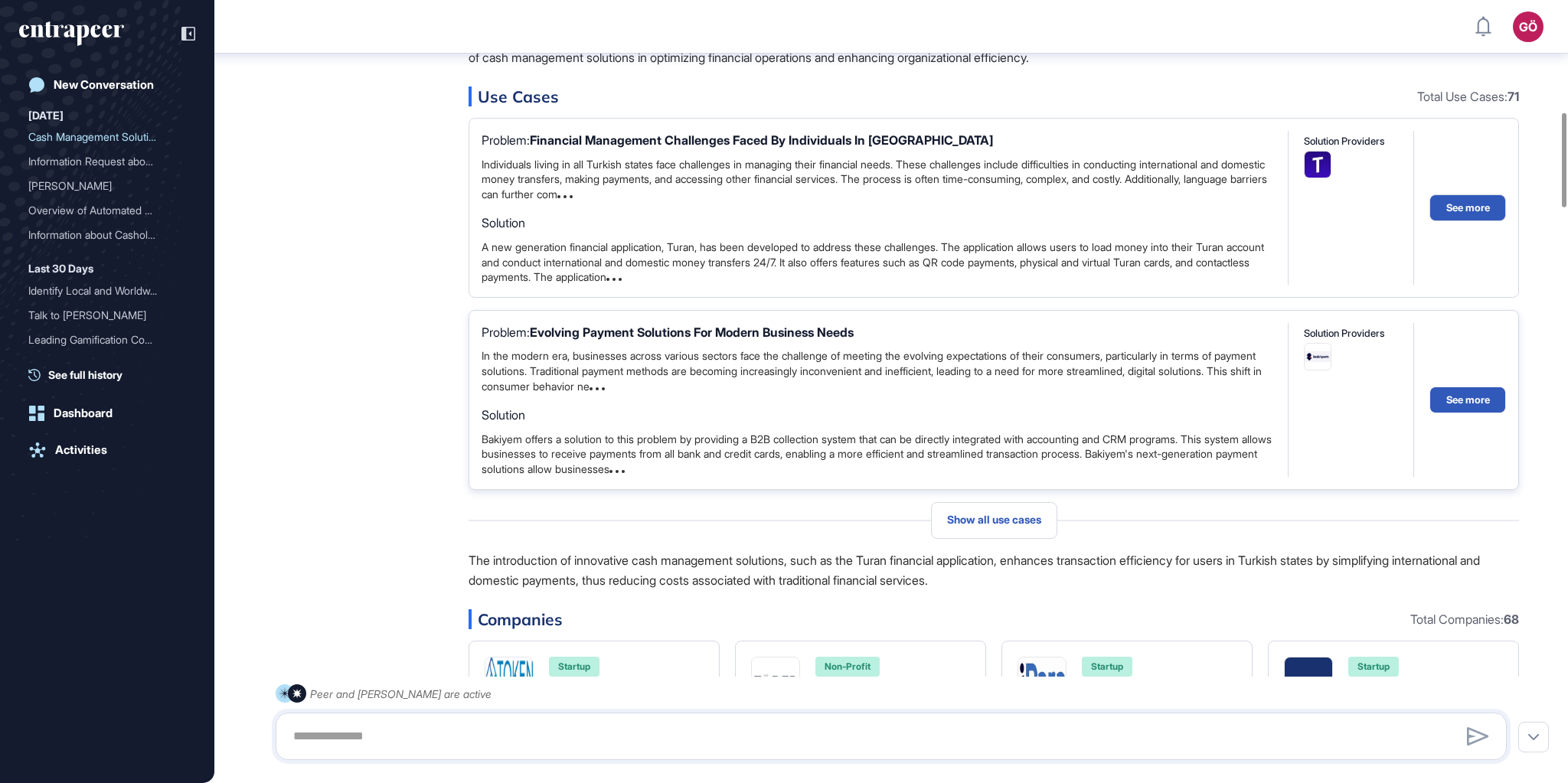 scroll, scrollTop: 927, scrollLeft: 0, axis: vertical 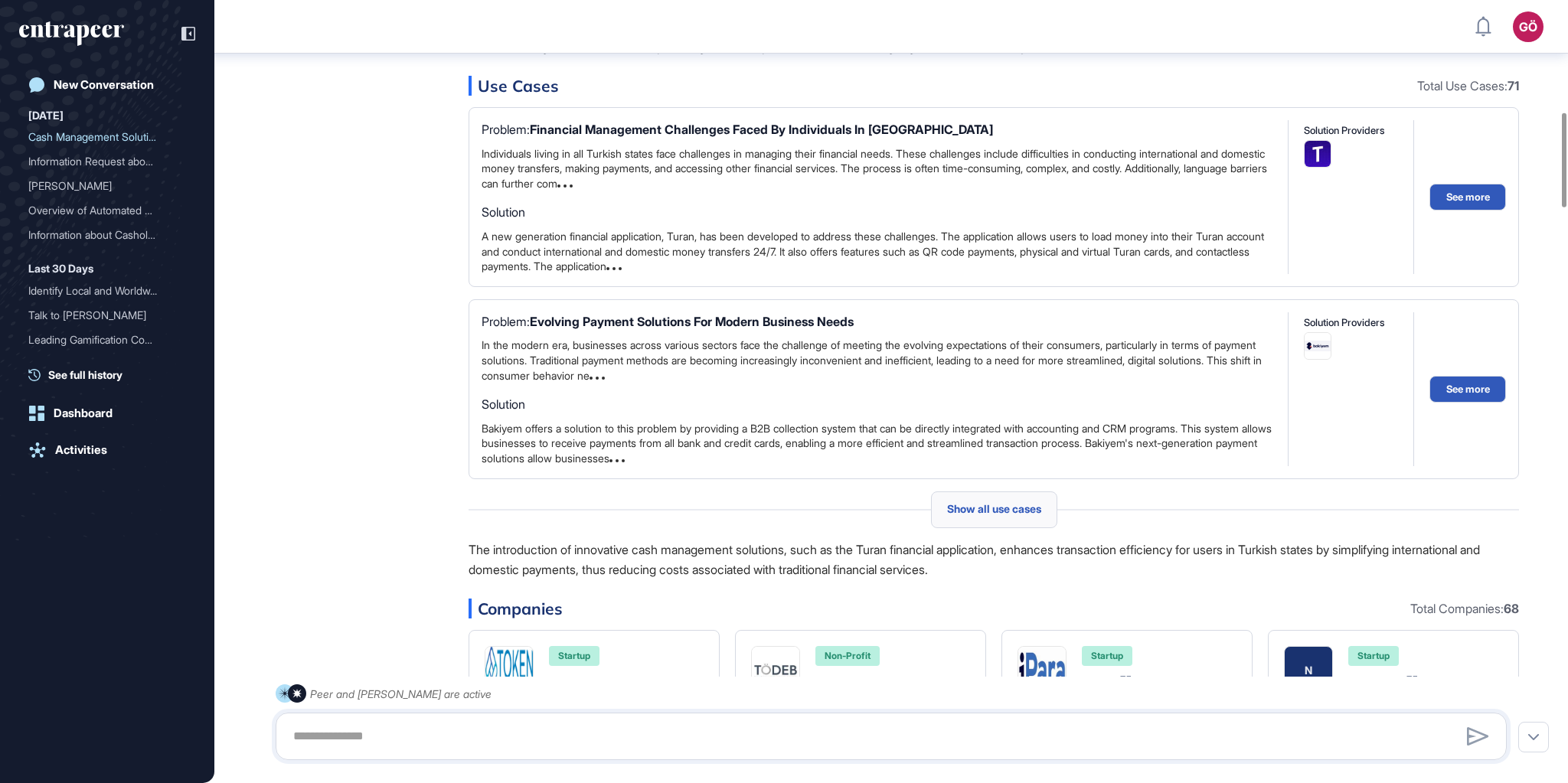 click on "Show all use cases" at bounding box center (994, 509) 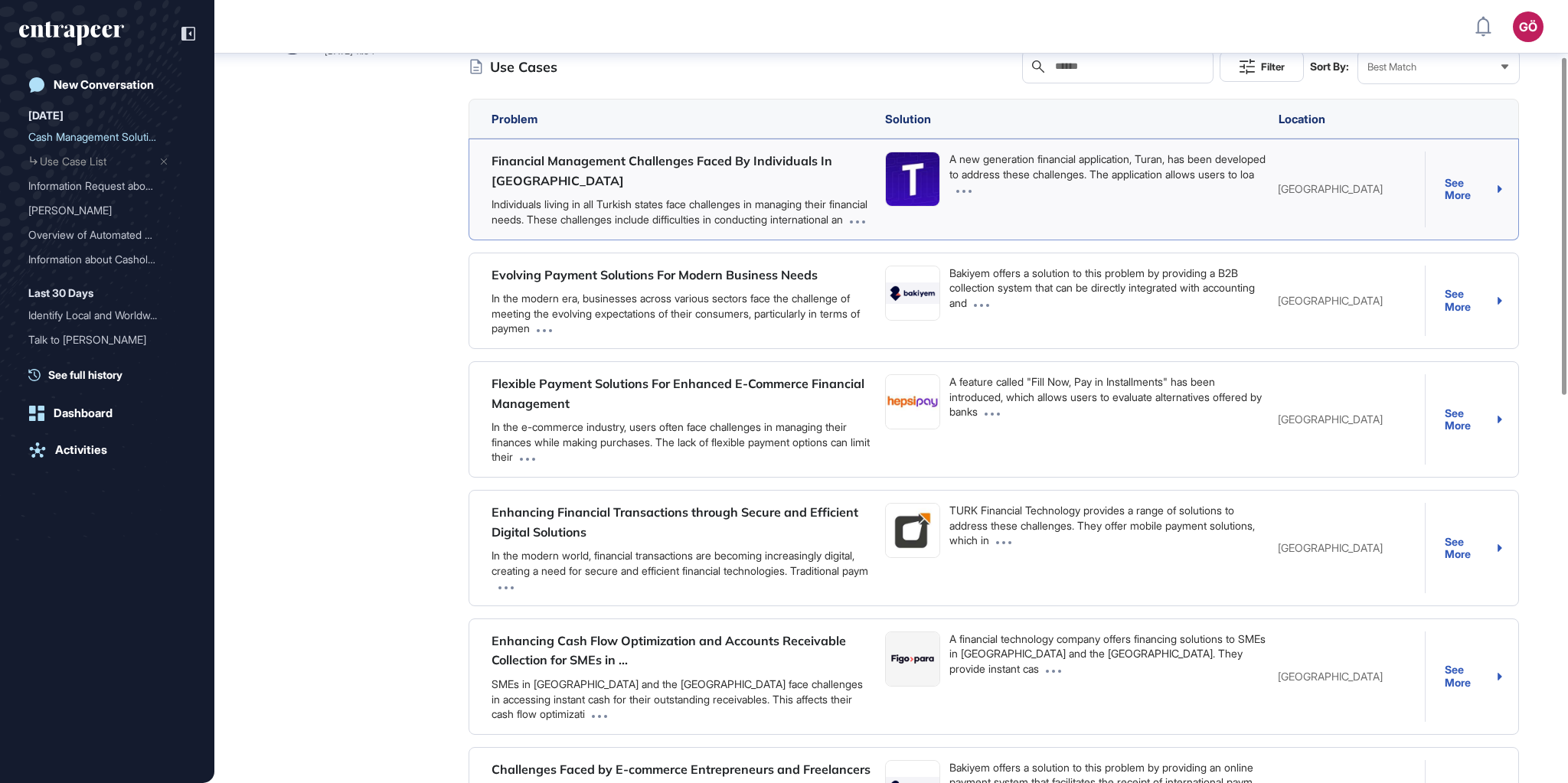 scroll, scrollTop: 131, scrollLeft: 0, axis: vertical 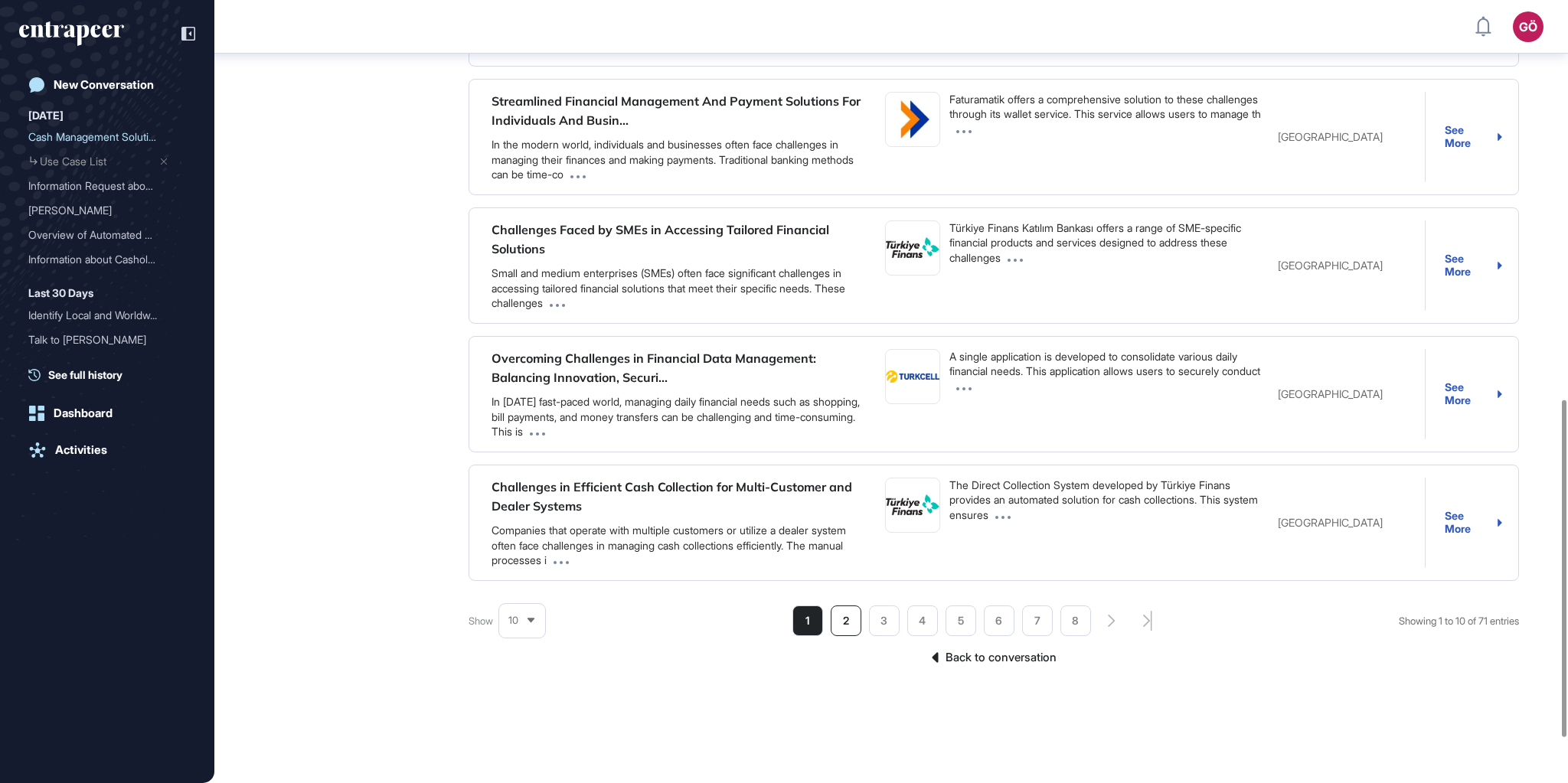 click on "2" 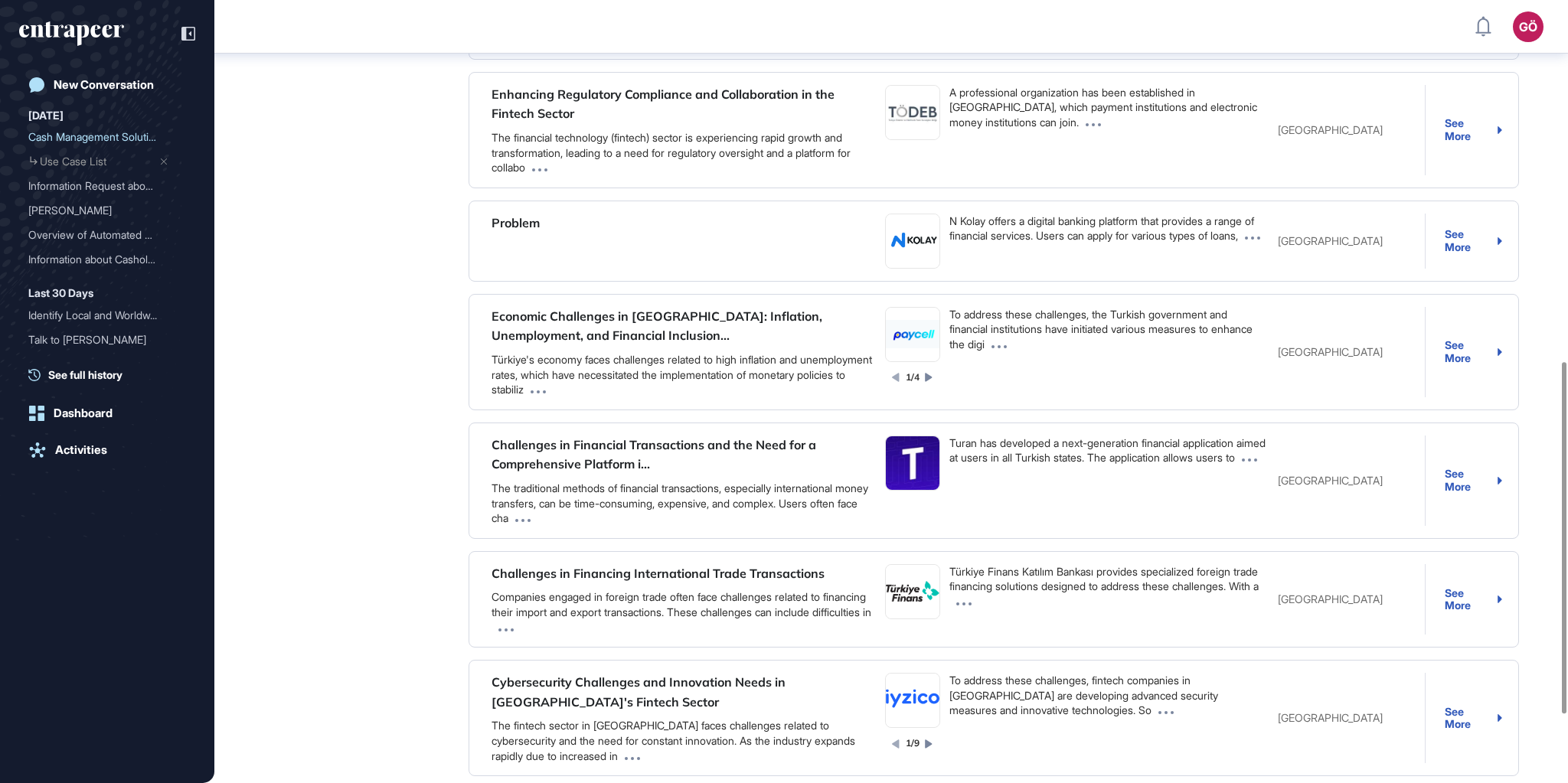scroll, scrollTop: 804, scrollLeft: 0, axis: vertical 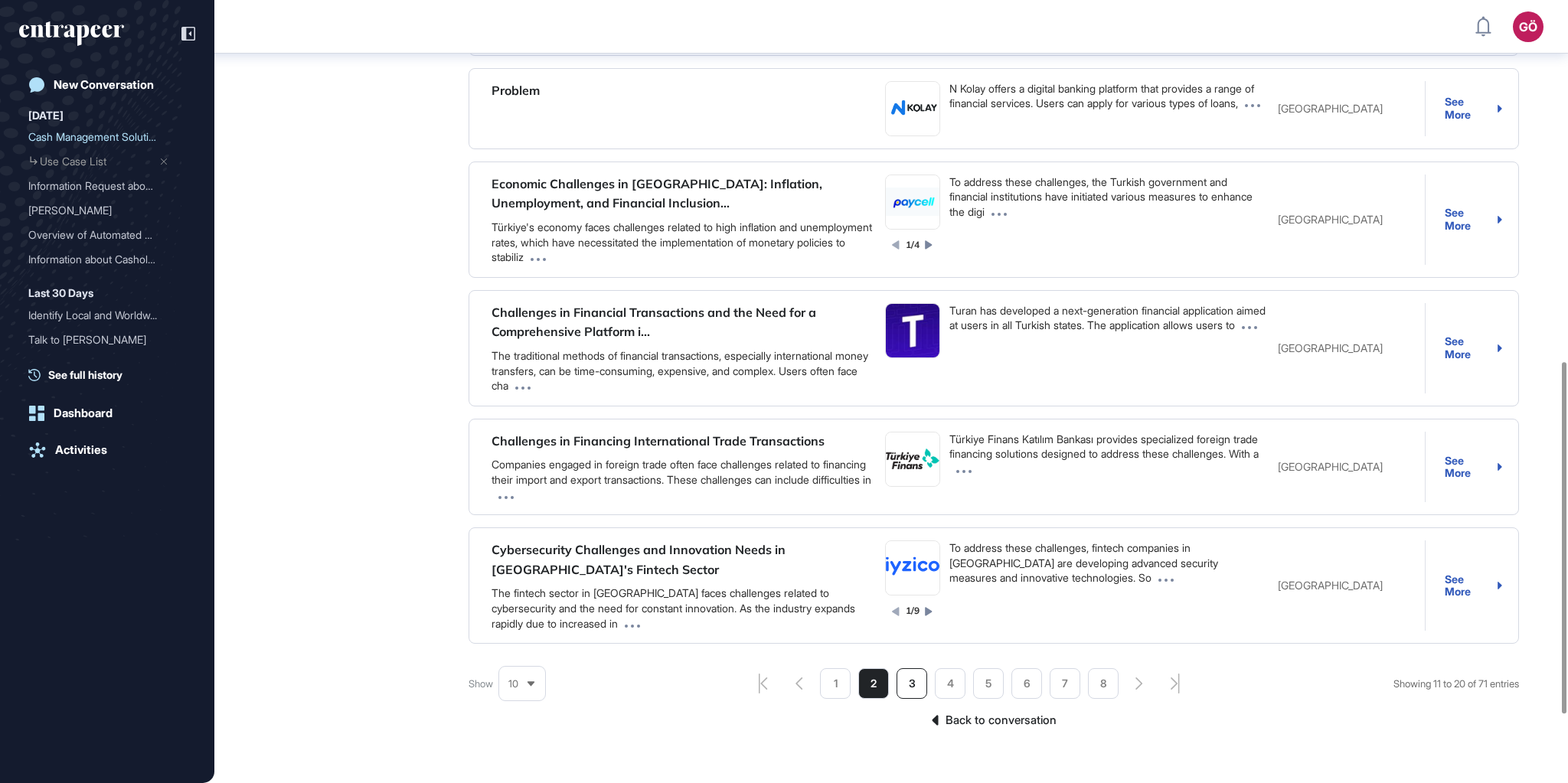 click on "3" 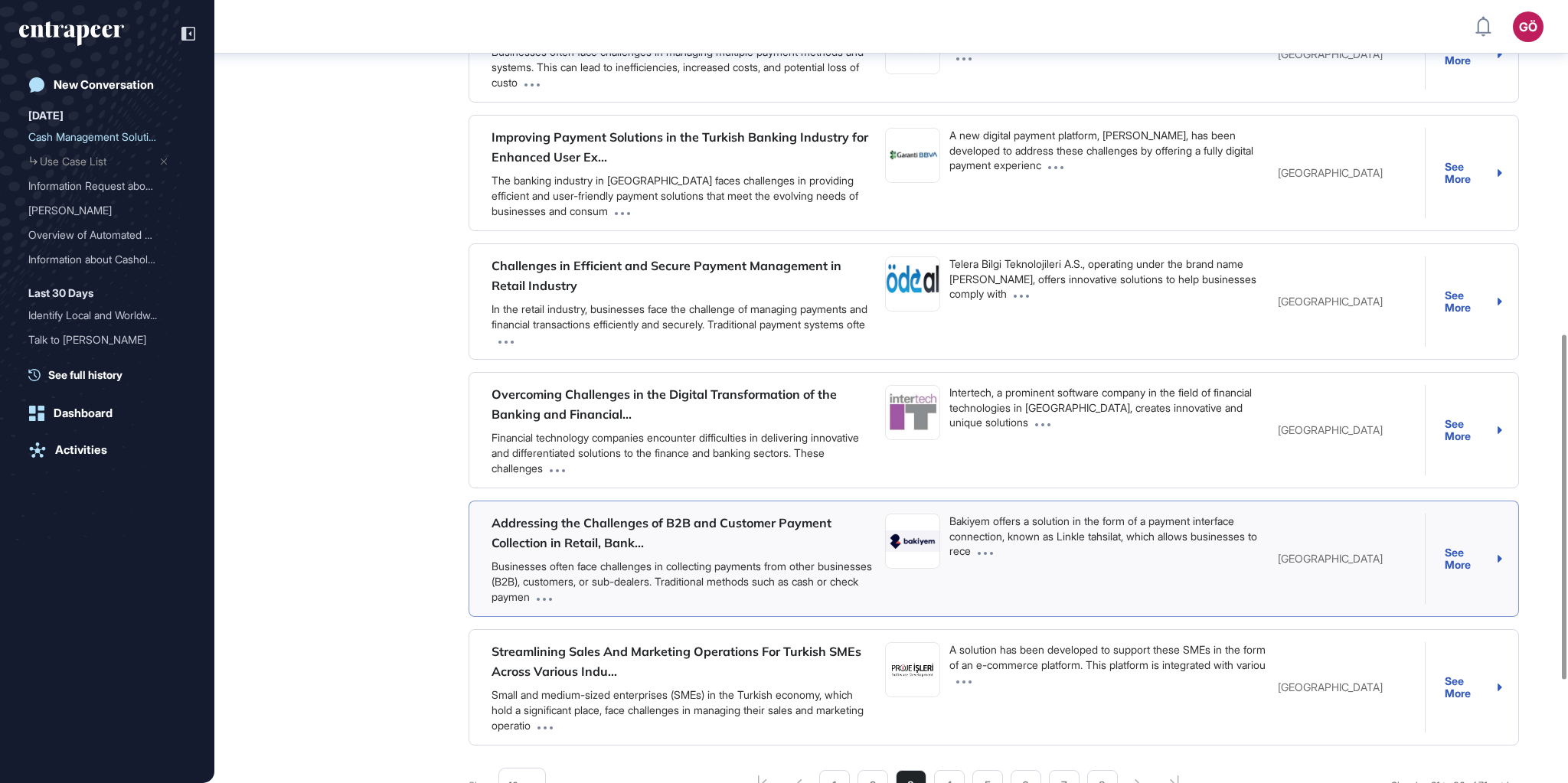 scroll, scrollTop: 759, scrollLeft: 0, axis: vertical 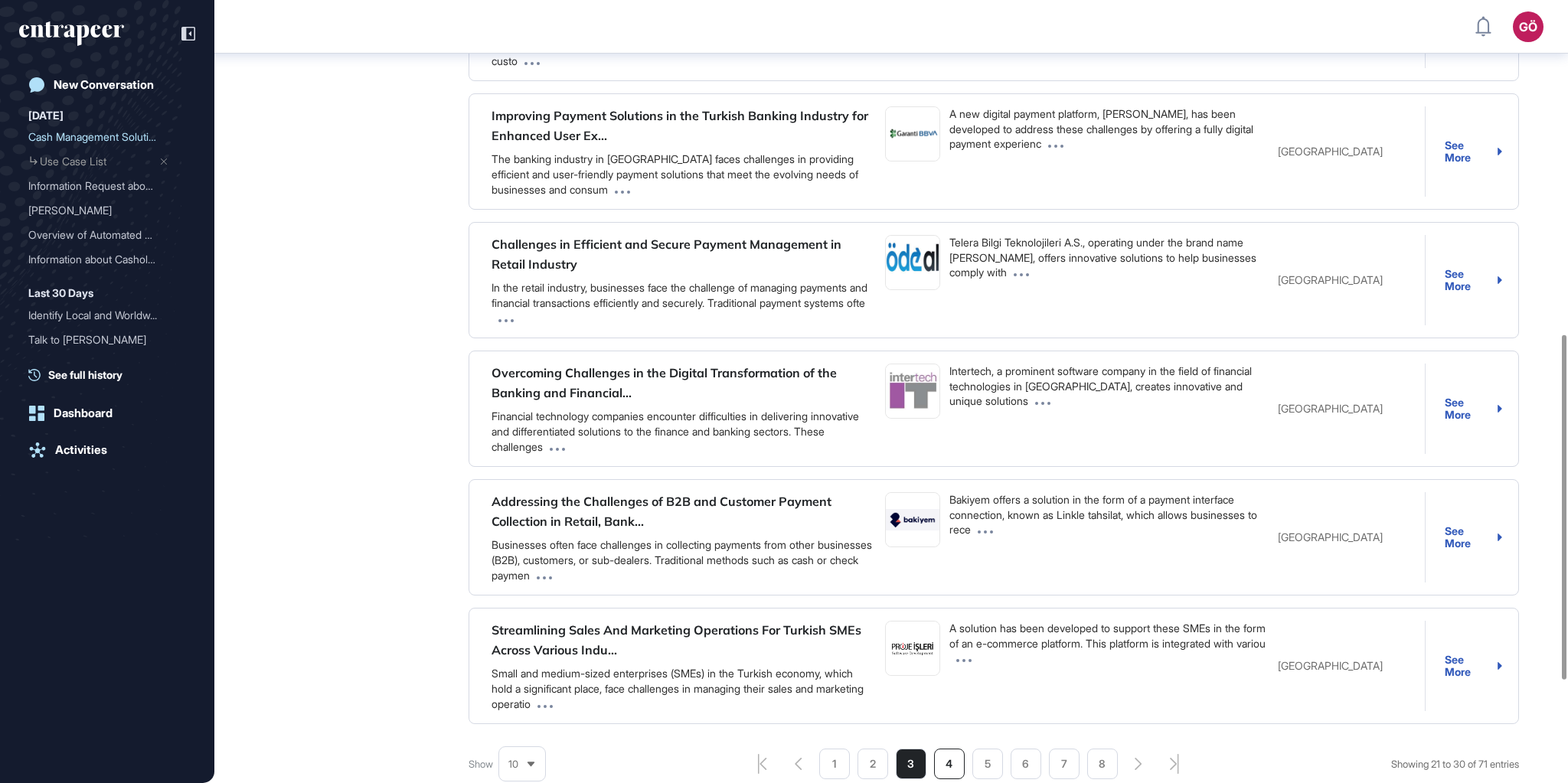 click on "4" 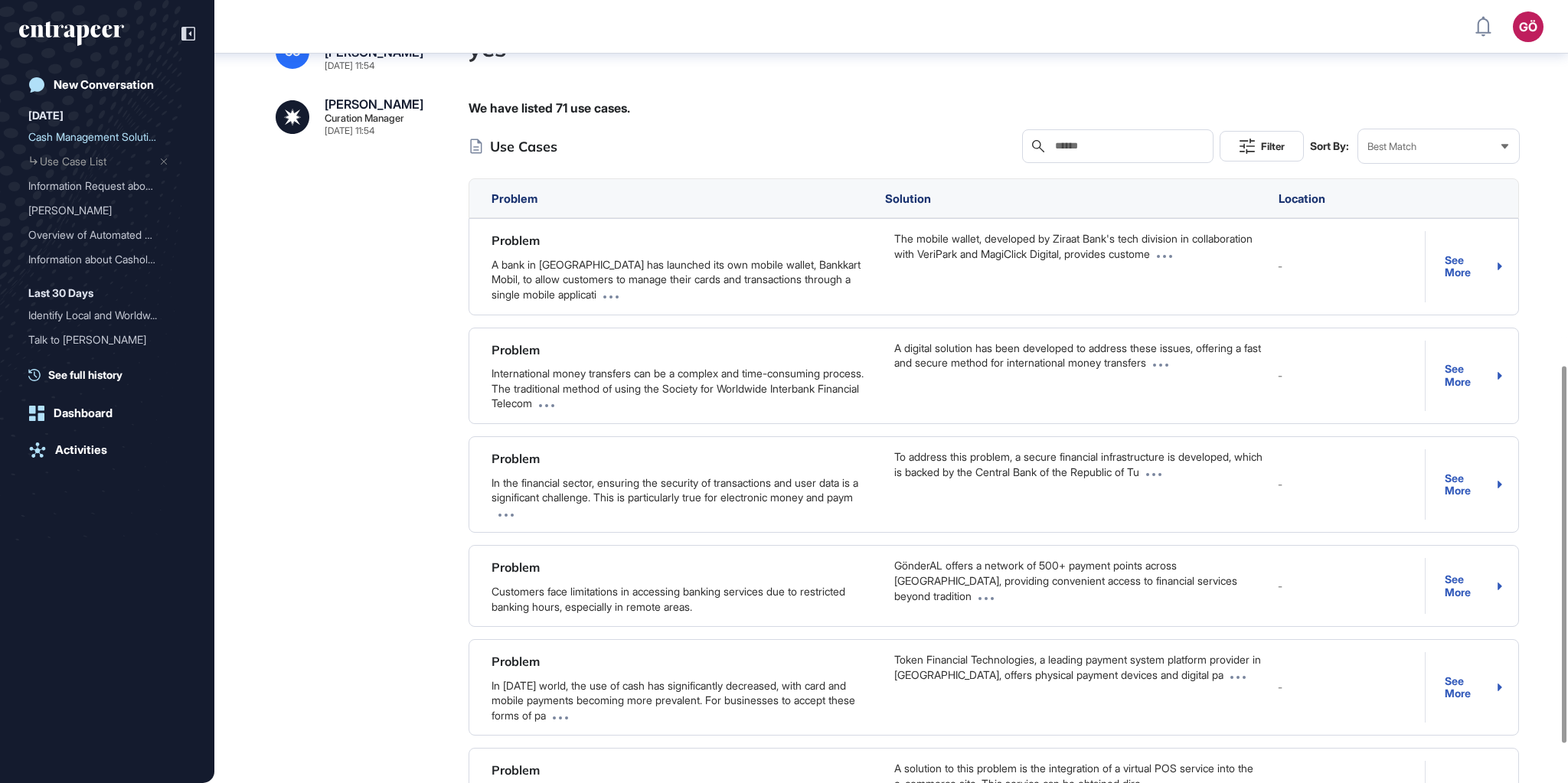scroll, scrollTop: 759, scrollLeft: 0, axis: vertical 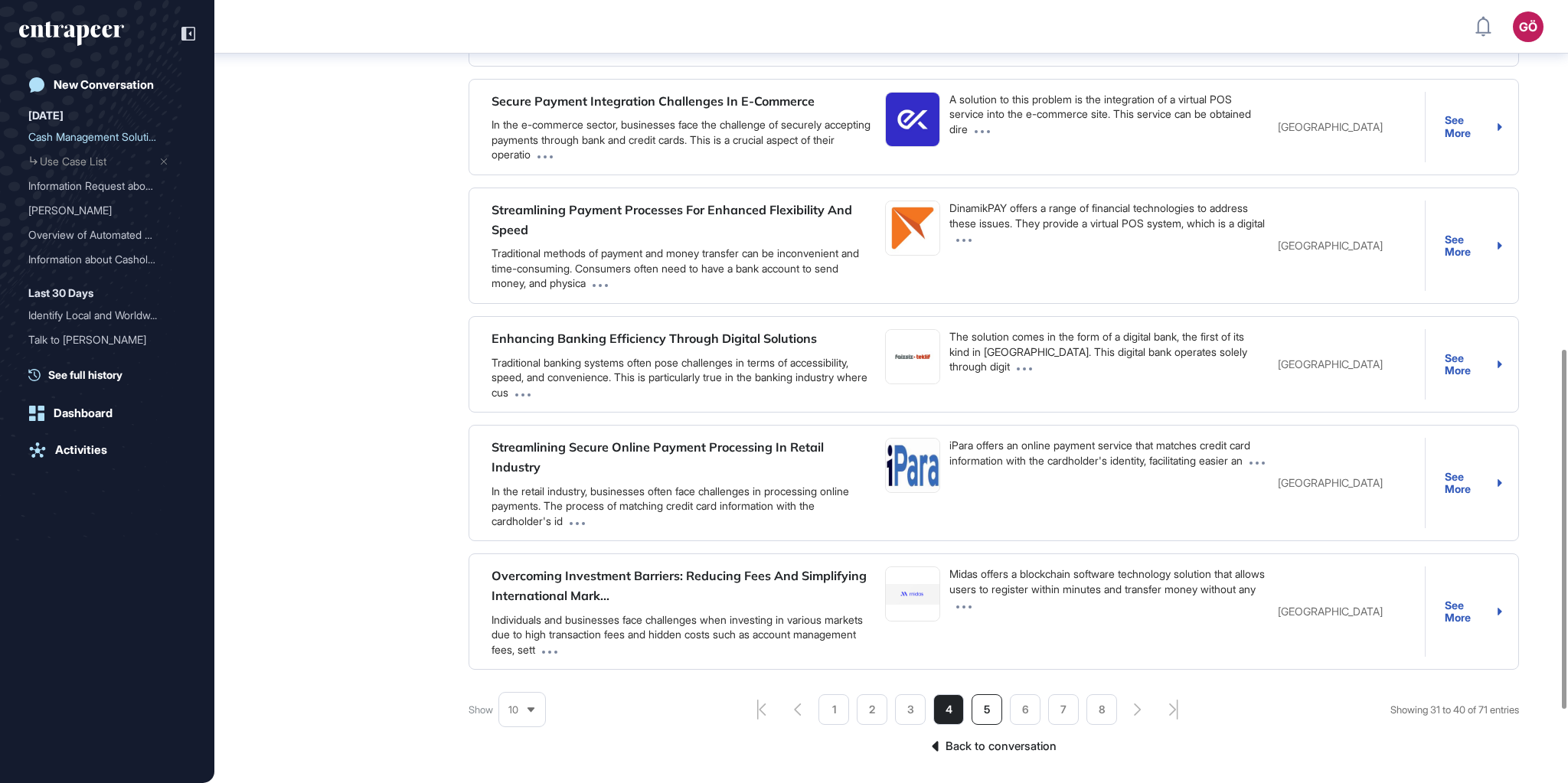 click on "5" 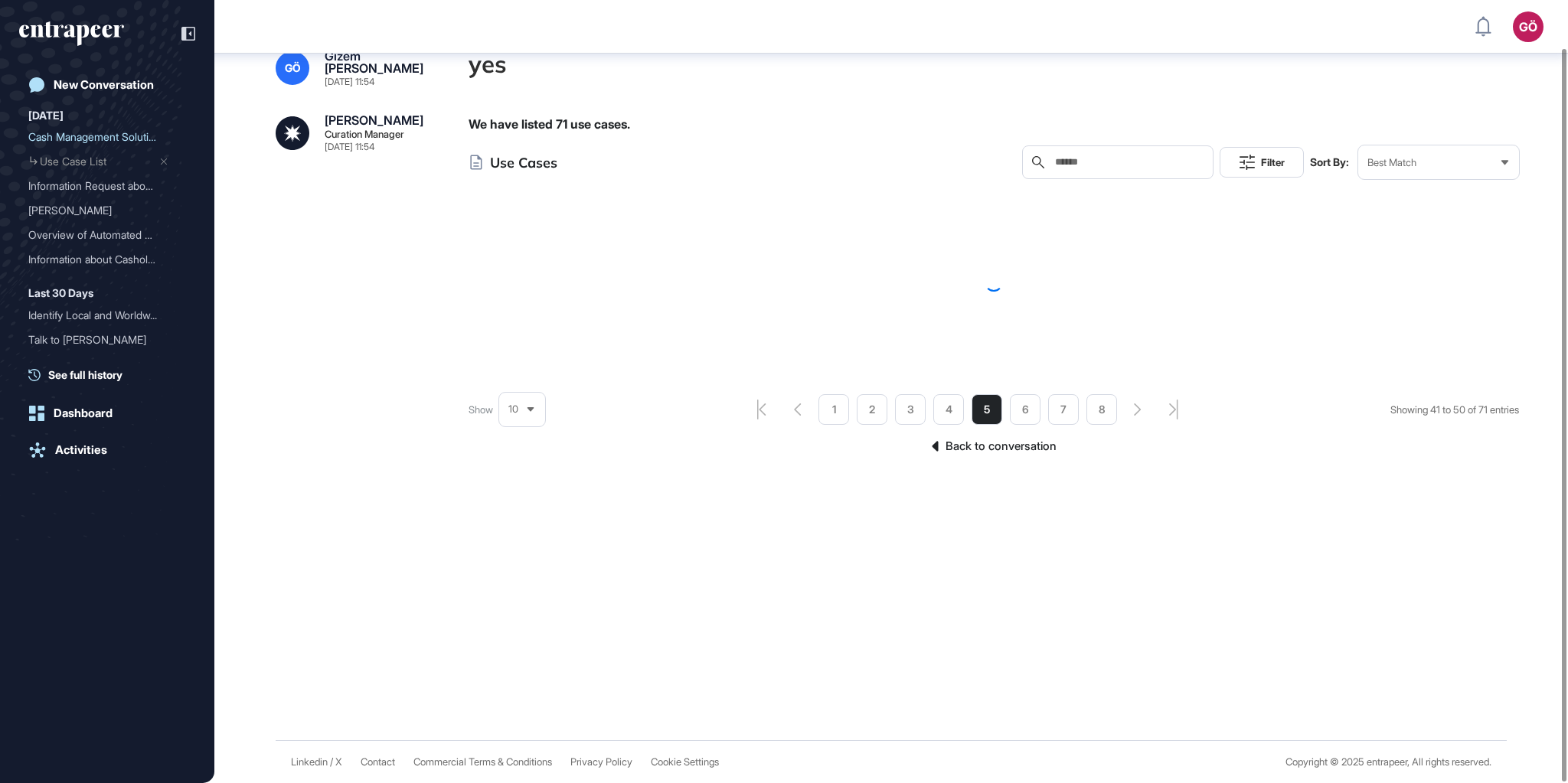 scroll, scrollTop: 759, scrollLeft: 0, axis: vertical 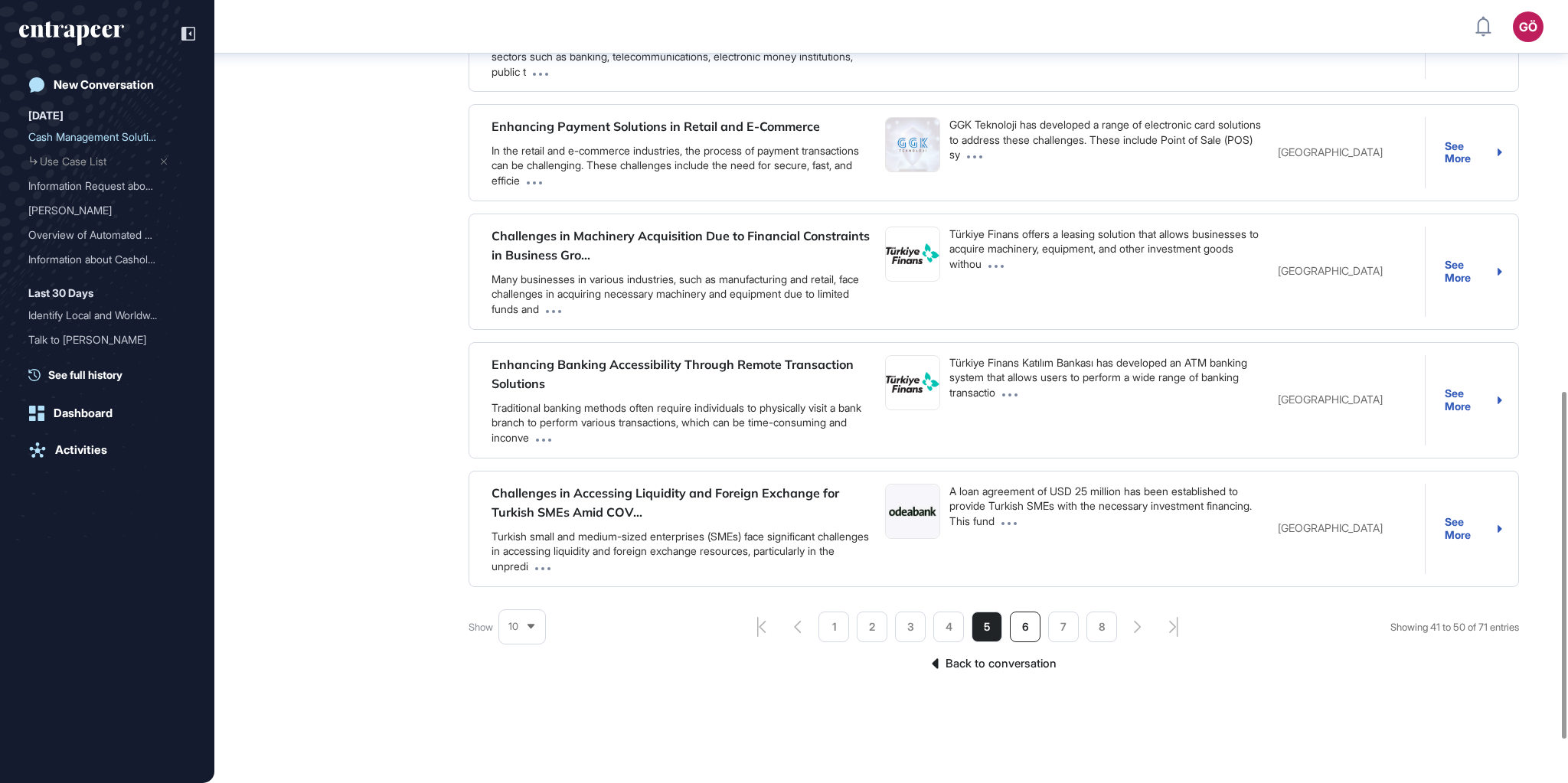 click on "6" 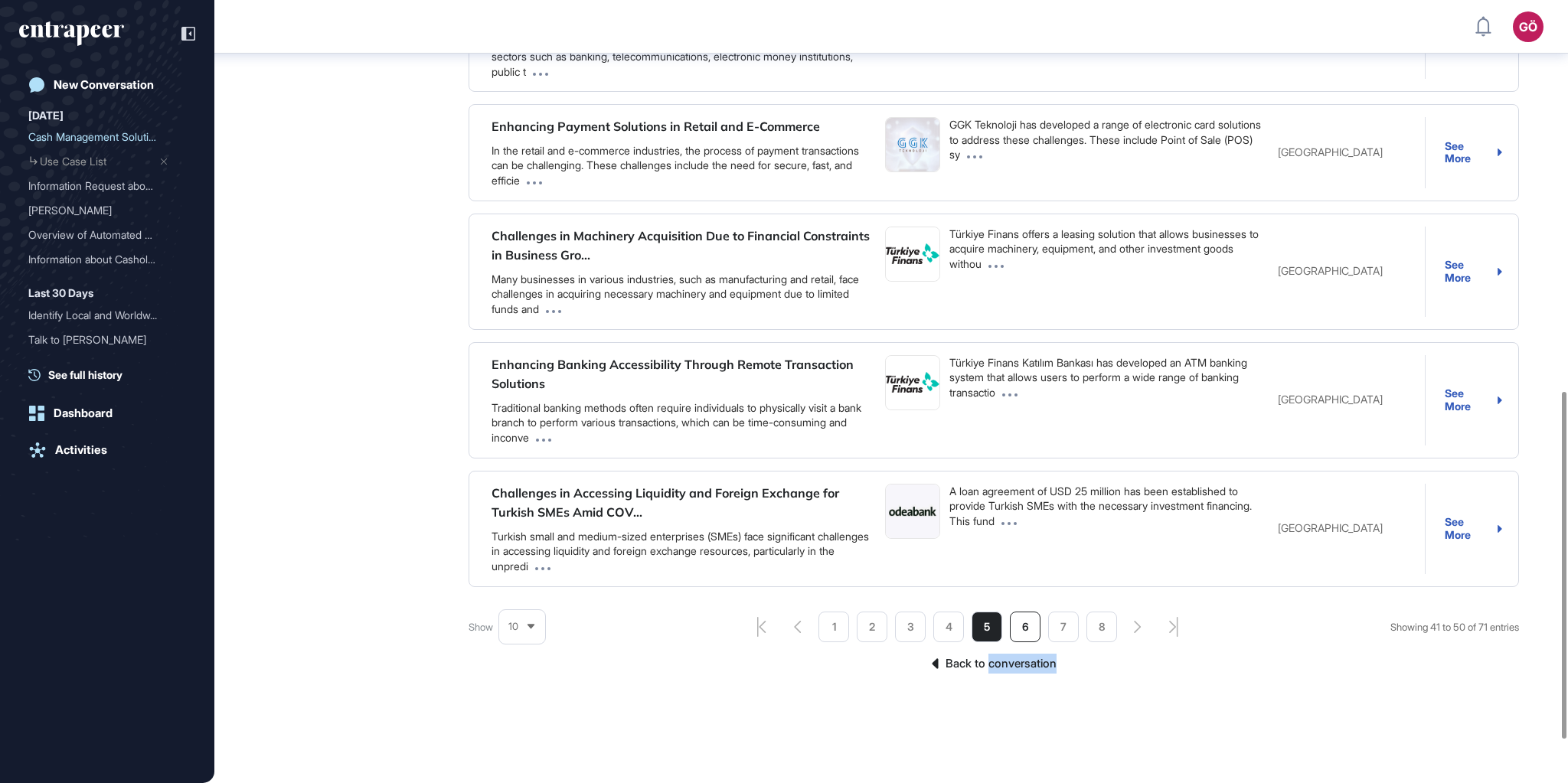 click on "GÖ Gizem Gözde Öztürk Jul 21, 2025 11:54 yes Curie Curation Manager Jul 21, 2025 11:54 We have listed 71 use cases. Use Cases Search Filter Sort By: Best Match Problem Solution Location Optimizing Business Operations Through Modern Technology Integration Many businesses, regardless of their size, face challenges in managing their operations efficiently and effectively. These challenges often stem from outdated o Mesnet Bilişim Teknolojileri offers a range of technological solutions to address these challenges. They develop web and mobile ap Turkey See More Debt Collection Challenges Impacting Financial Stability In Turkey Companies in Turkey face challenges in collecting debts from debtors, leading to financial losses and operational inefficiencies. A debt collection platform is being developed to assist companies in Turkey with collecting debts from debtors efficiently and eff Turkey See More Tax Implications And Management Of Employee Allowances Turkey See More Turkey See More Turkey See More Turkey 10" at bounding box center [891, 5] 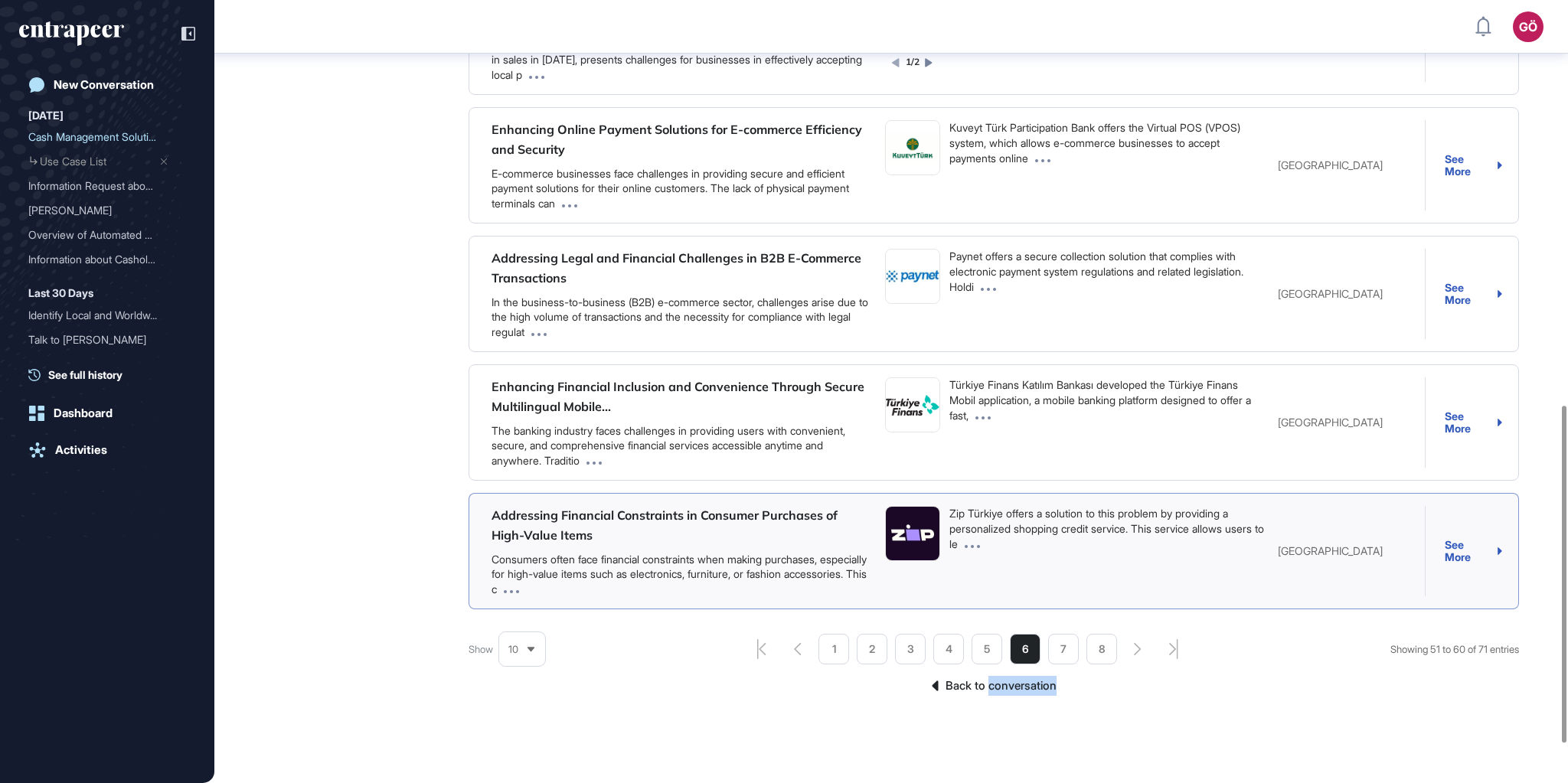 scroll, scrollTop: 943, scrollLeft: 0, axis: vertical 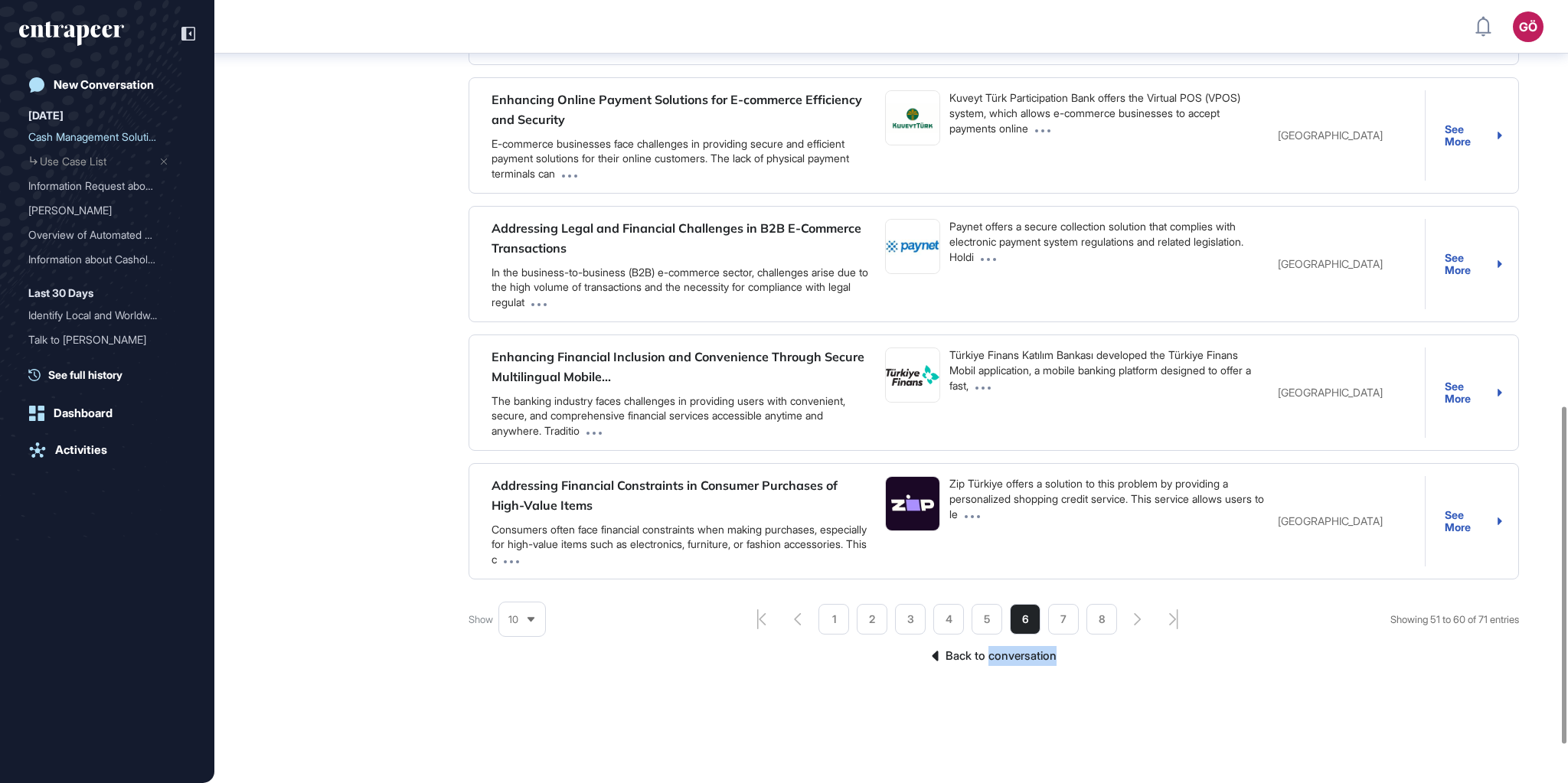 click on "We have listed 71 use cases. Use Cases Search Filter Sort By: Best Match Problem Solution Location Economic Challenges in Türkiye: High Inflation, Unemployment, and Limited Financ... Türkiye's economy faces challenges related to high inflation and unemployment rates, which have necessitated the implementation of monetary policies to stabiliz 1/6 To address these challenges, the Turkish government has initiated various measures to enhance financial inclusion and digital paym Turkey See More Streamlining Subscription Payments for Digital Platforms In the digital age, users often subscribe to multiple digital platforms such as Netflix, YouTube Premium, Spotify, Amazon Prime, and Exxen. However, managing pa SiPay offers a digital wallet solution, SiPay Card, that allows users to manage their subscription payments across various digital Turkey See More Streamlining Digital Wallet Management and Identity Verification in the Modern A... Turkey See More 1/2 Netherlands See More Turkey See More 1/2 Turkey See More 1" at bounding box center (994, -59) 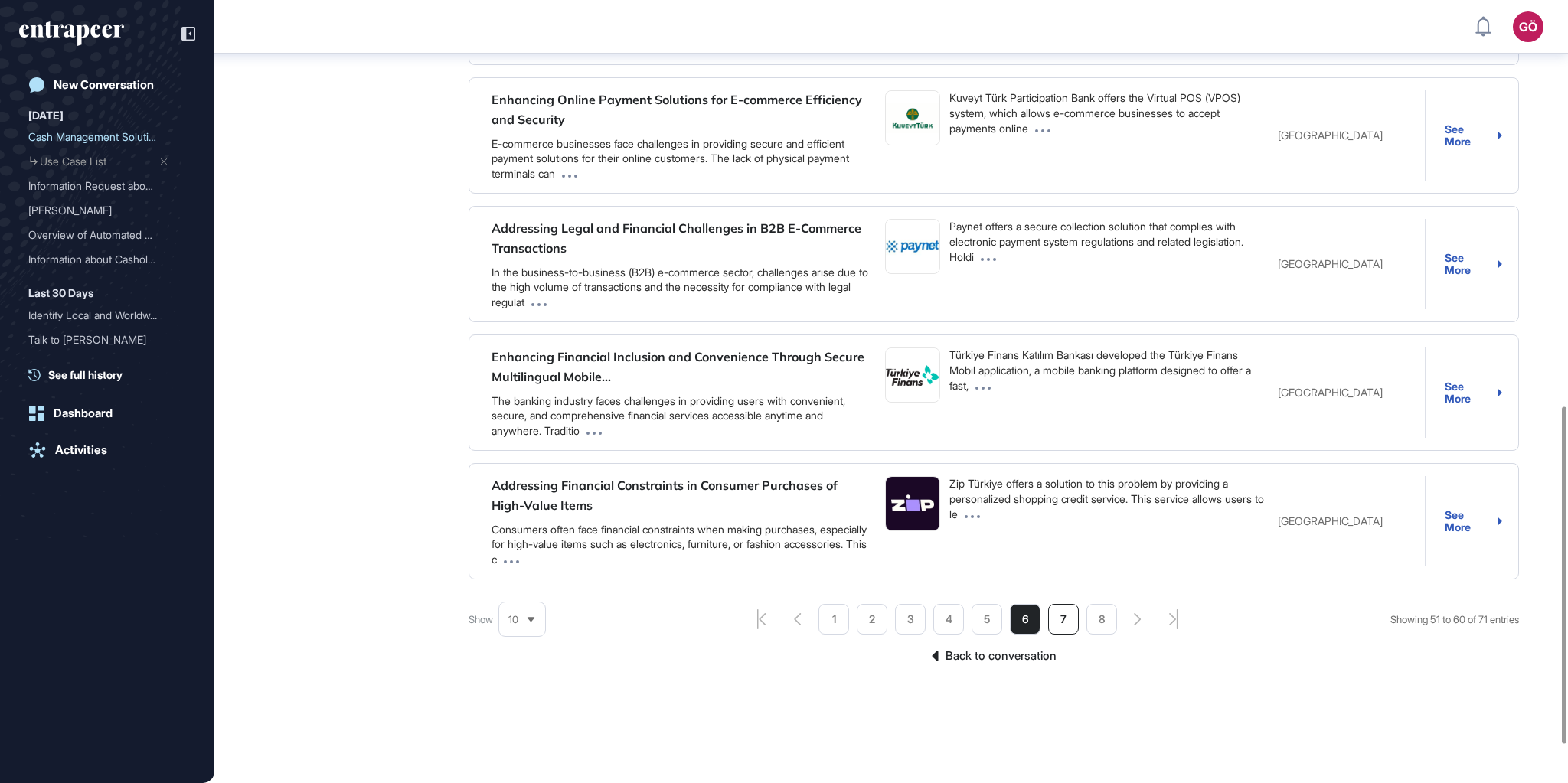 click on "7" 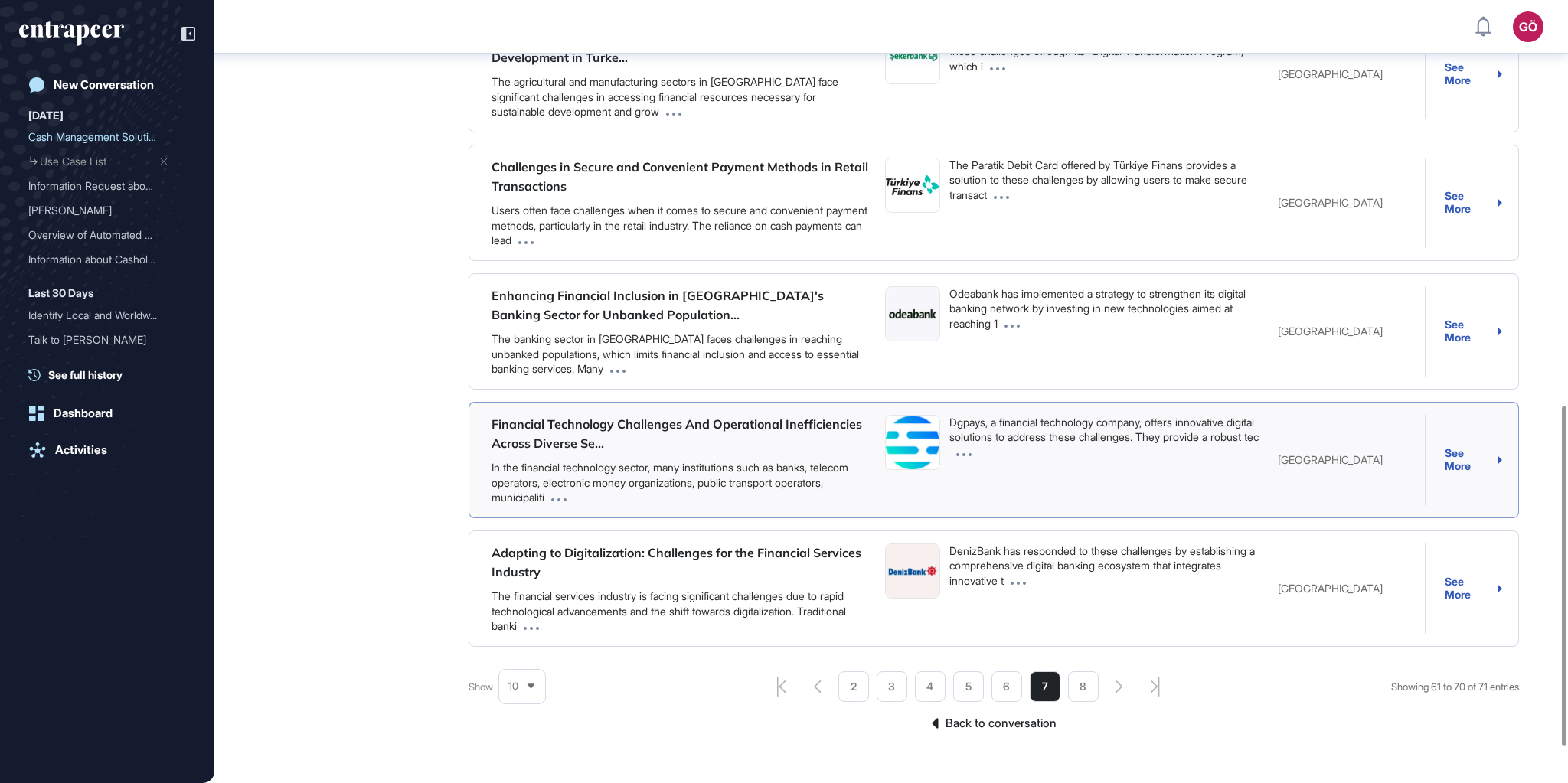 scroll, scrollTop: 943, scrollLeft: 0, axis: vertical 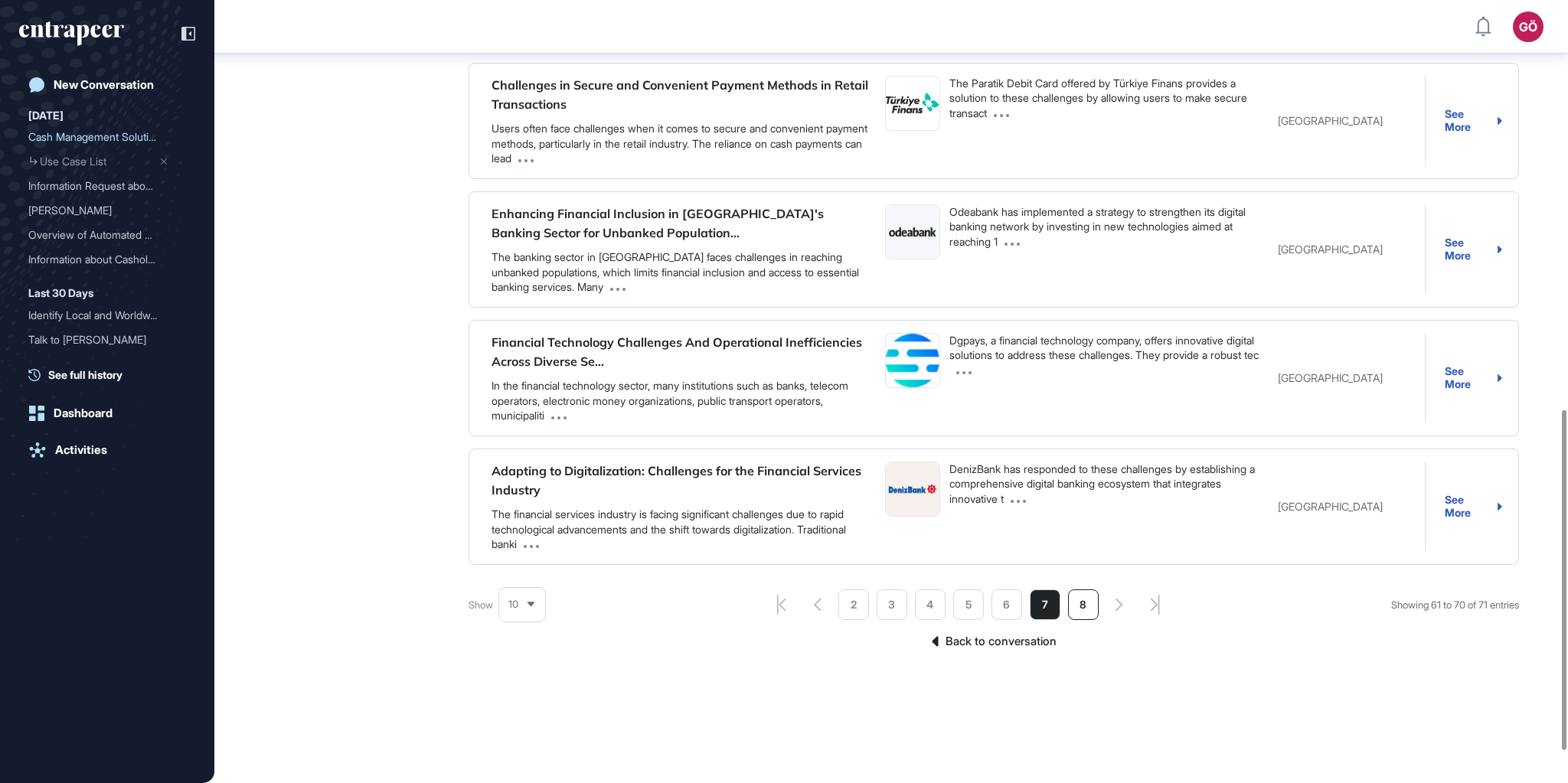 click on "8" 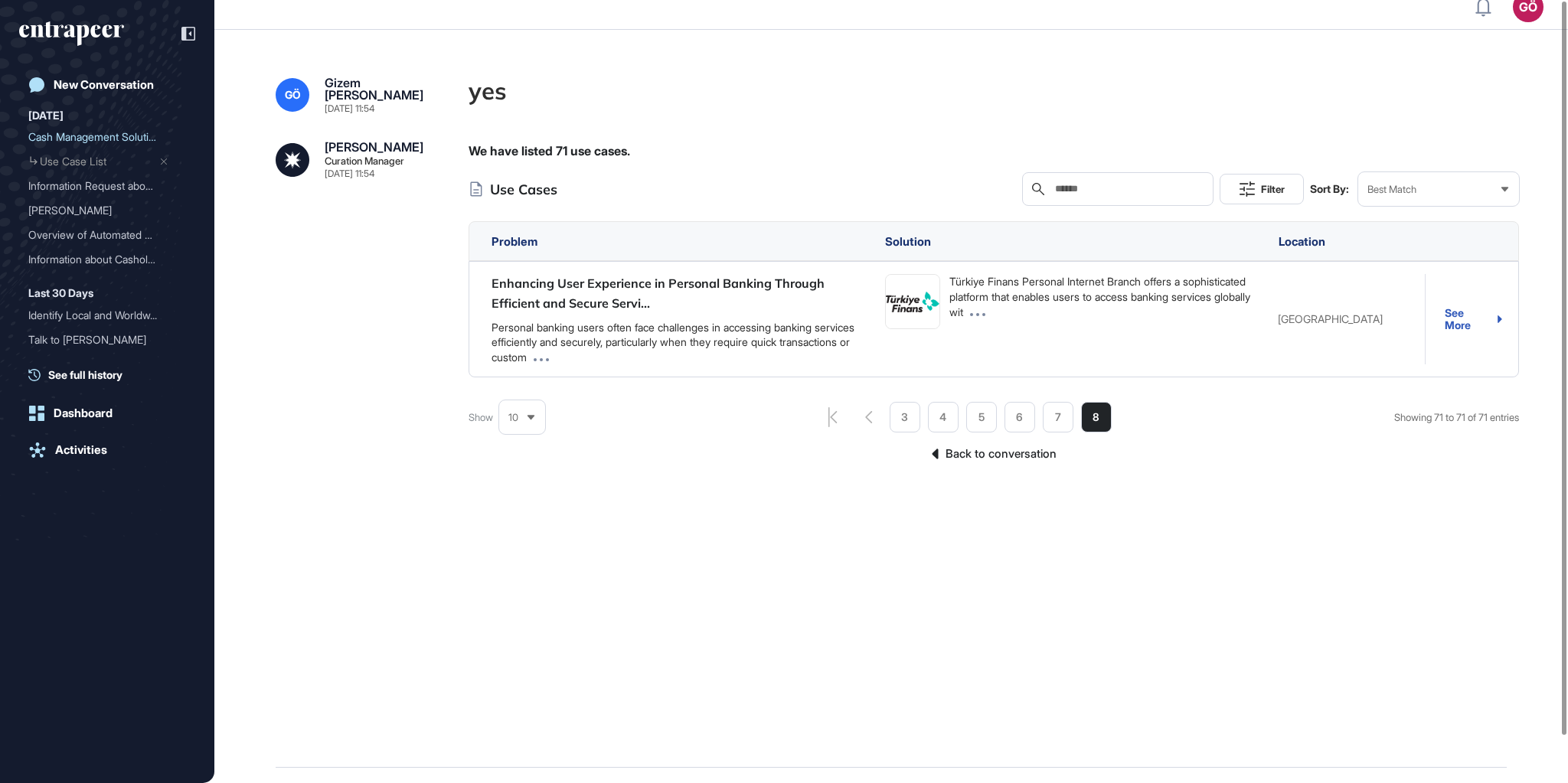 scroll, scrollTop: 0, scrollLeft: 0, axis: both 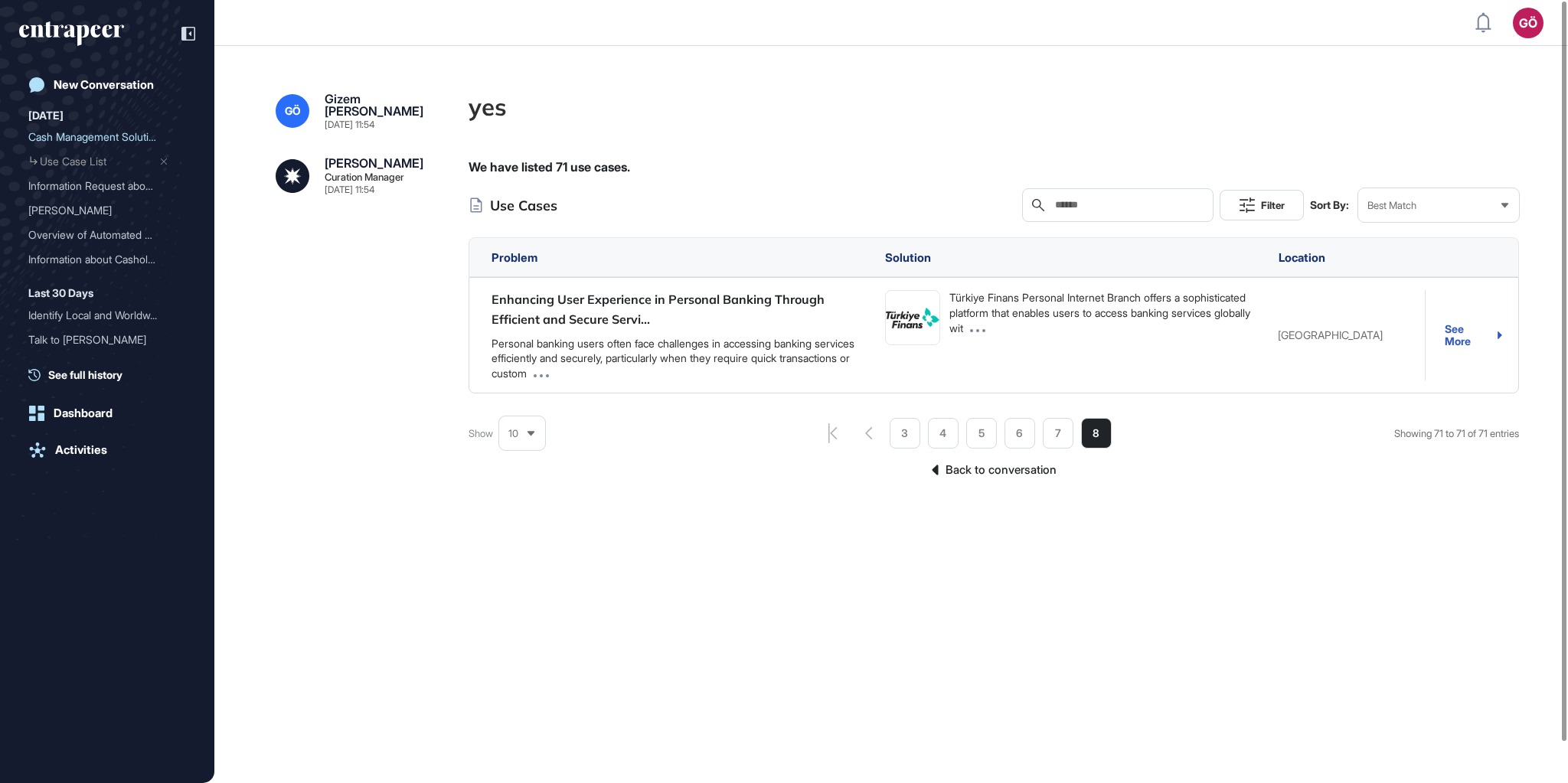 click on "Curie Curation Manager Jul 21, 2025 11:54" at bounding box center (374, 175) 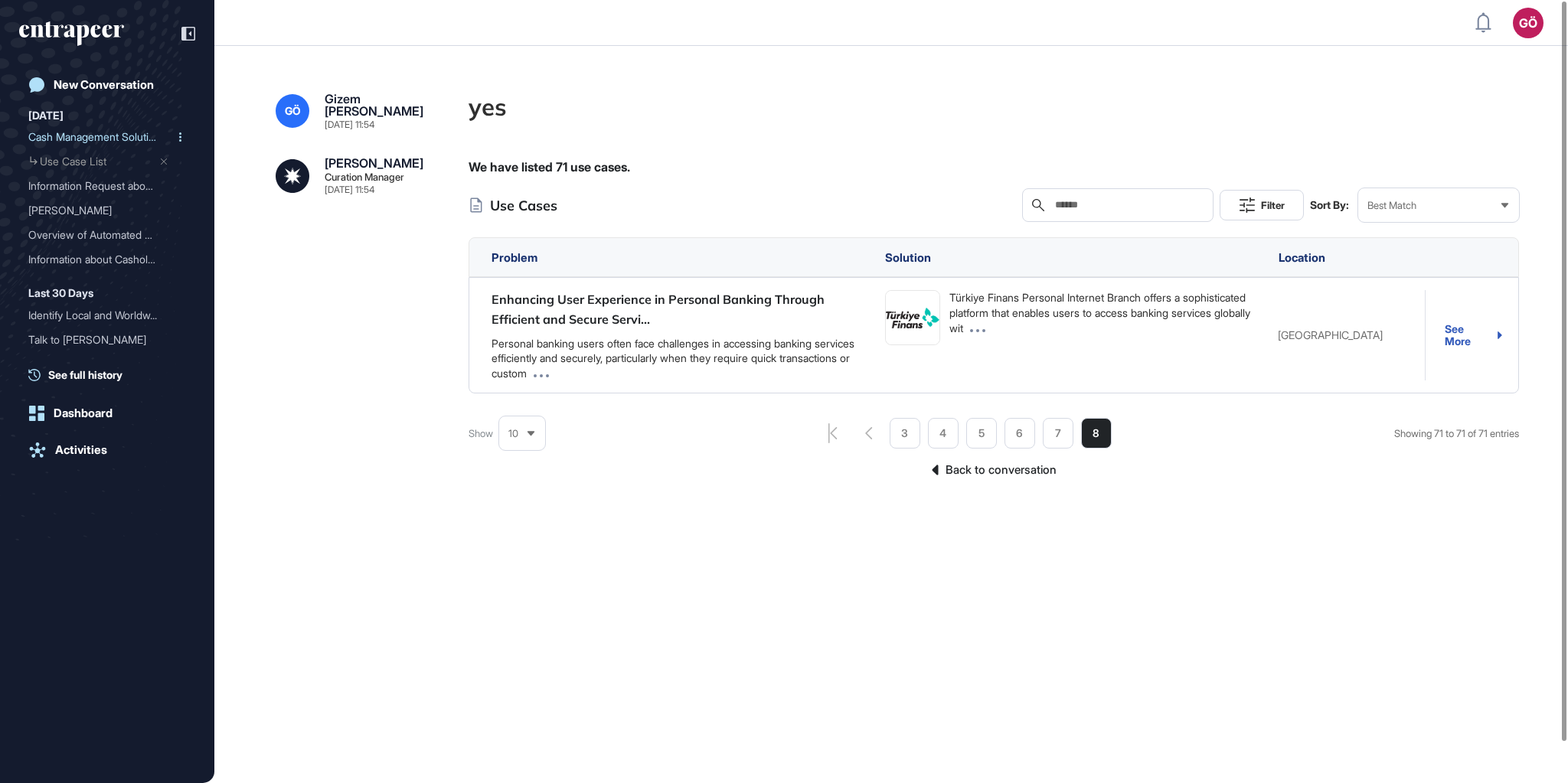 click on "Cash Management Solutions..." at bounding box center (101, 137) 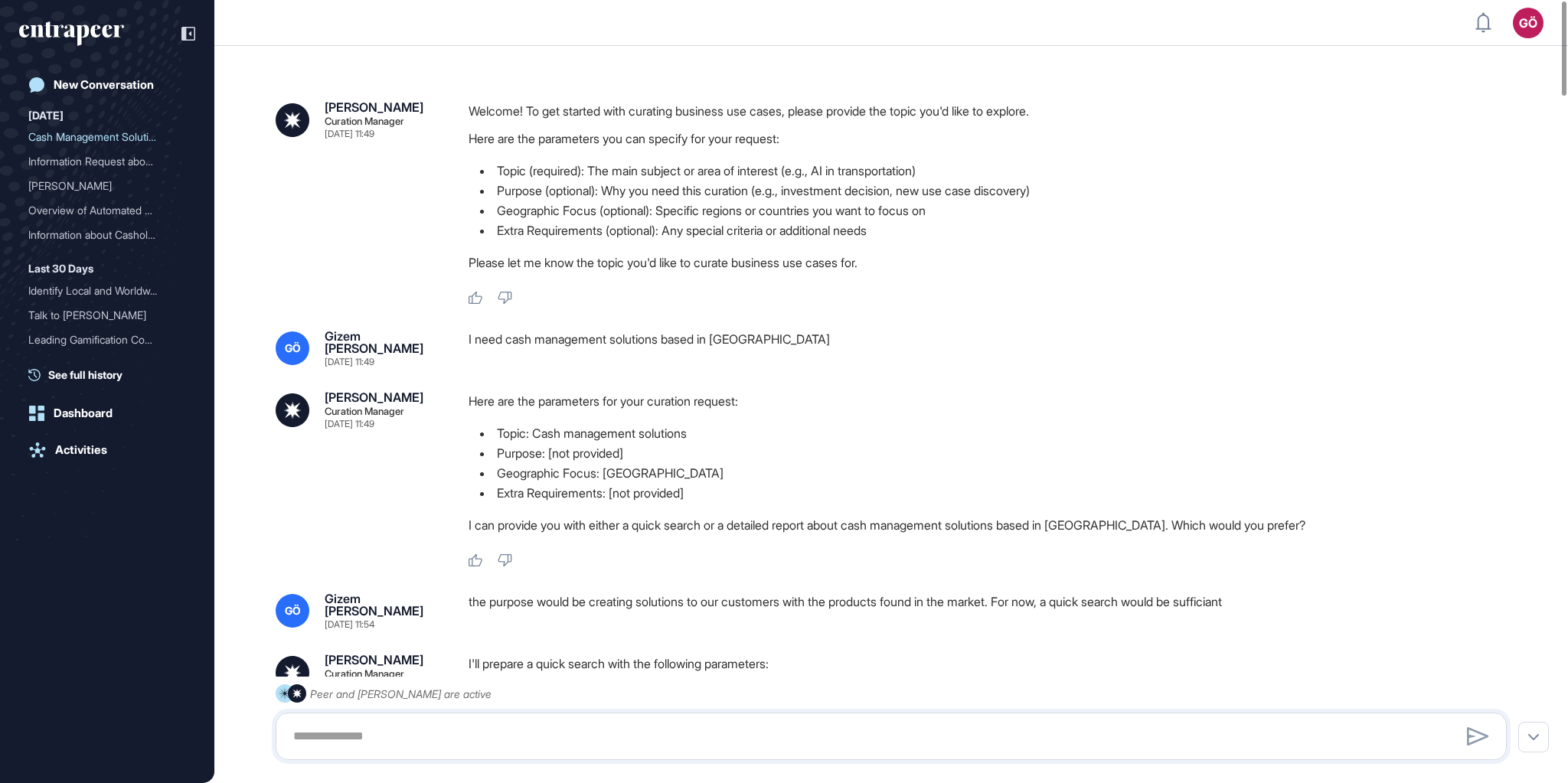 click on "I need cash management solutions based in Turkey" at bounding box center [994, 348] 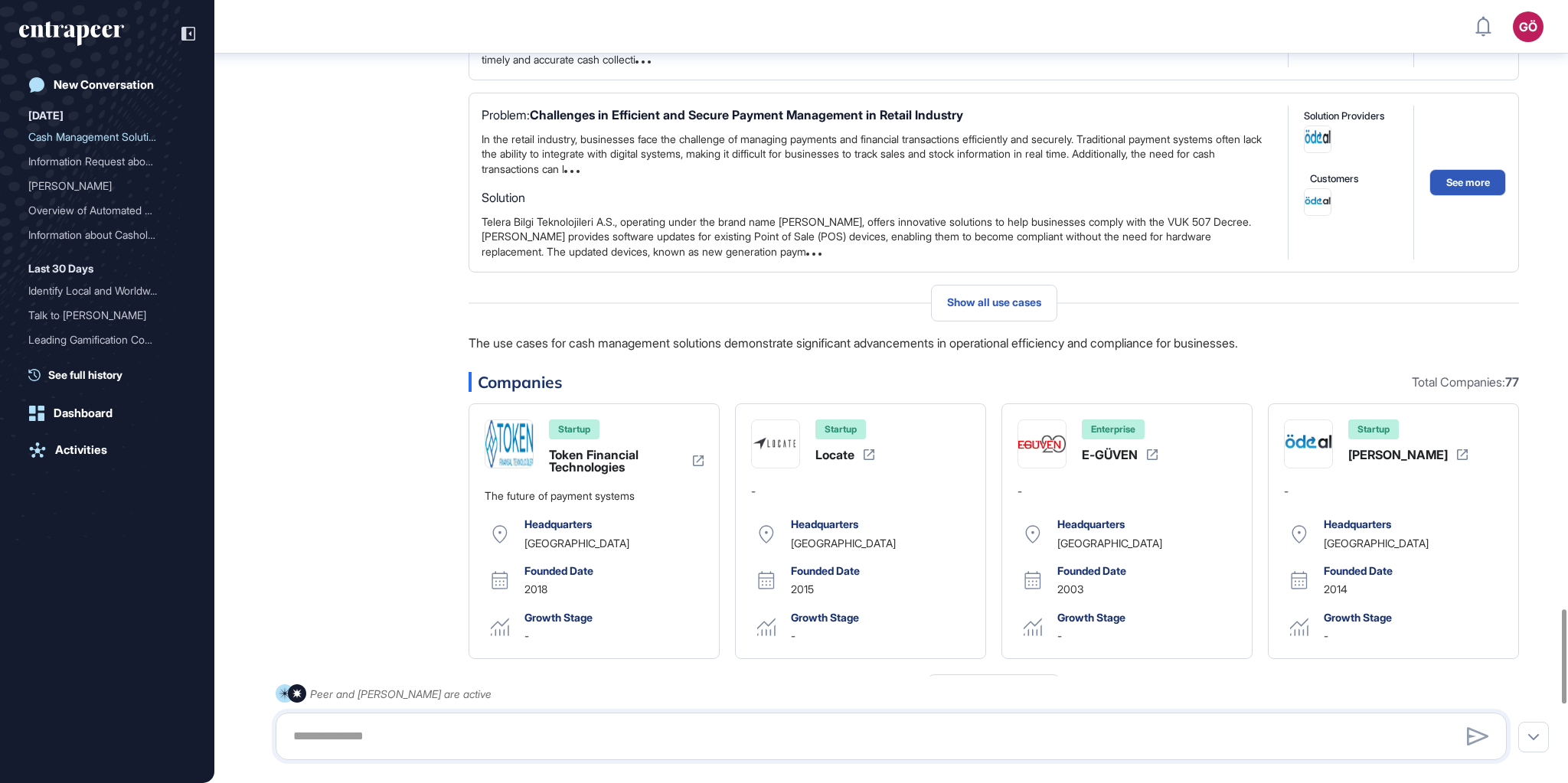 scroll, scrollTop: 5089, scrollLeft: 0, axis: vertical 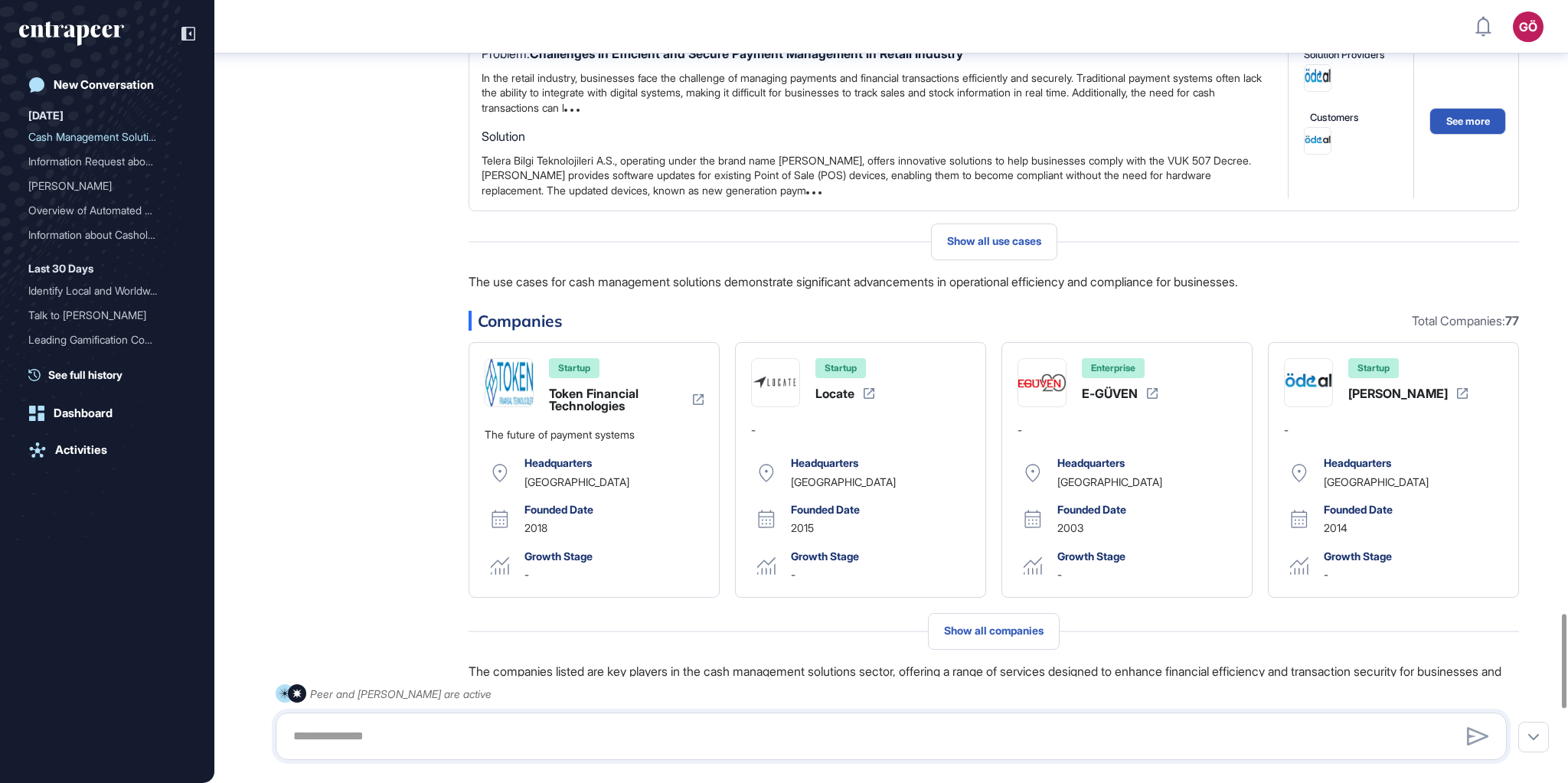 drag, startPoint x: 582, startPoint y: 432, endPoint x: 550, endPoint y: 415, distance: 36.23534 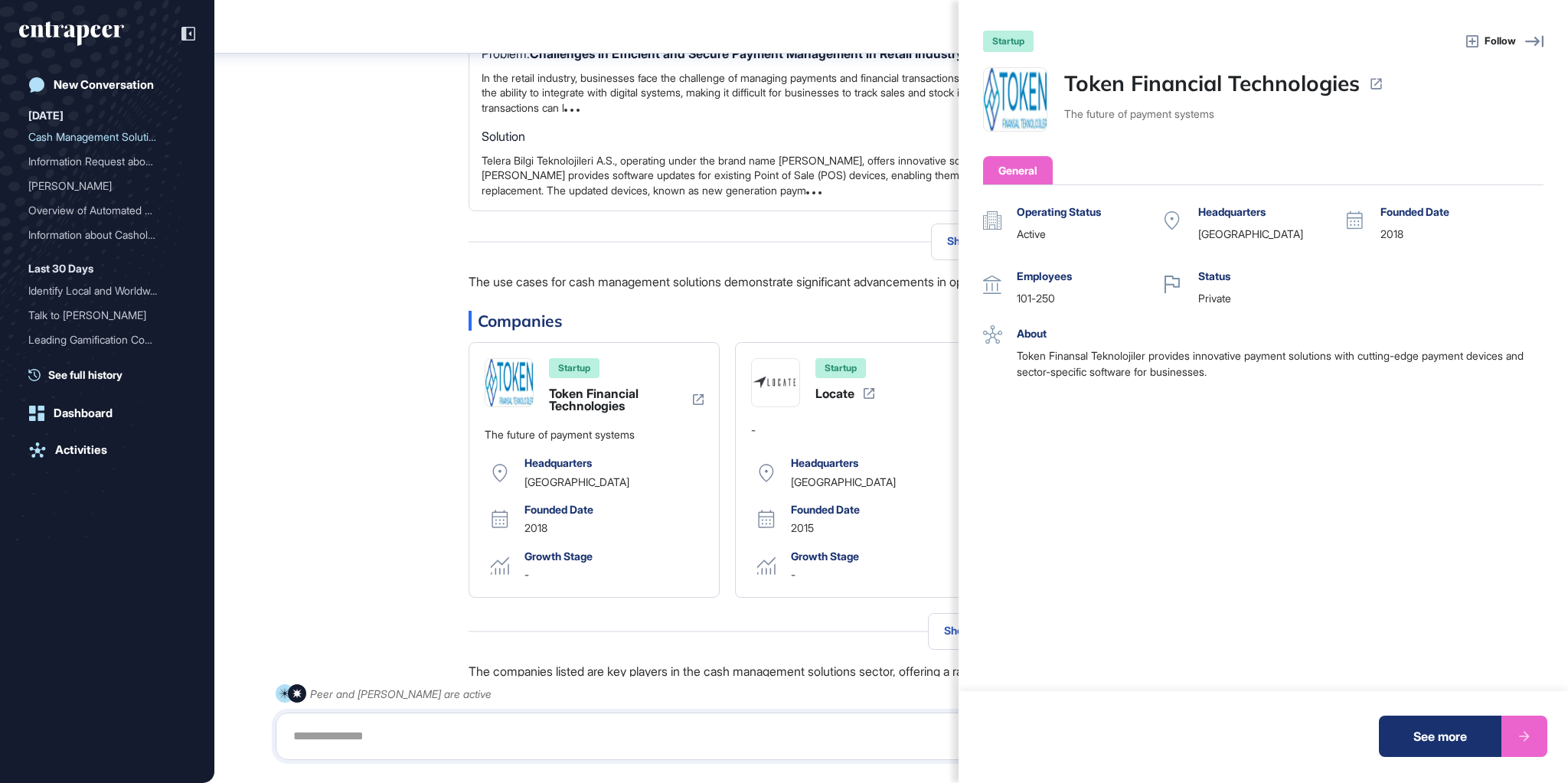 click at bounding box center [1524, 736] 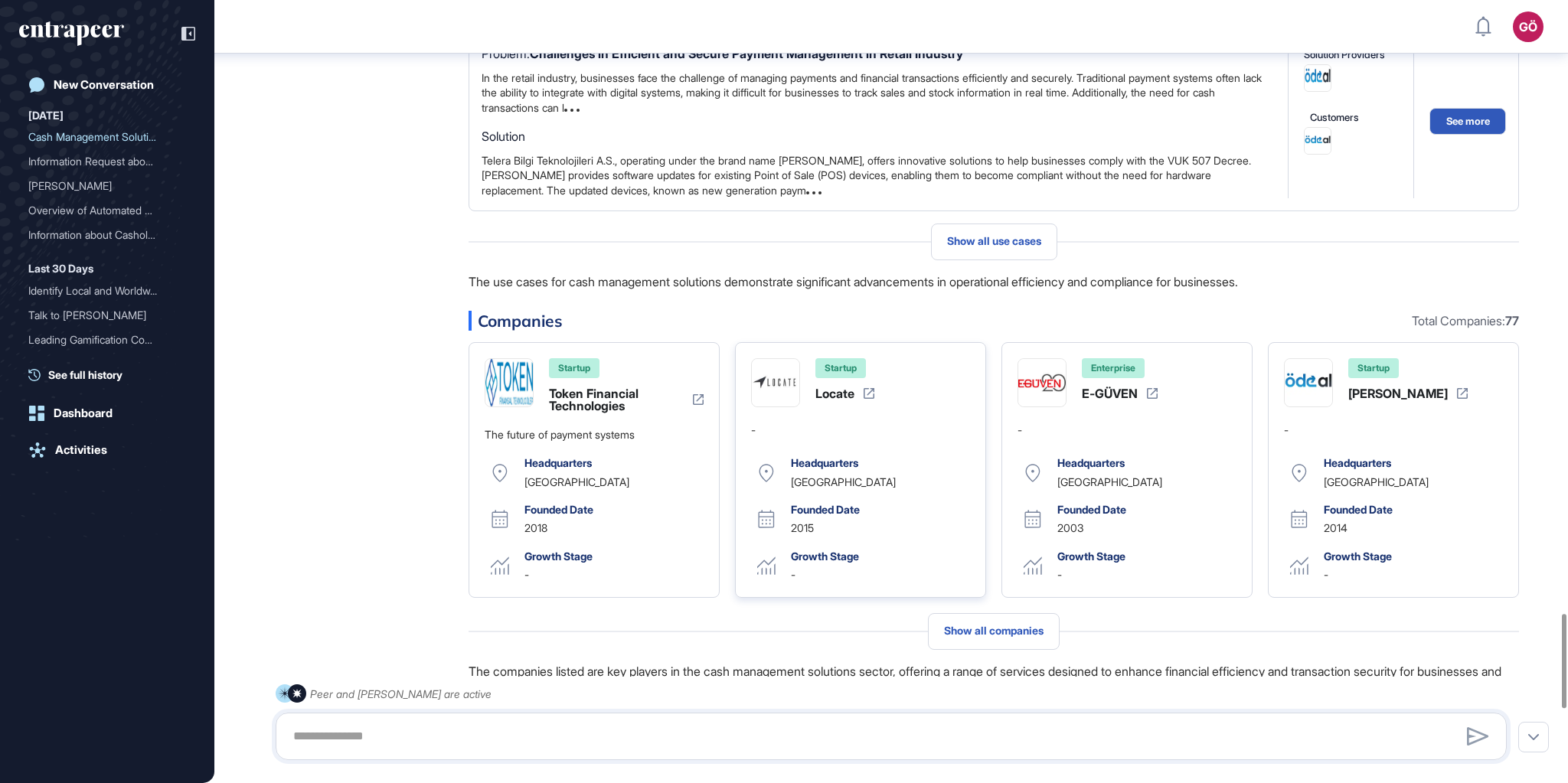 click at bounding box center (776, 383) 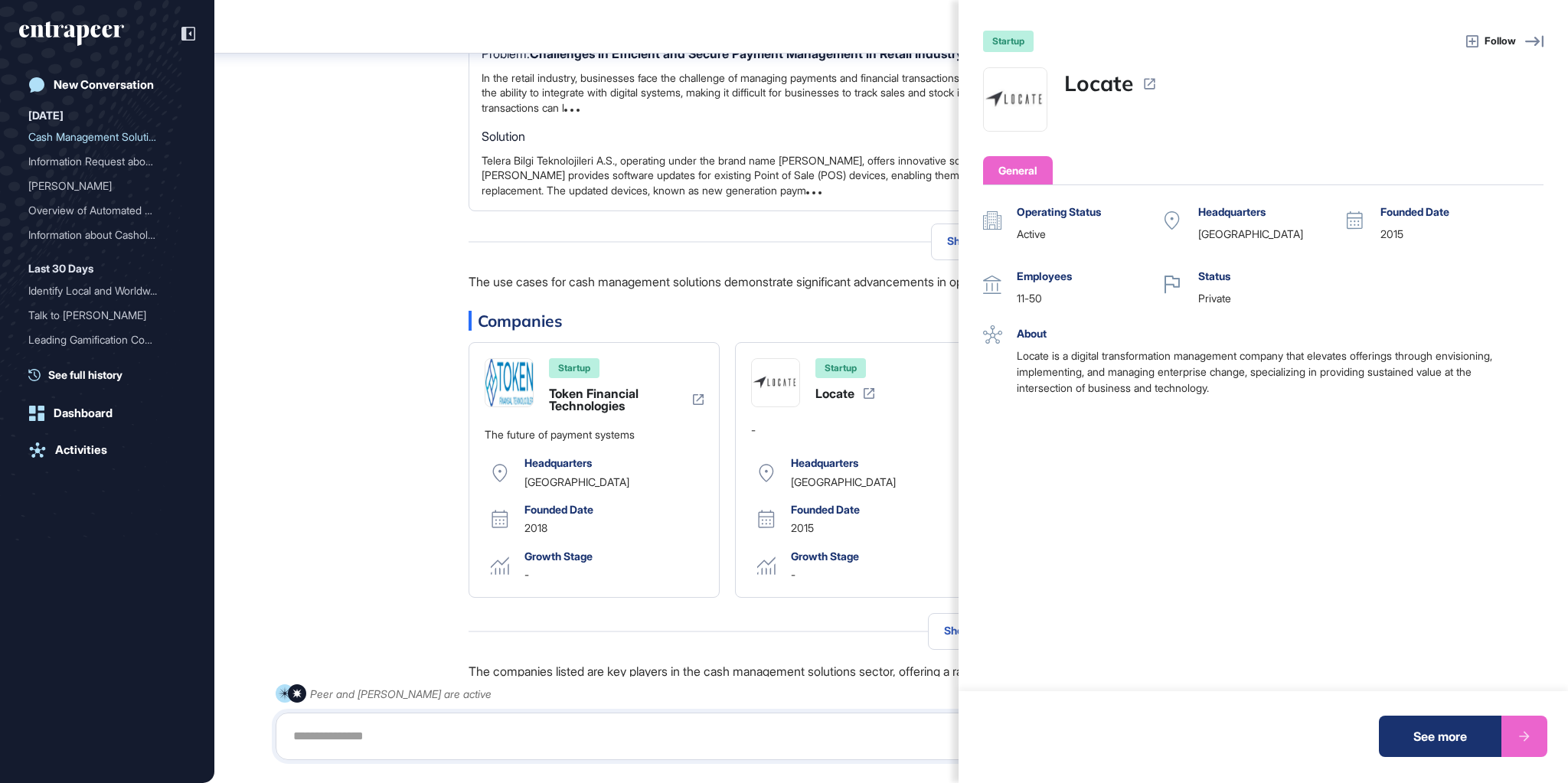 click on "See more" at bounding box center (1440, 736) 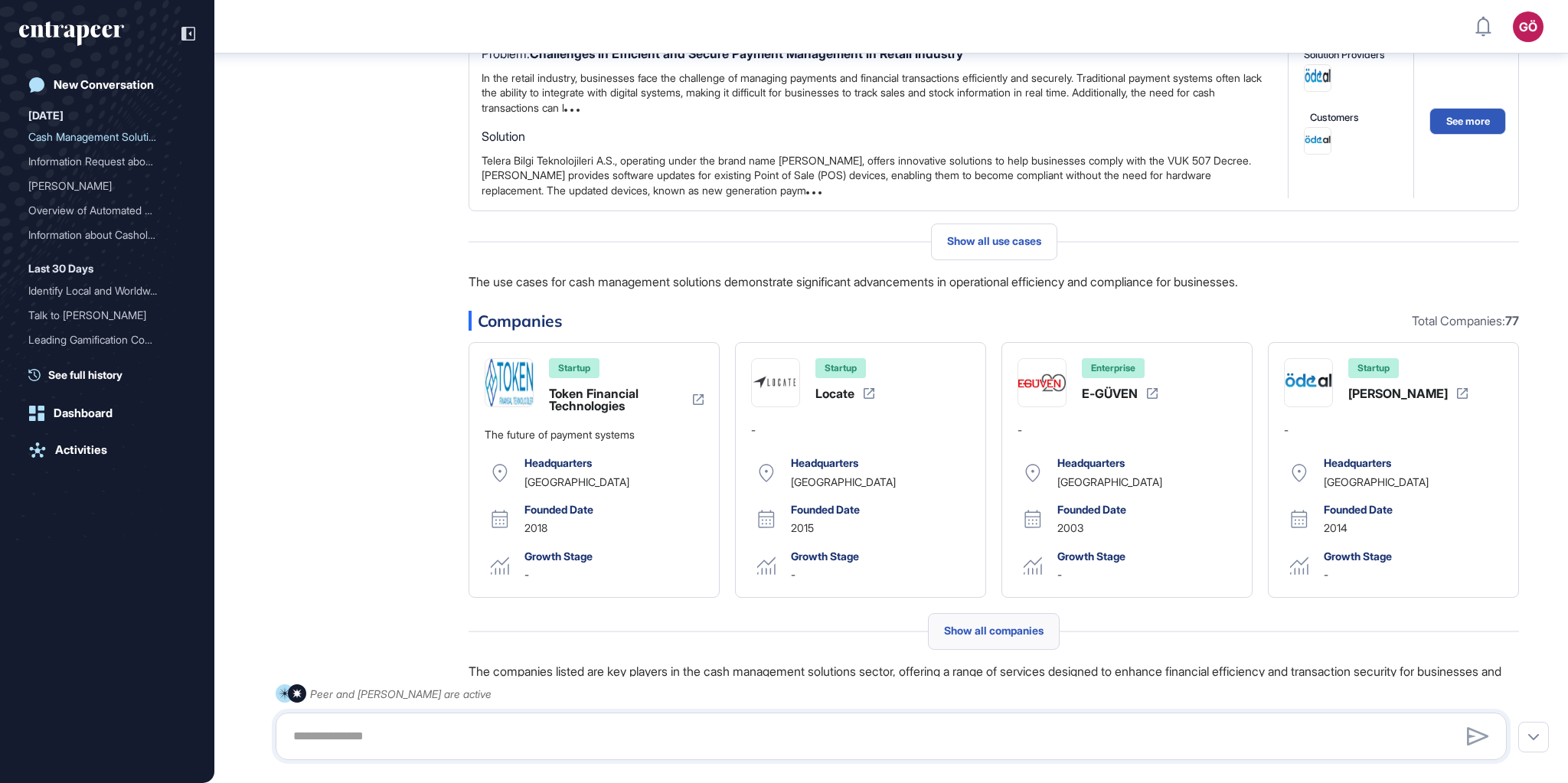 click on "Show all companies" at bounding box center [994, 631] 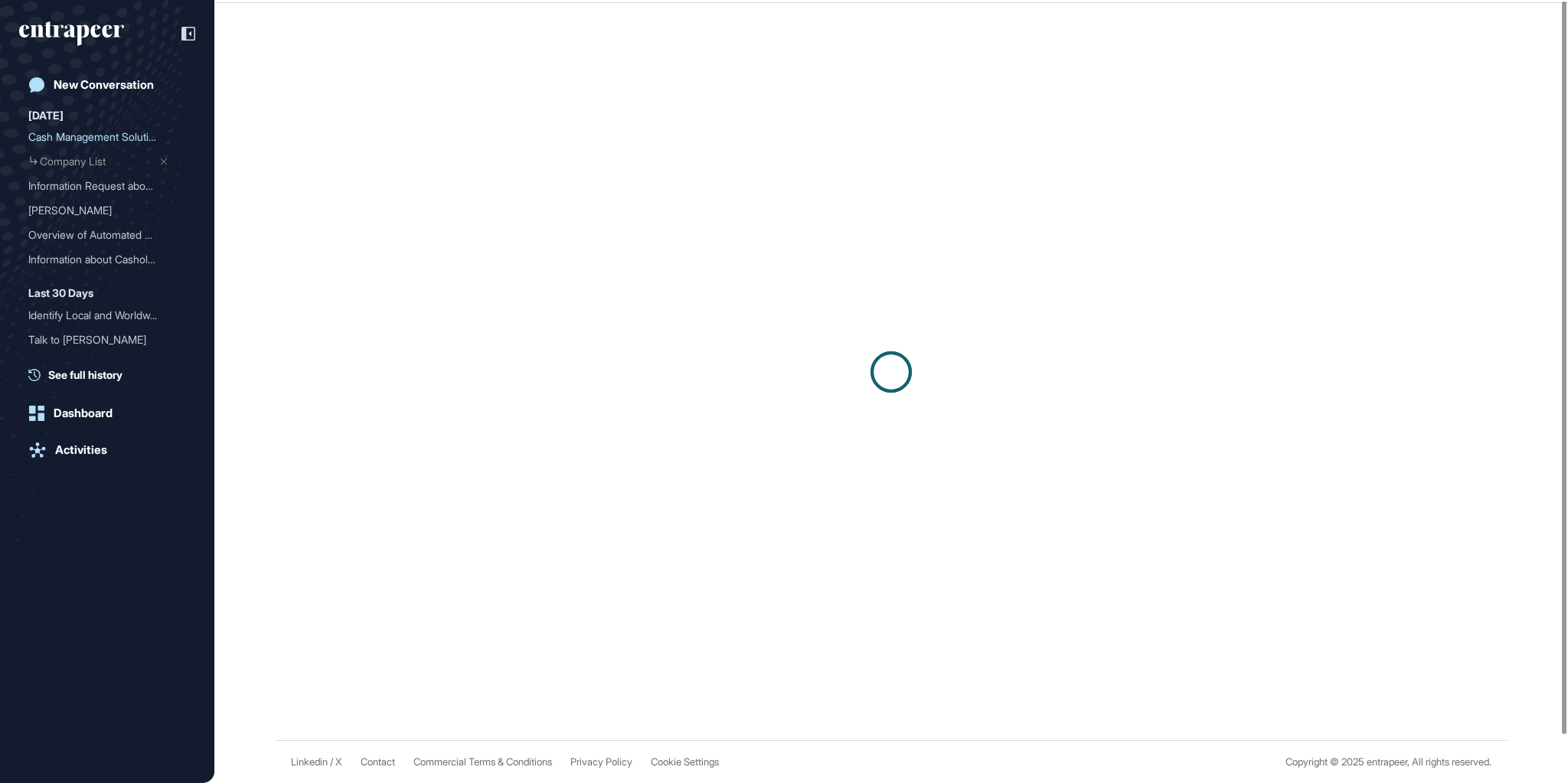 scroll, scrollTop: 0, scrollLeft: 0, axis: both 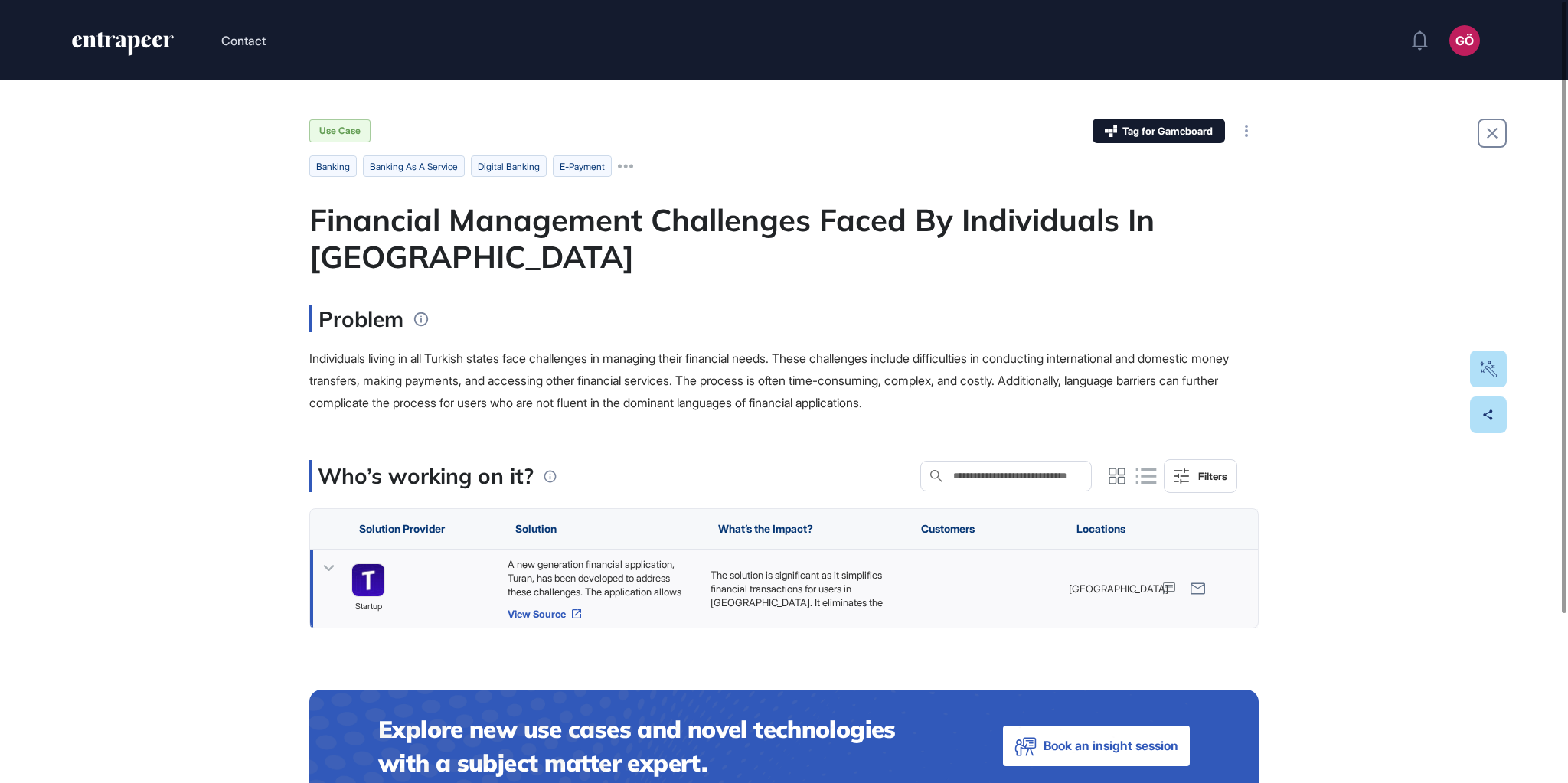click on "View Source" at bounding box center [601, 614] 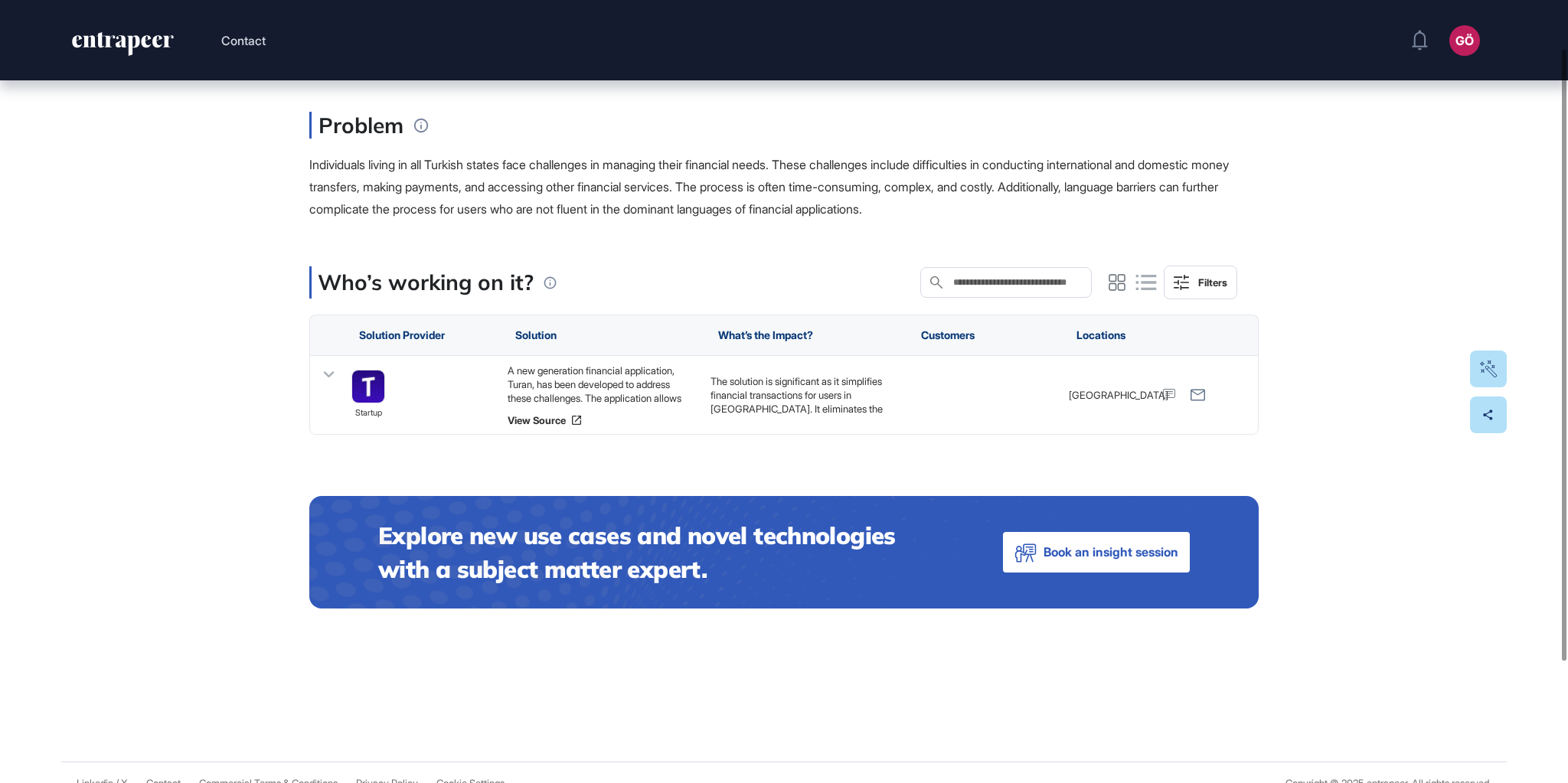 scroll, scrollTop: 214, scrollLeft: 0, axis: vertical 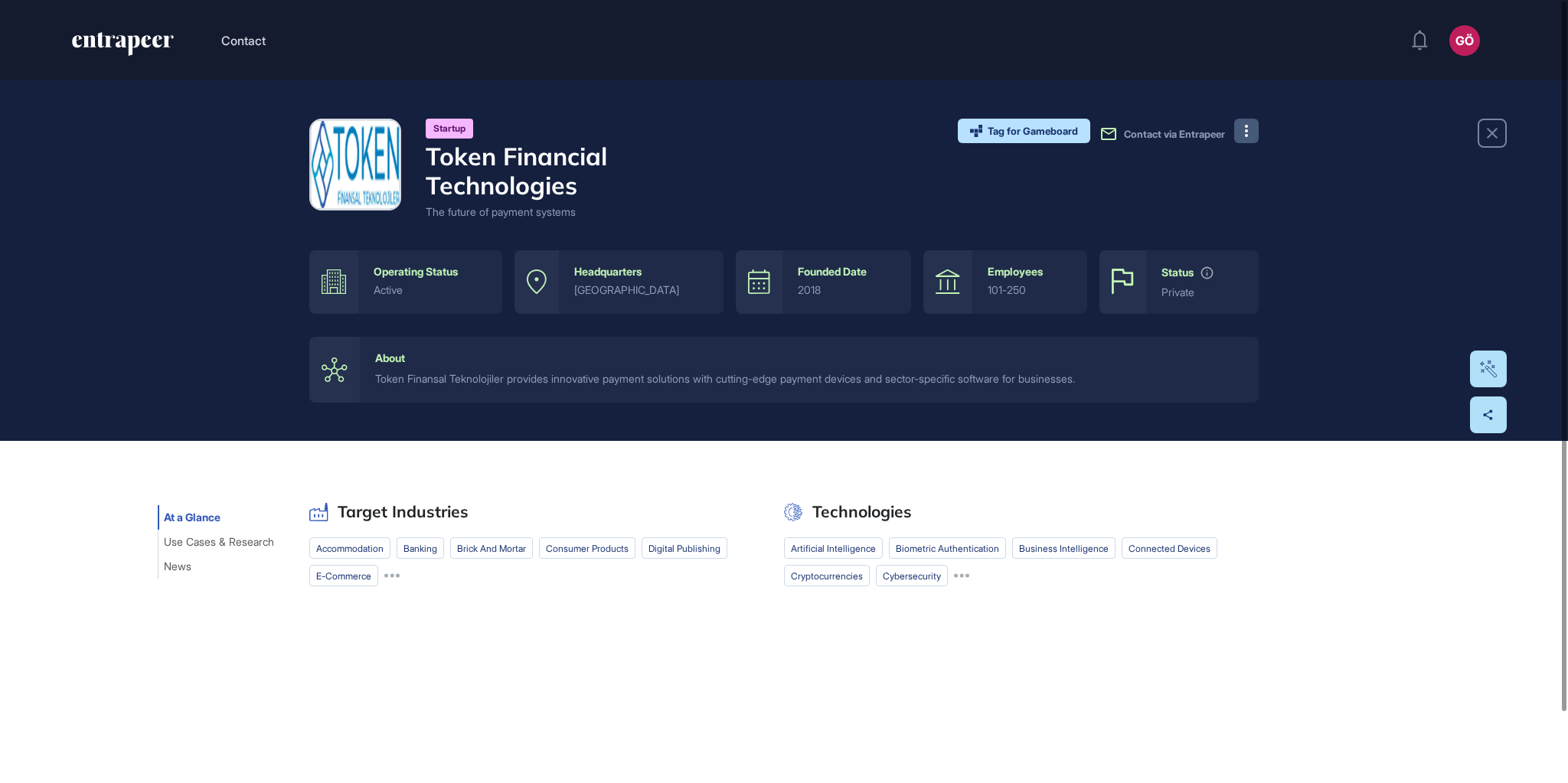 click at bounding box center (1246, 131) 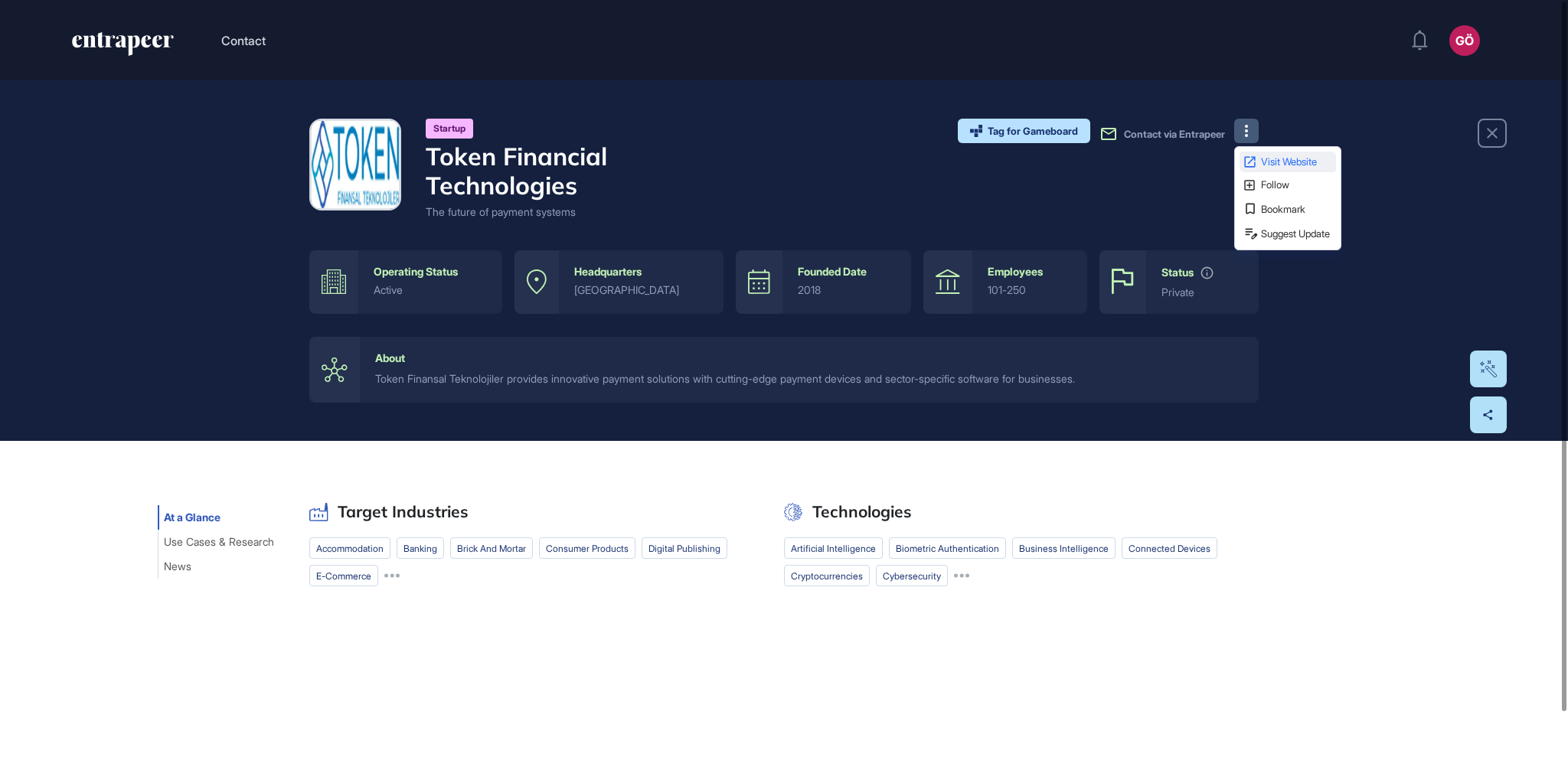 click on "Visit Website" at bounding box center (1297, 161) 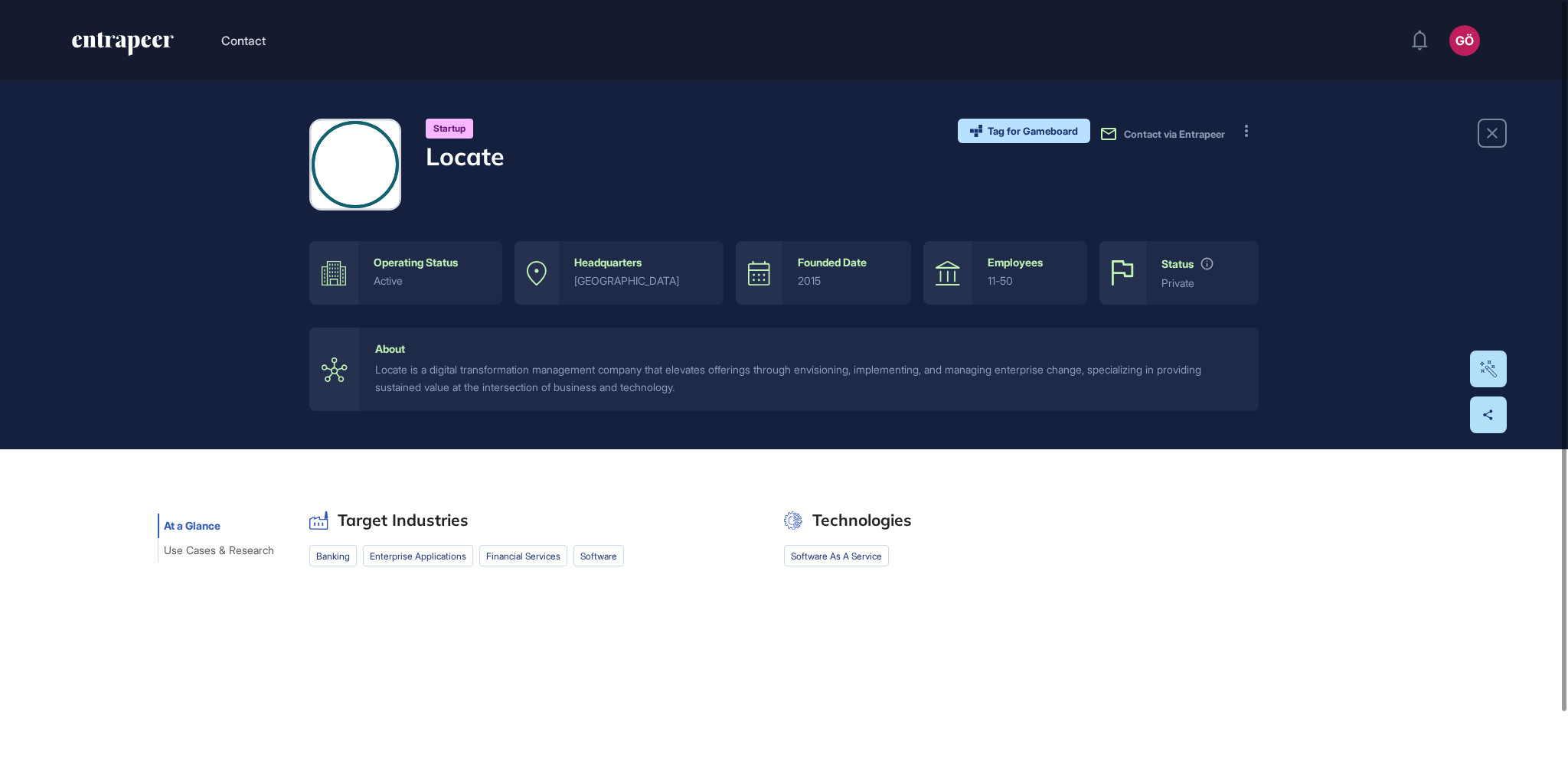 scroll, scrollTop: 0, scrollLeft: 0, axis: both 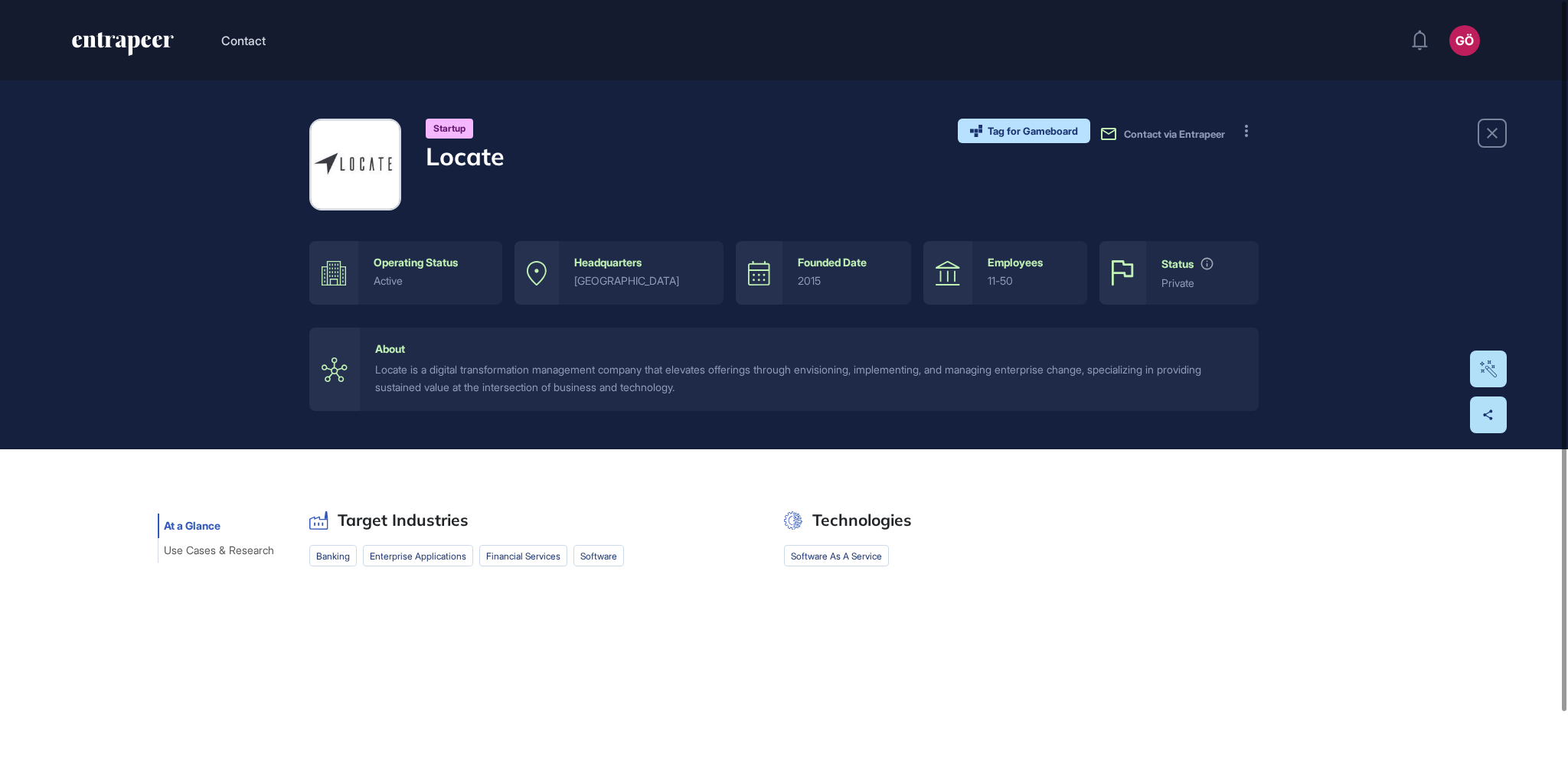 click at bounding box center [355, 165] 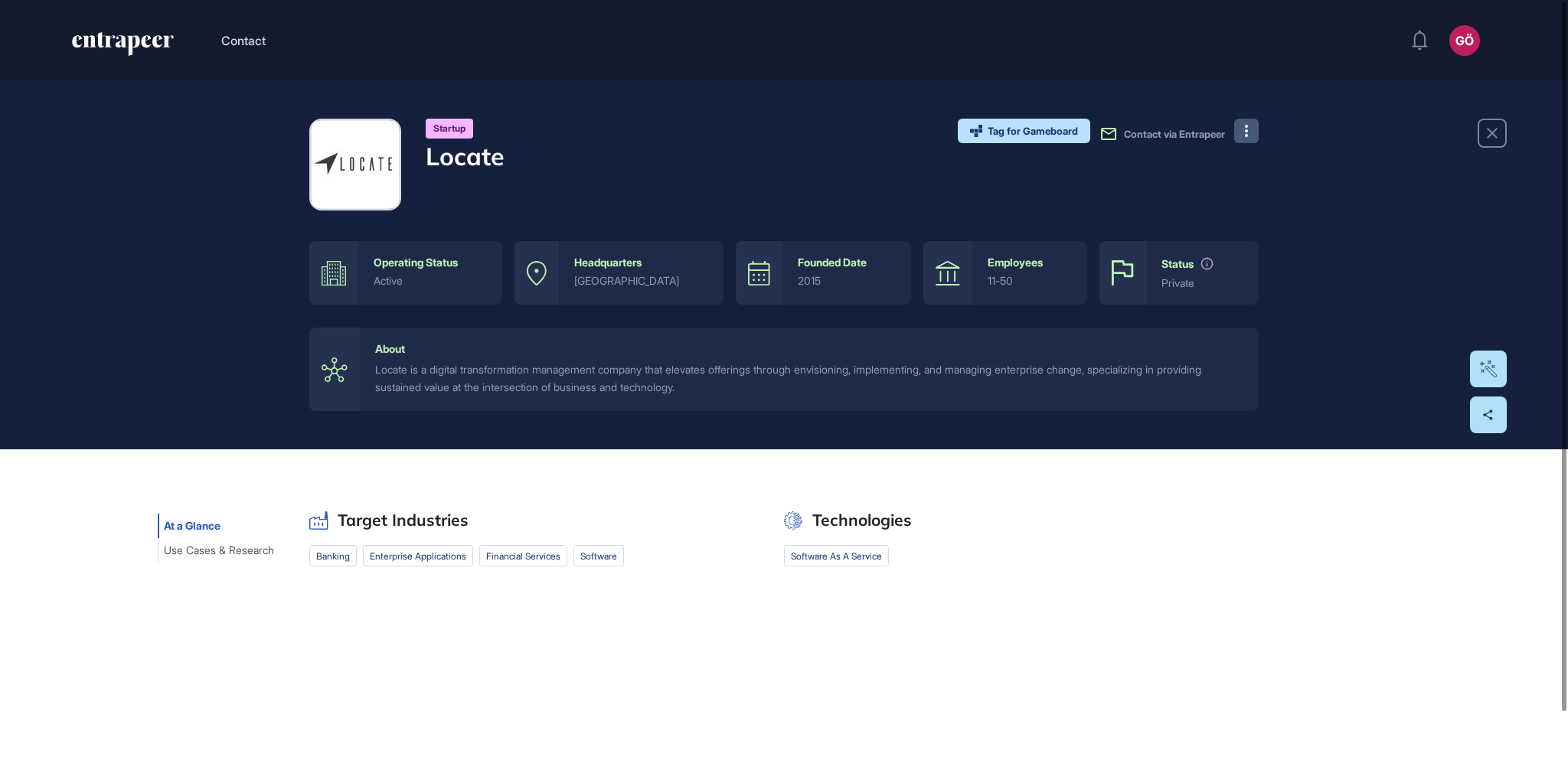 click at bounding box center (1246, 131) 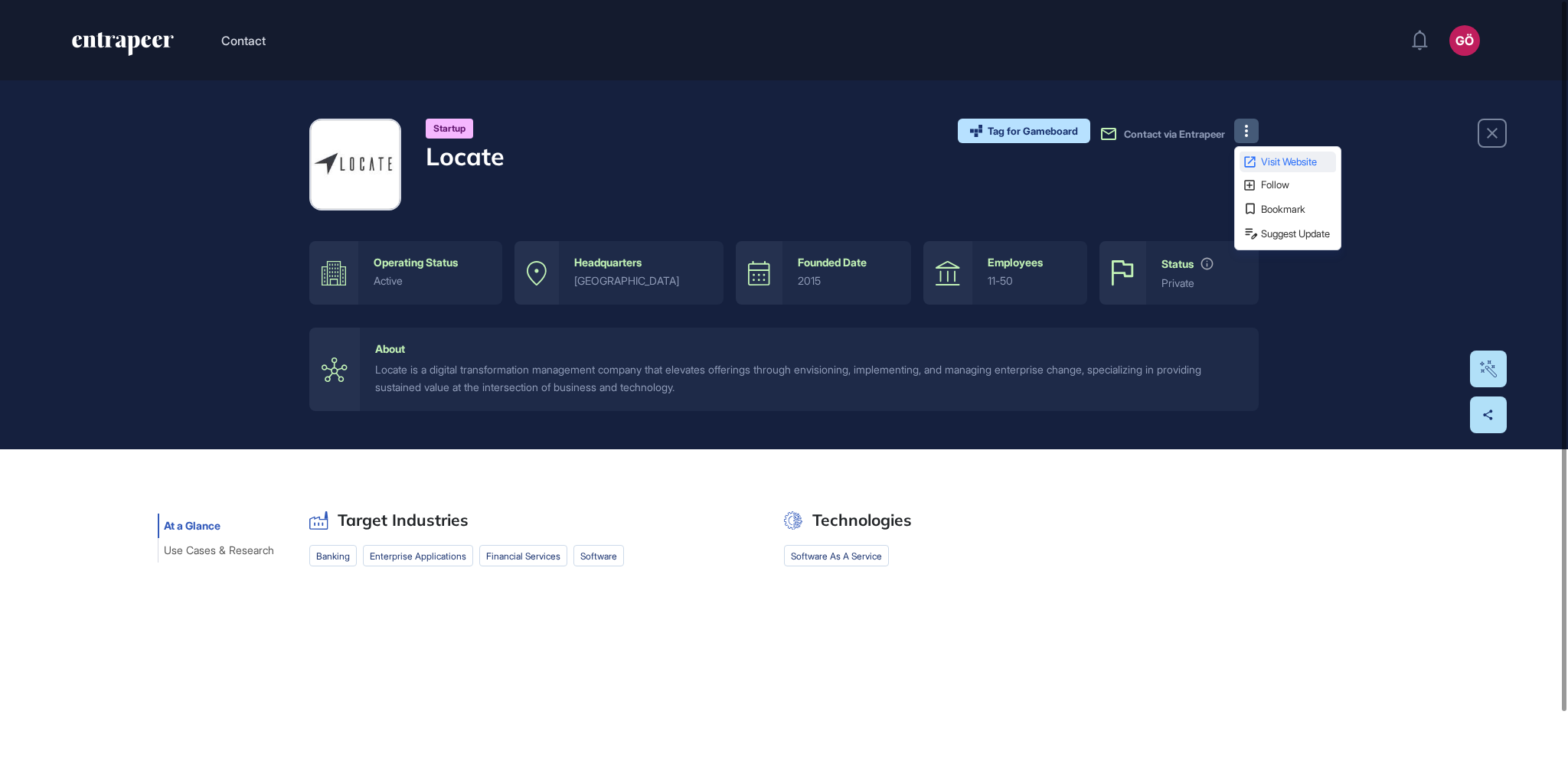 click on "Visit Website" at bounding box center [1288, 161] 